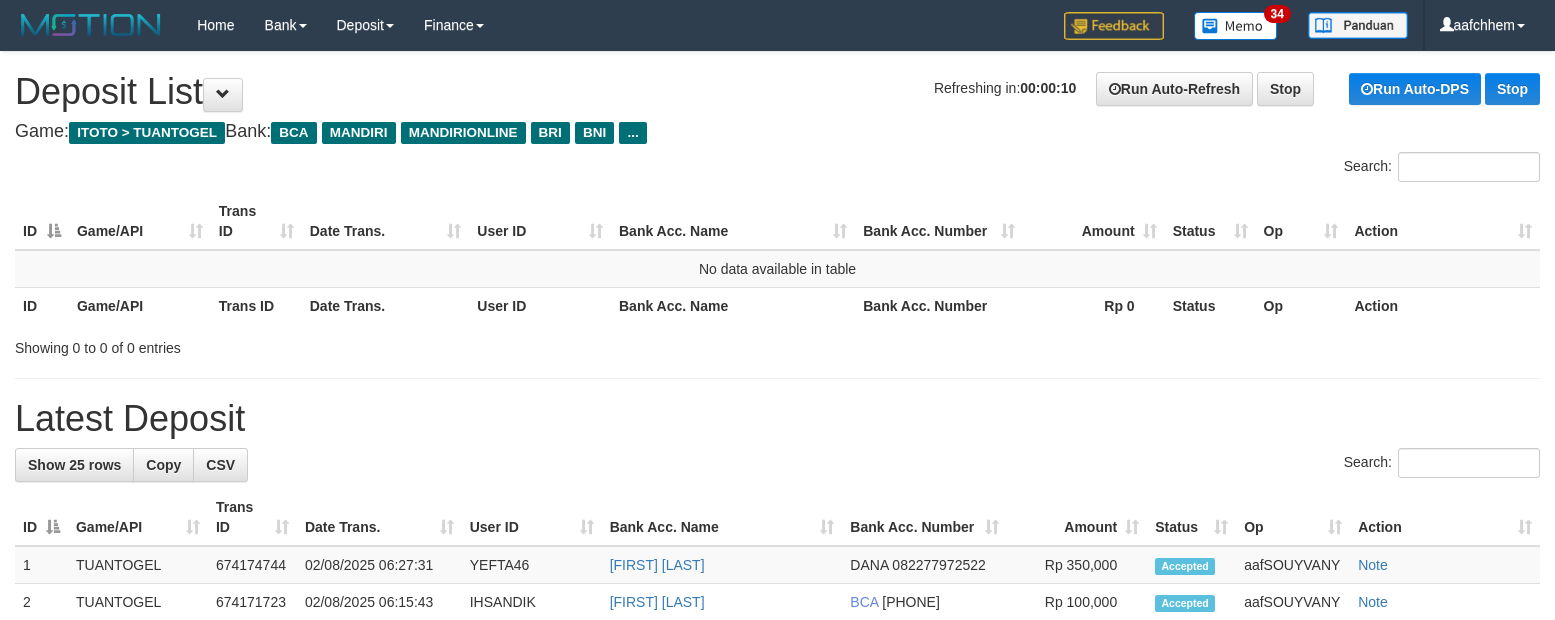 scroll, scrollTop: 0, scrollLeft: 0, axis: both 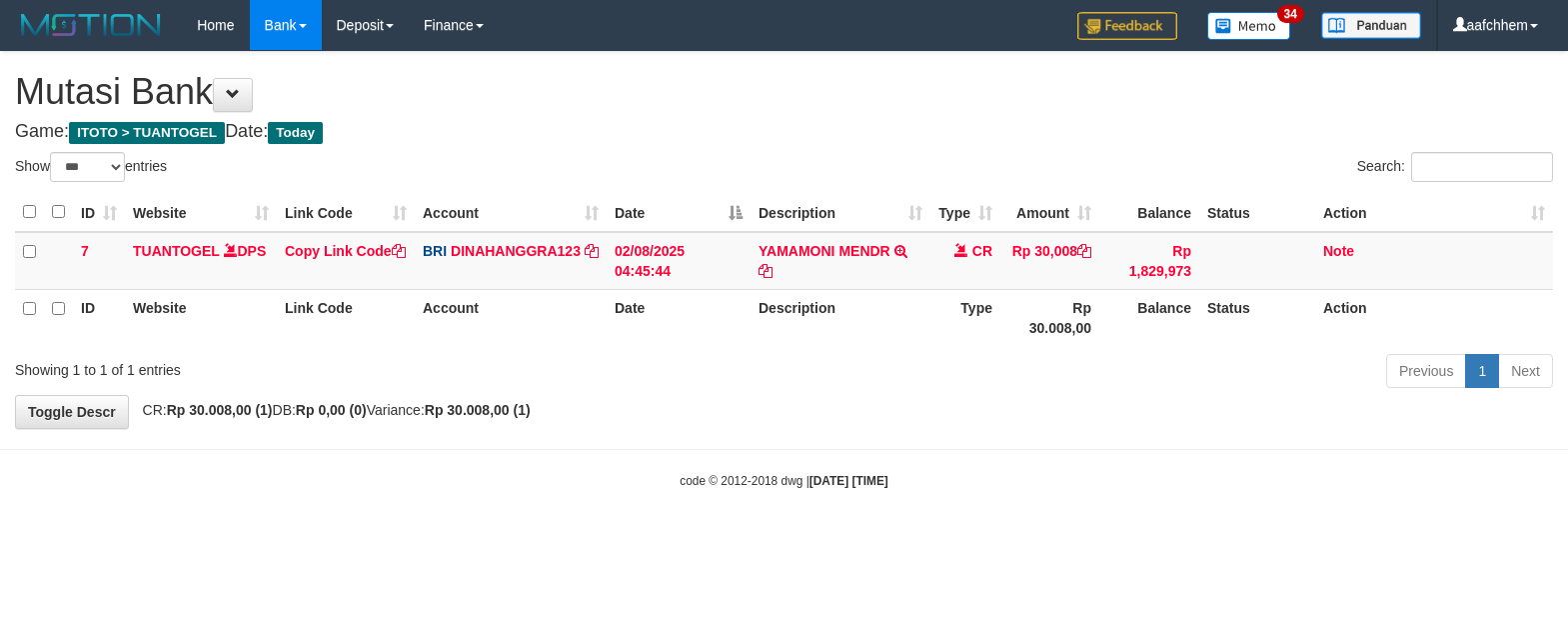 select on "***" 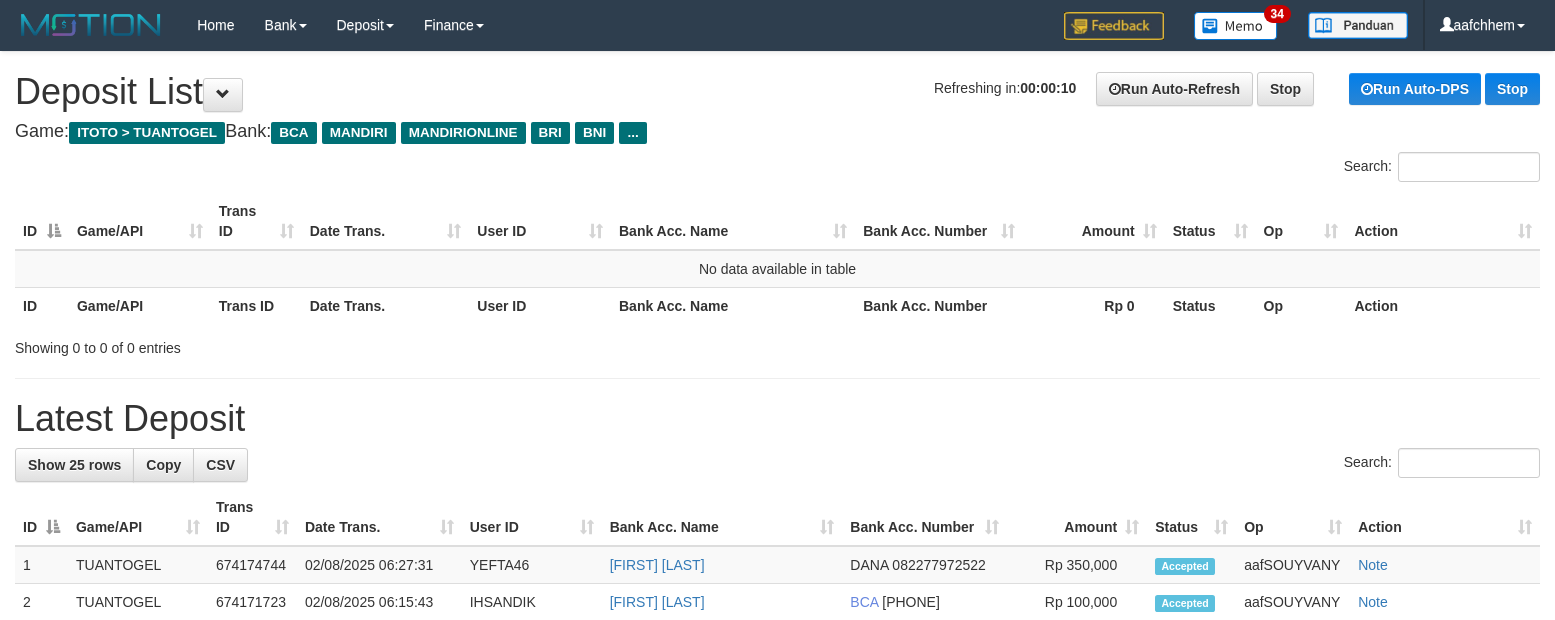 scroll, scrollTop: 0, scrollLeft: 0, axis: both 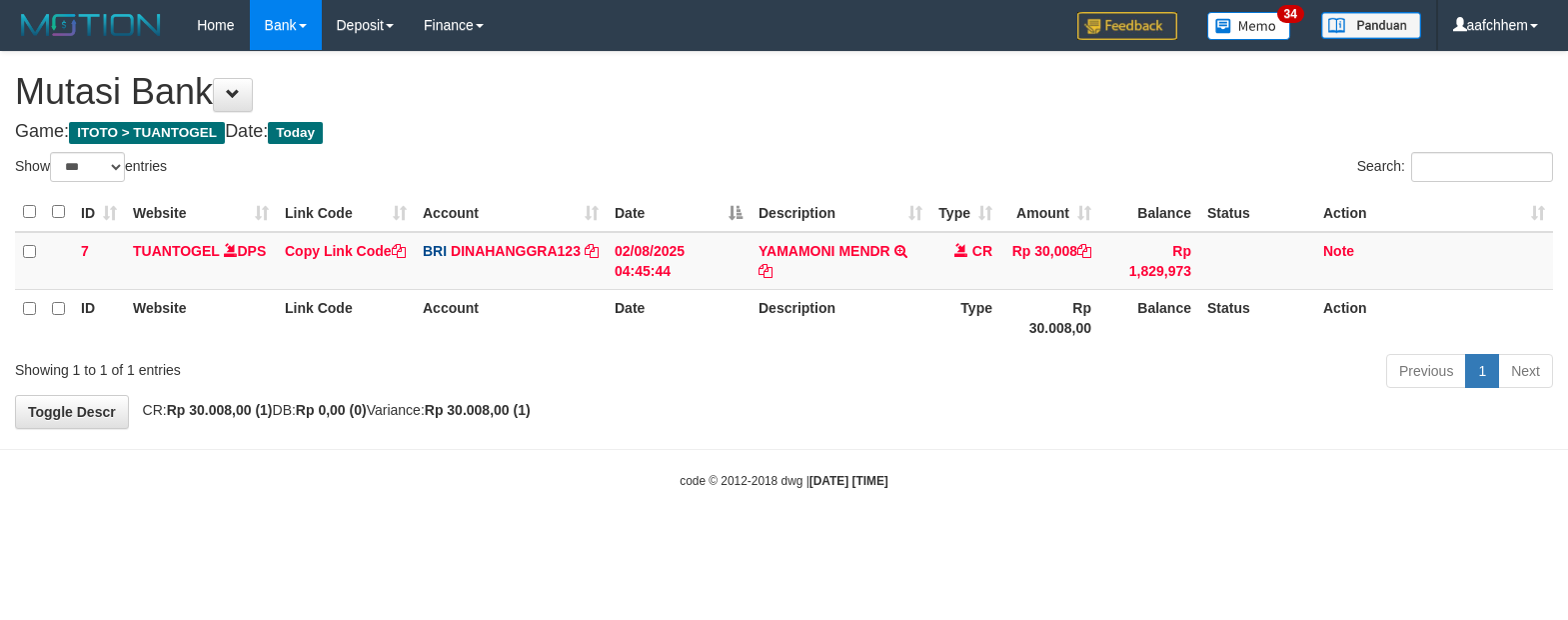 select on "***" 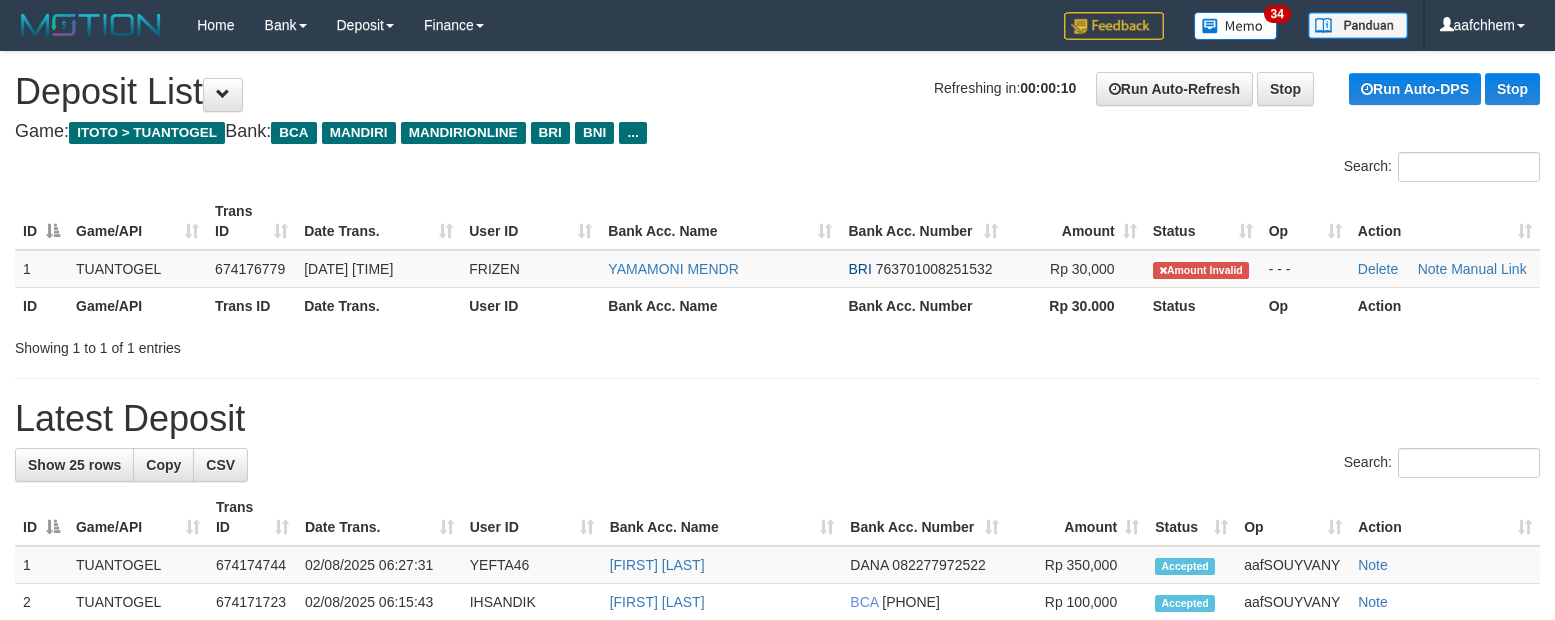 scroll, scrollTop: 0, scrollLeft: 0, axis: both 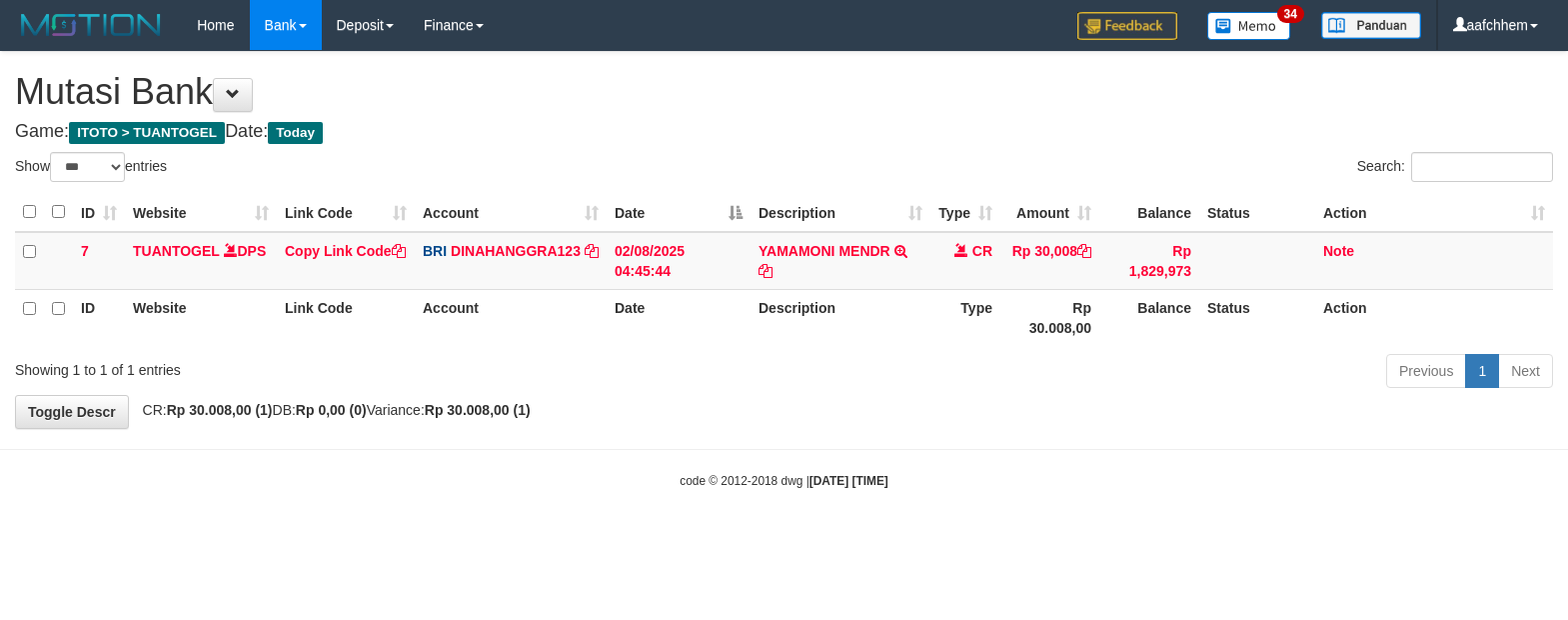 select on "***" 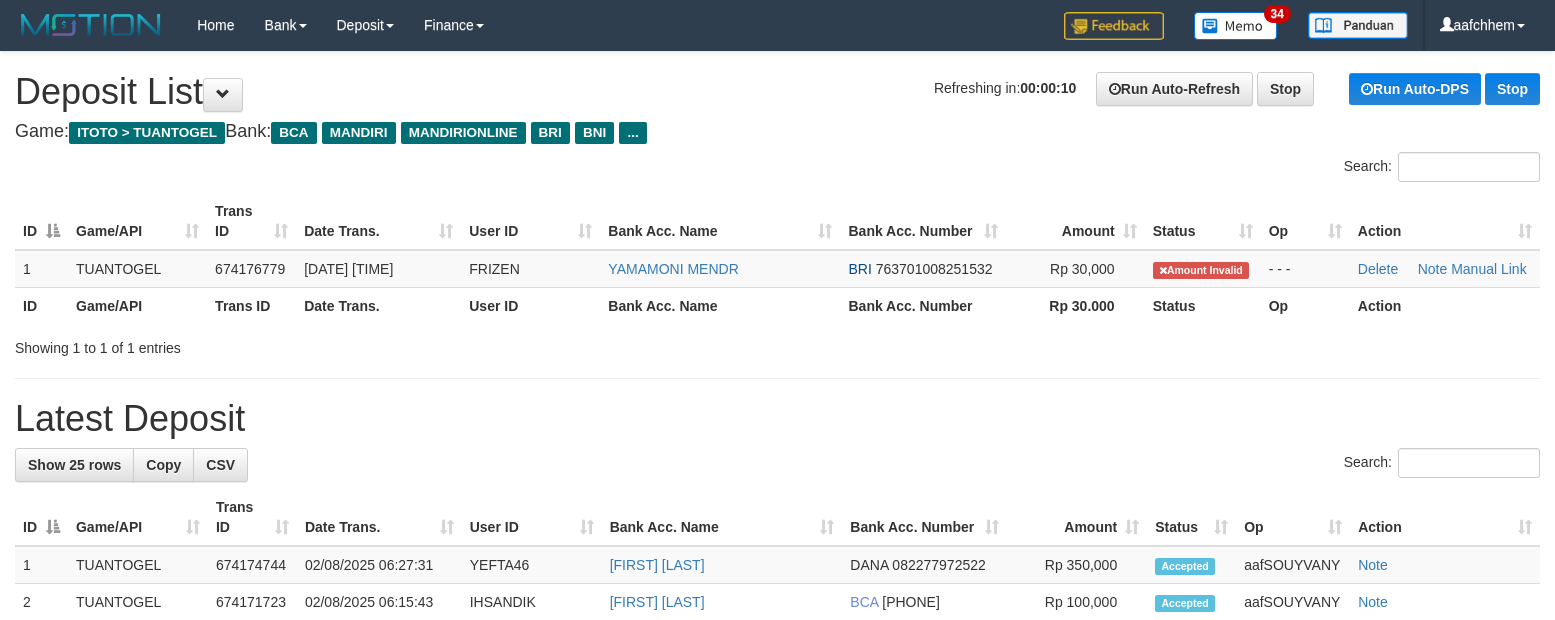 scroll, scrollTop: 0, scrollLeft: 0, axis: both 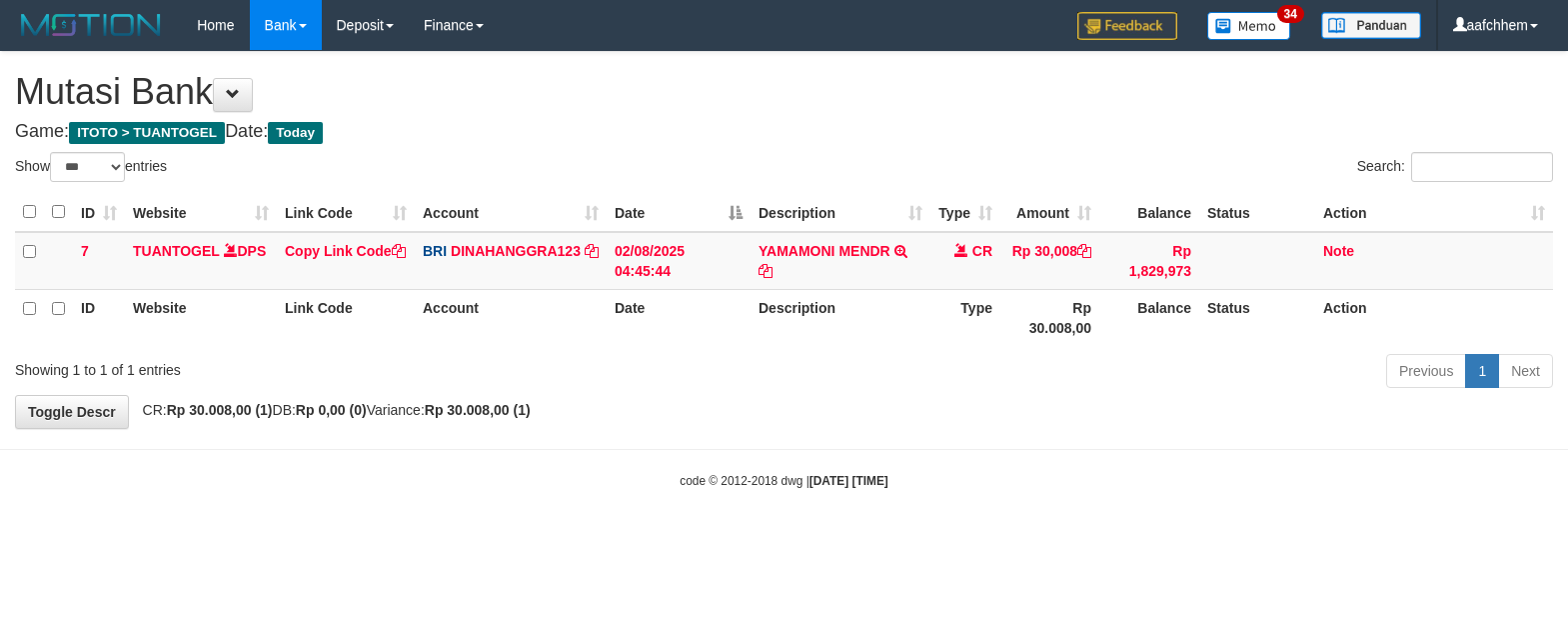select on "***" 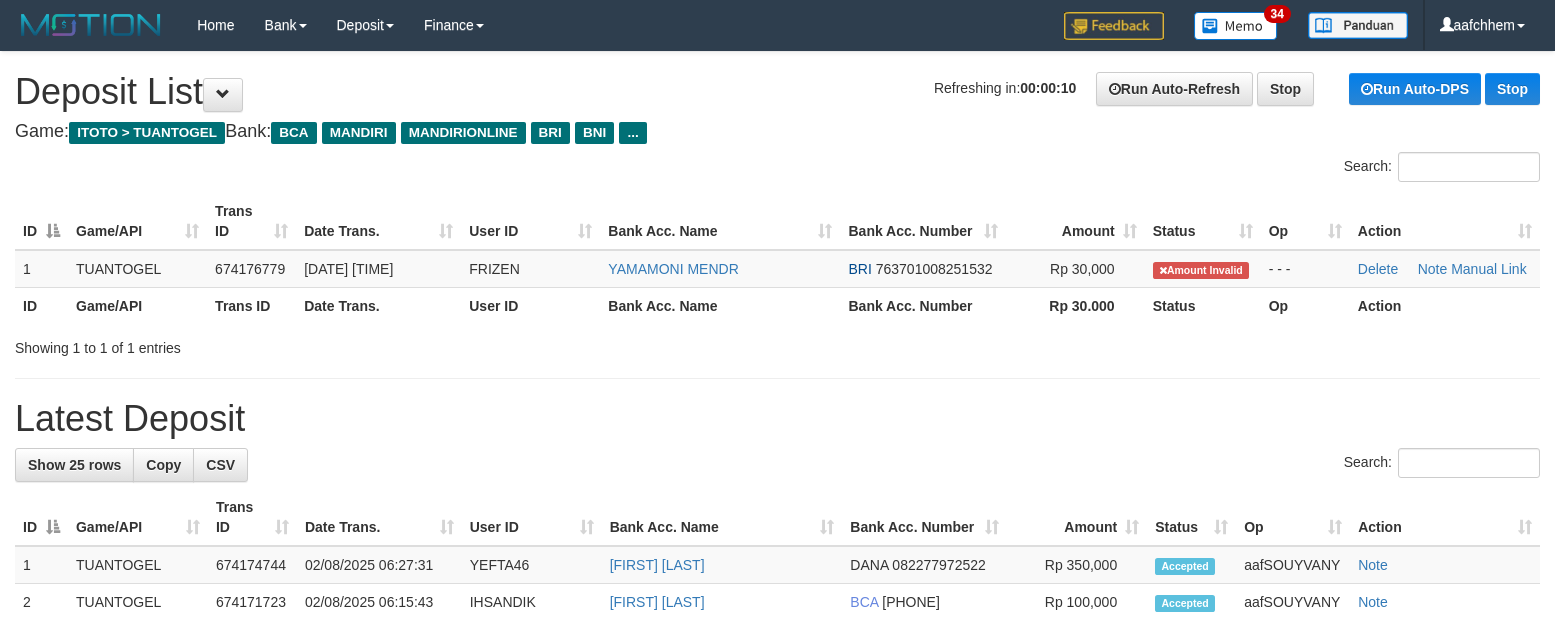 scroll, scrollTop: 0, scrollLeft: 0, axis: both 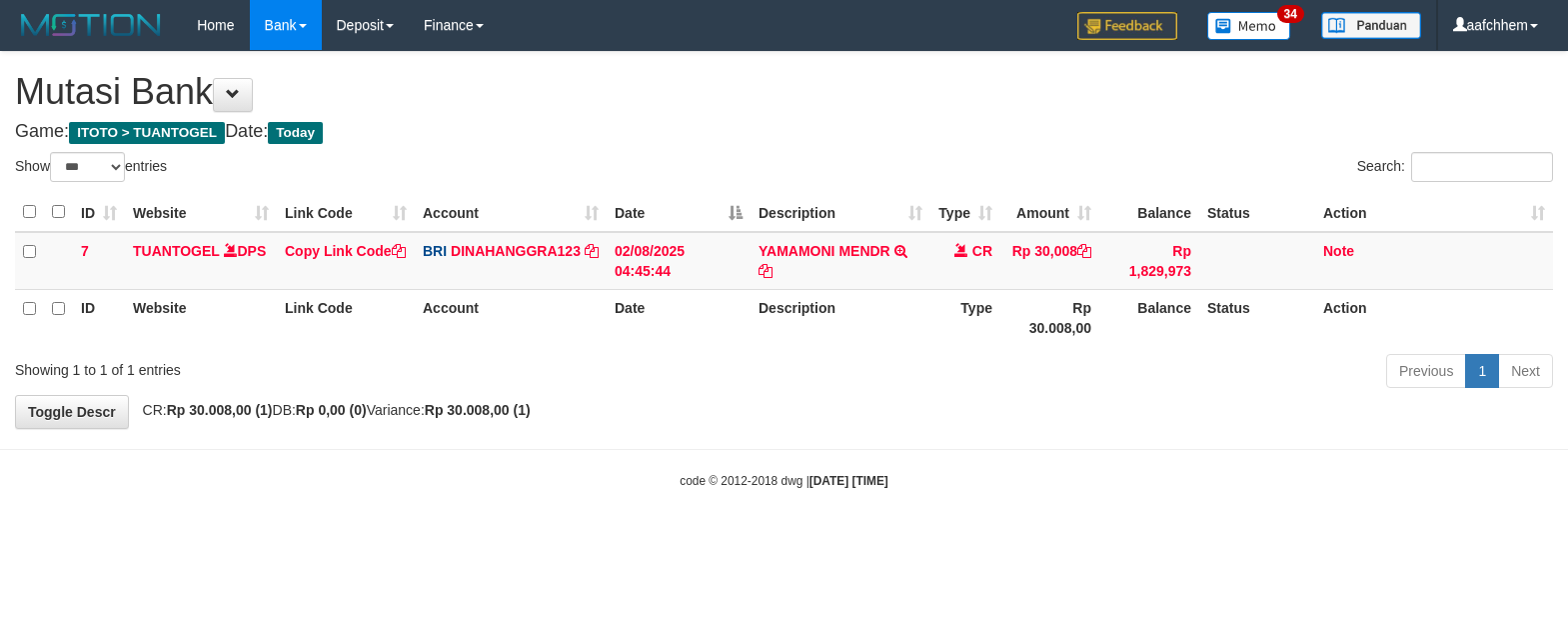 select on "***" 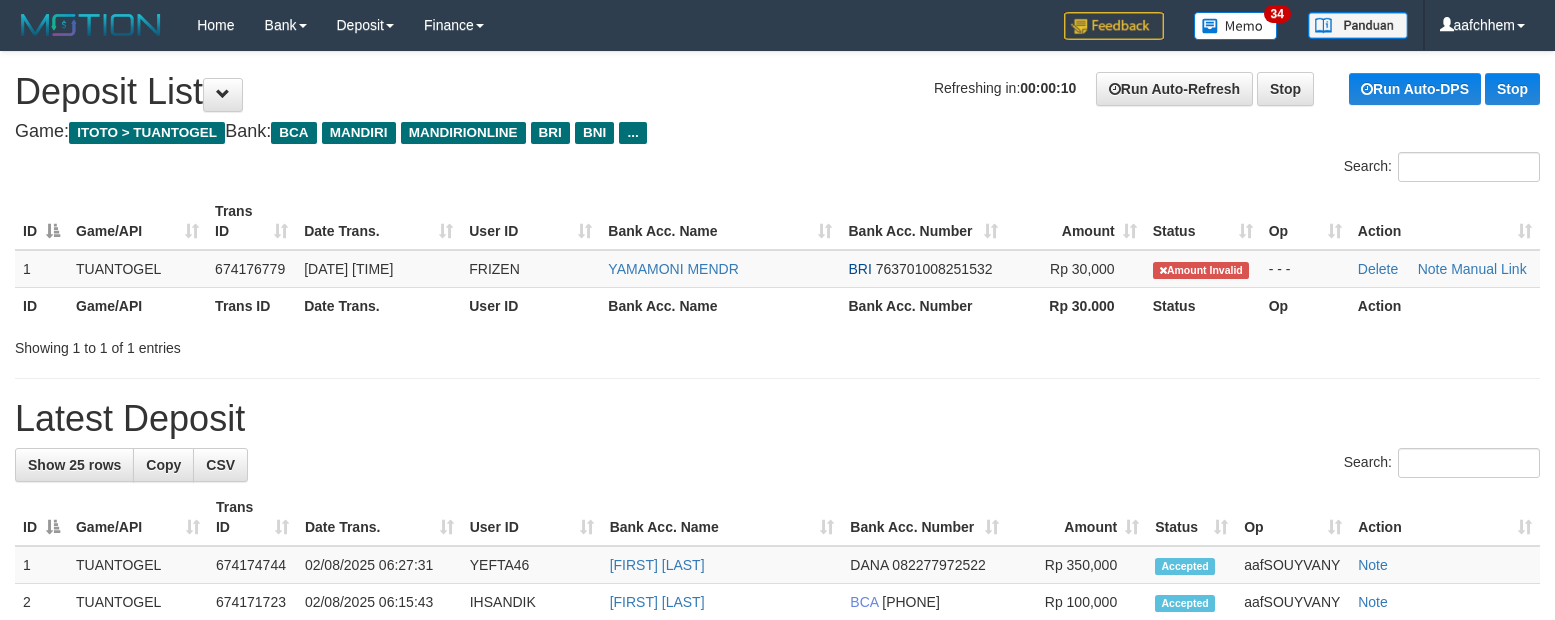 scroll, scrollTop: 0, scrollLeft: 0, axis: both 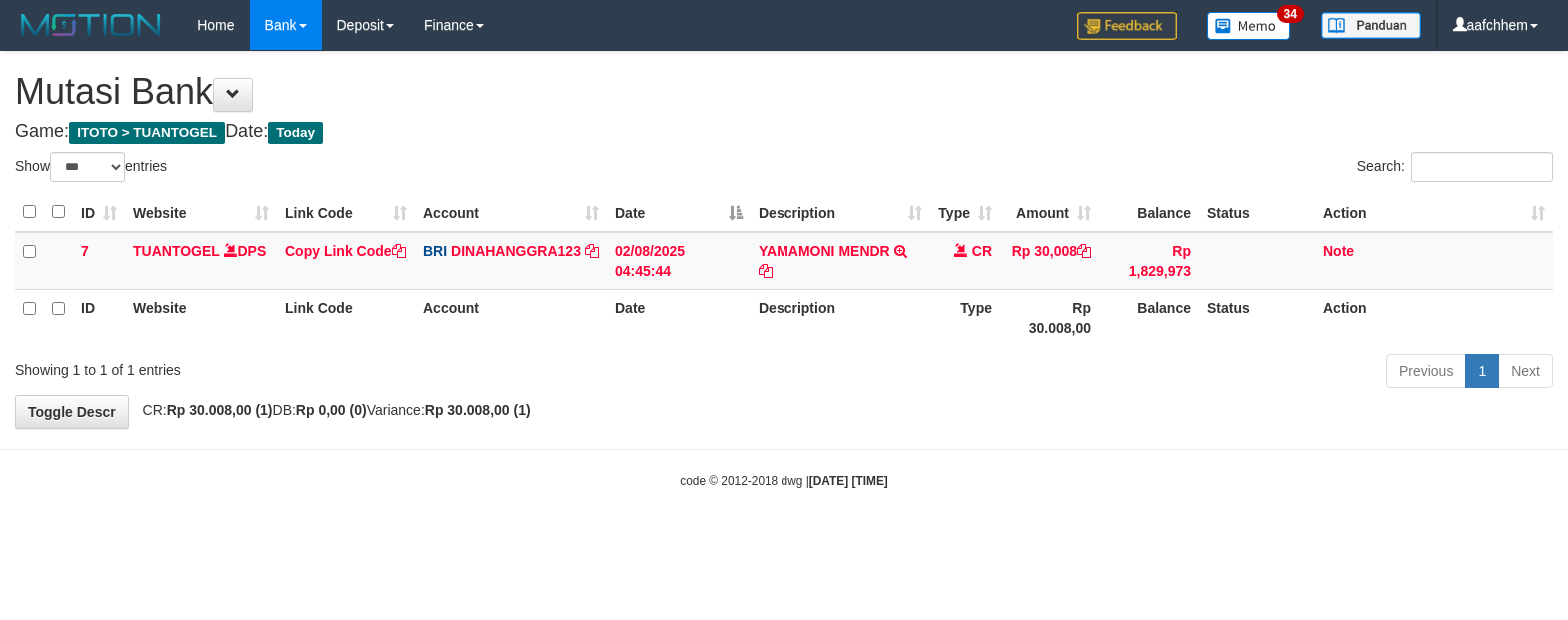 select on "***" 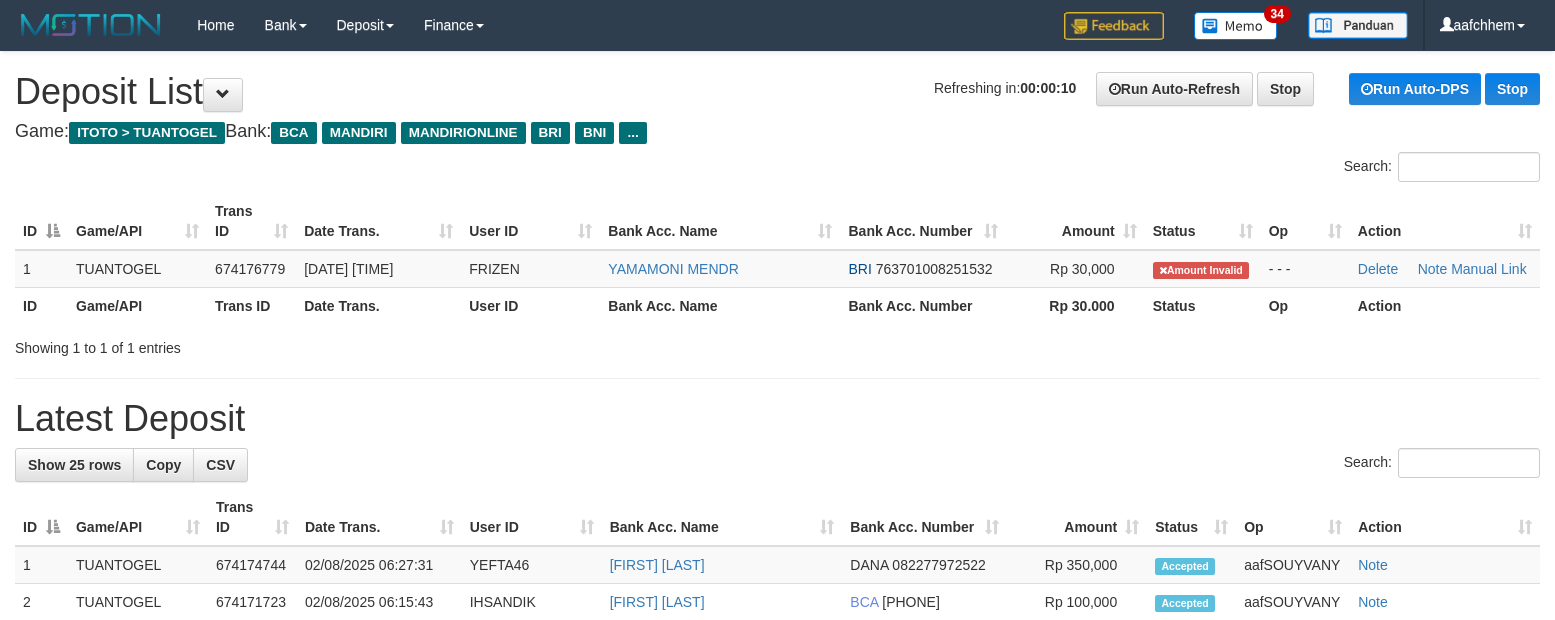 scroll, scrollTop: 0, scrollLeft: 0, axis: both 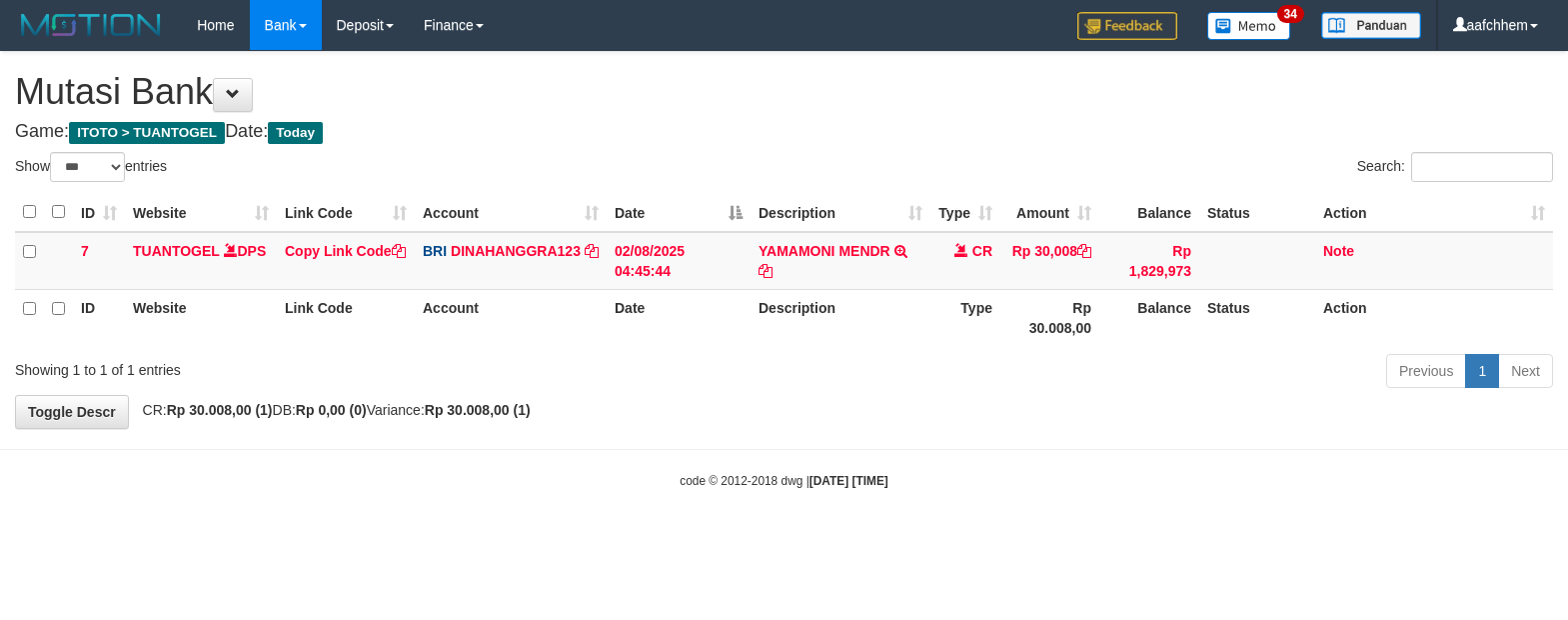 select on "***" 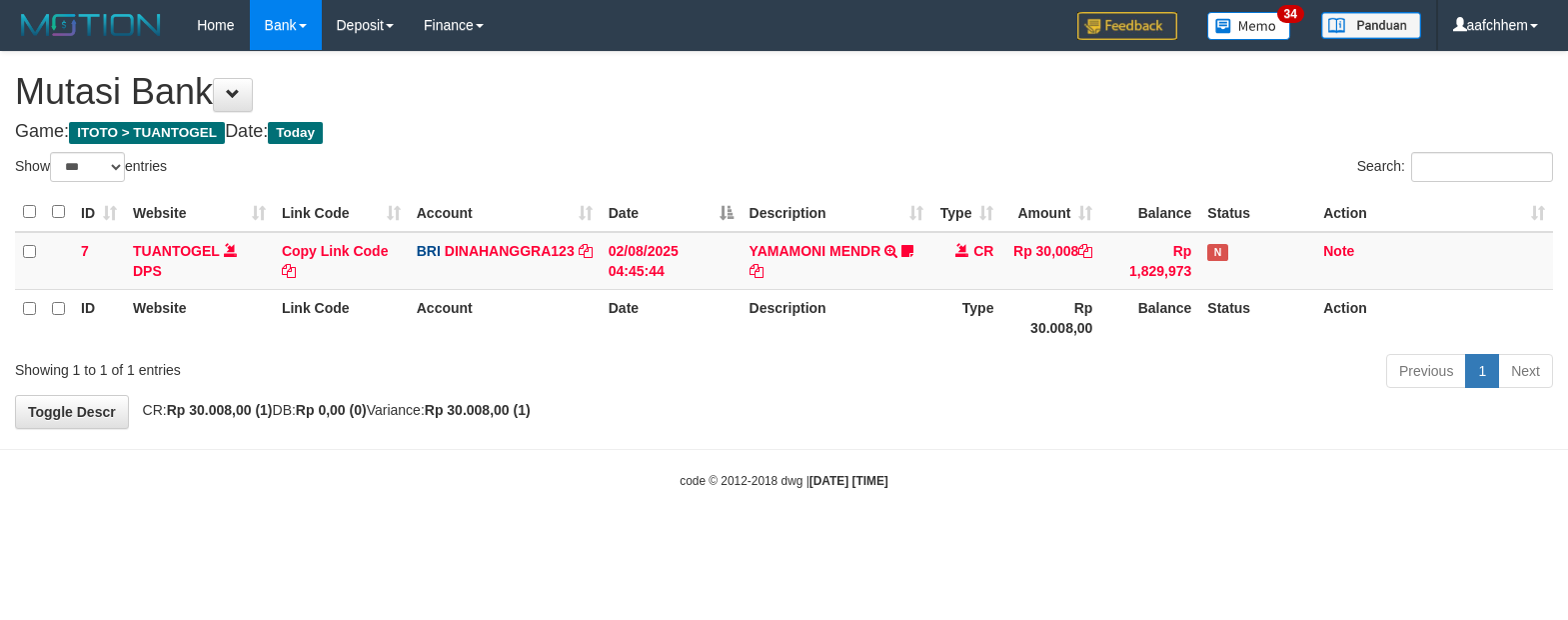 select on "***" 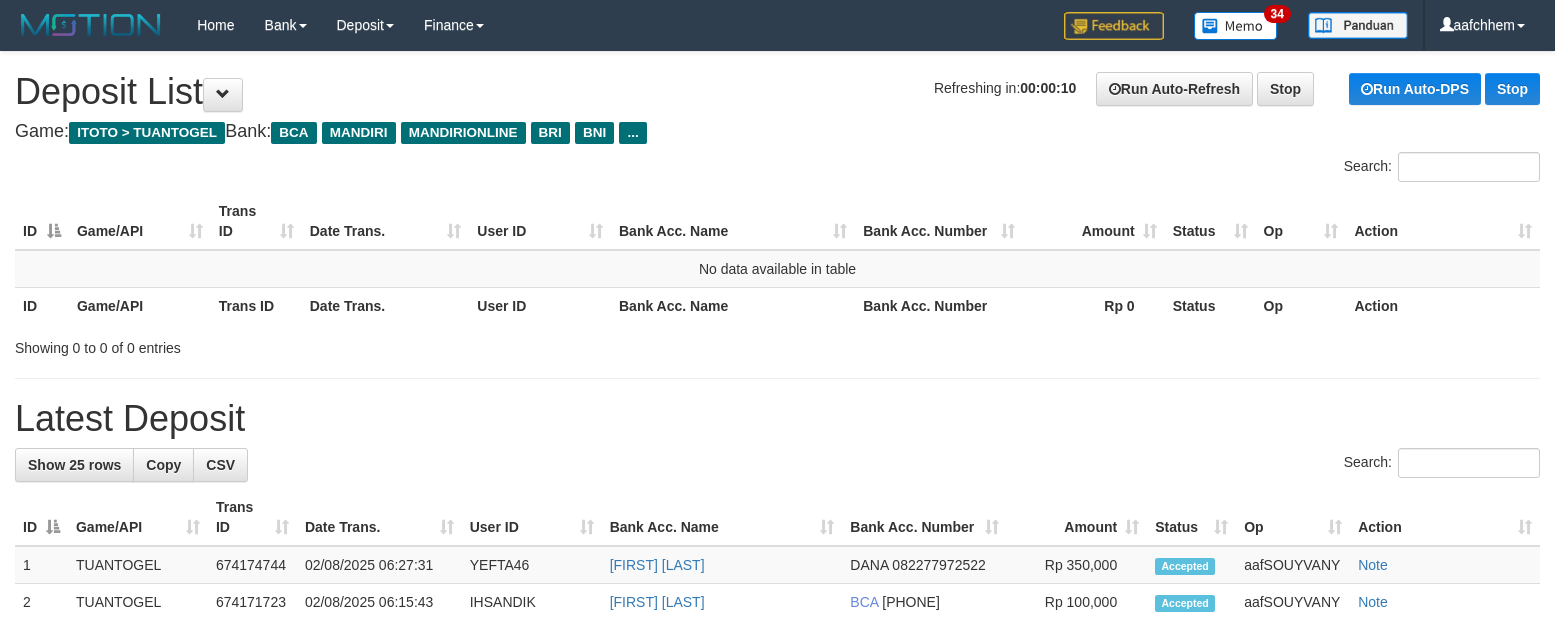 scroll, scrollTop: 0, scrollLeft: 0, axis: both 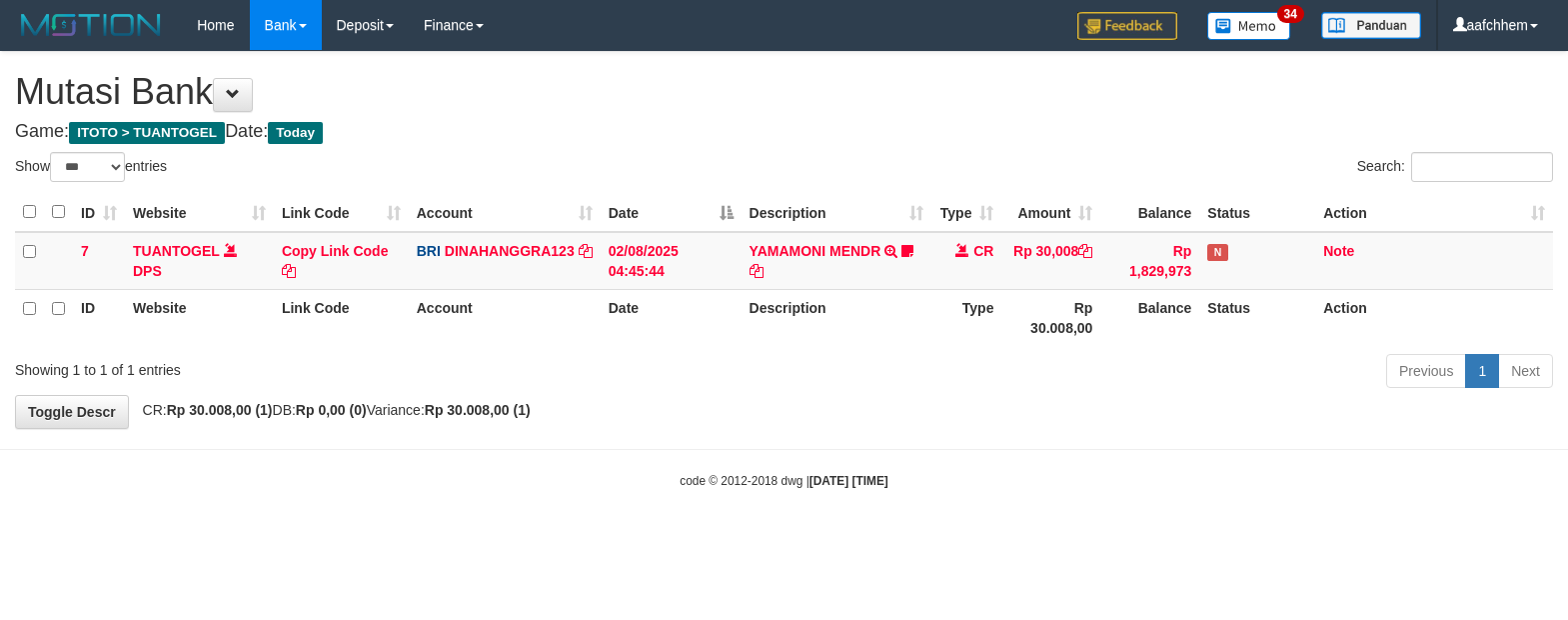 select on "***" 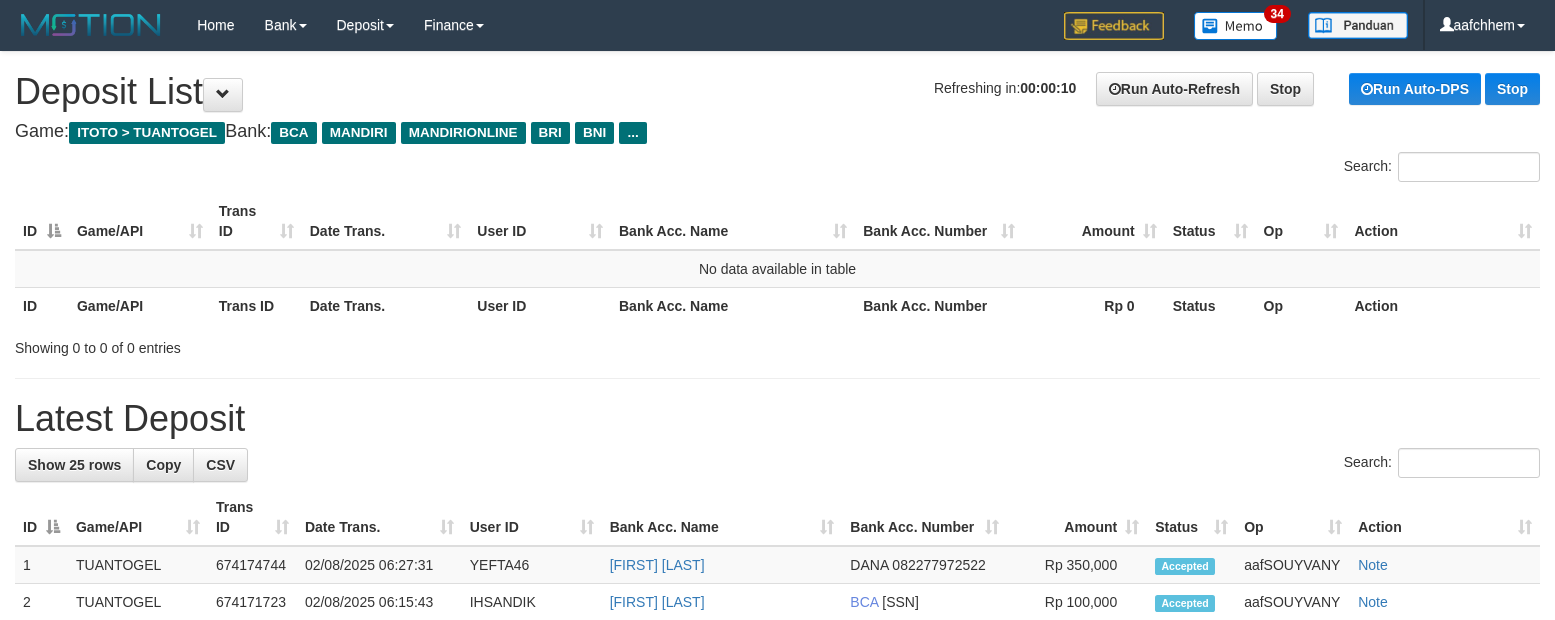scroll, scrollTop: 0, scrollLeft: 0, axis: both 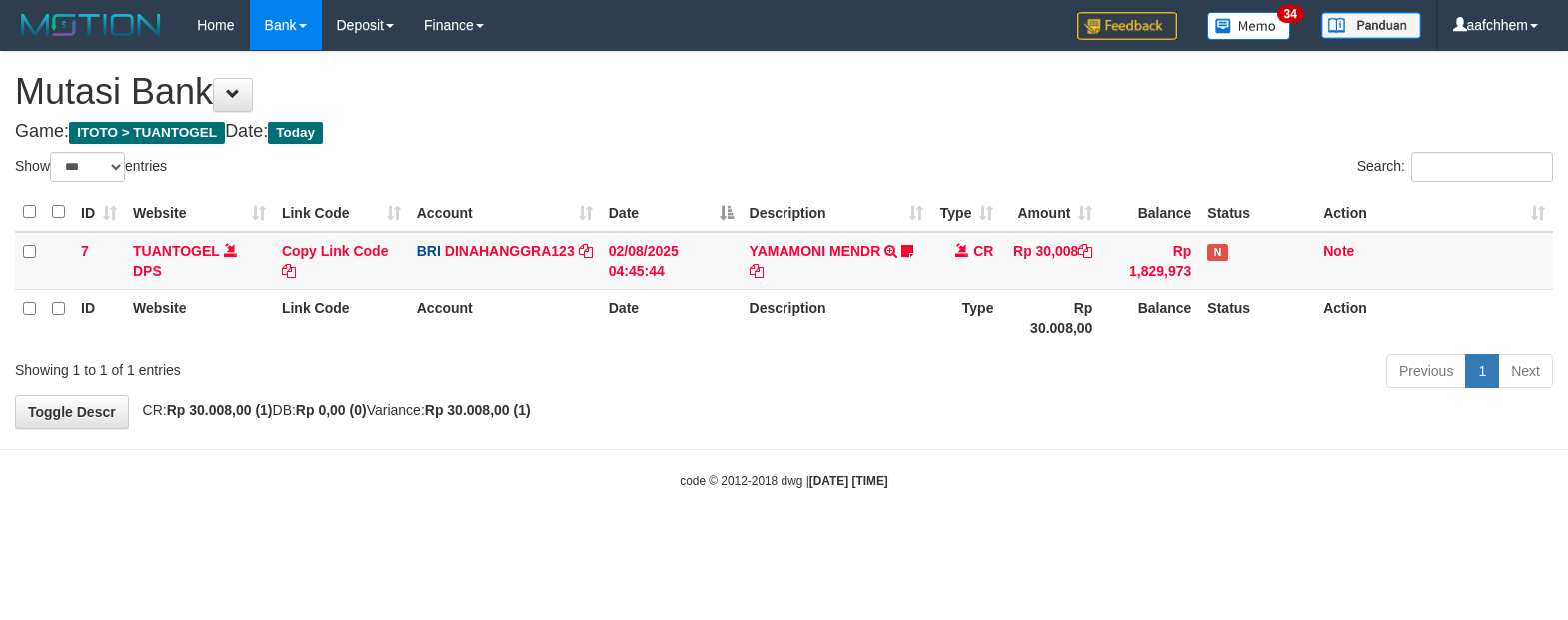 select on "***" 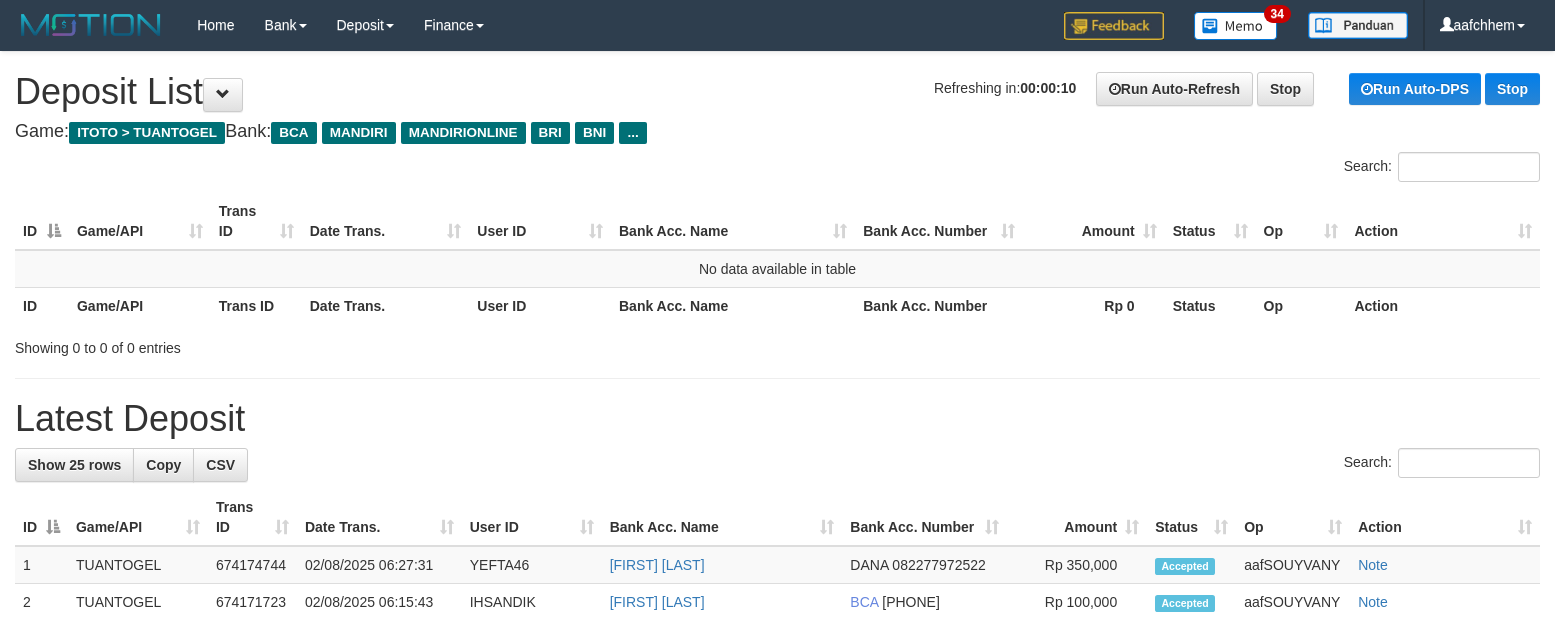 scroll, scrollTop: 0, scrollLeft: 0, axis: both 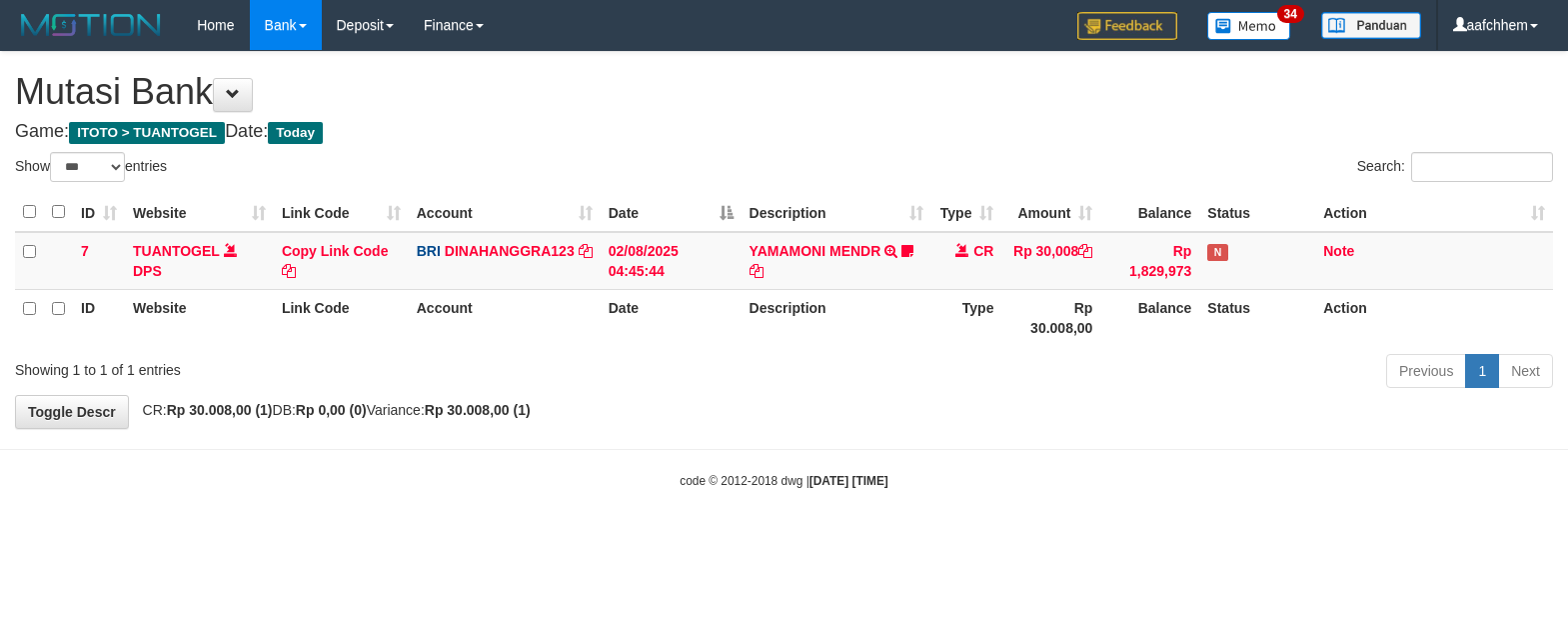 select on "***" 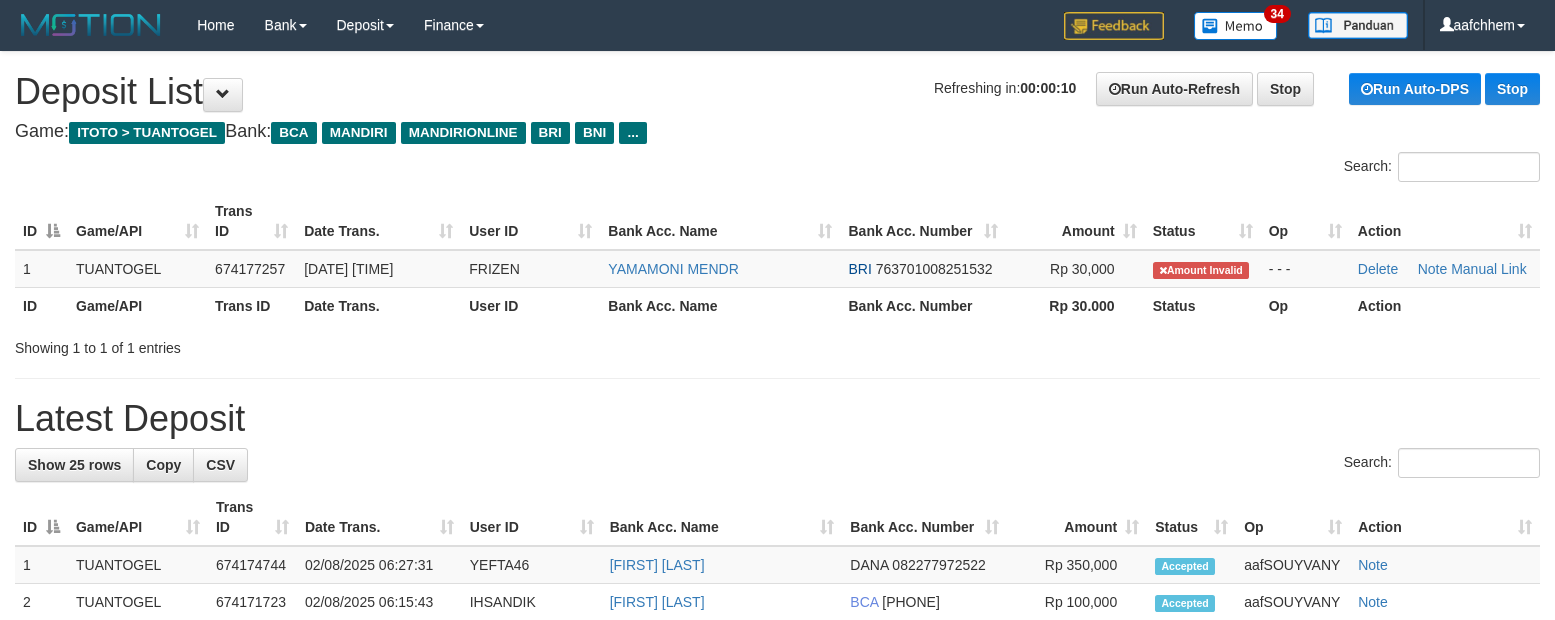 scroll, scrollTop: 0, scrollLeft: 0, axis: both 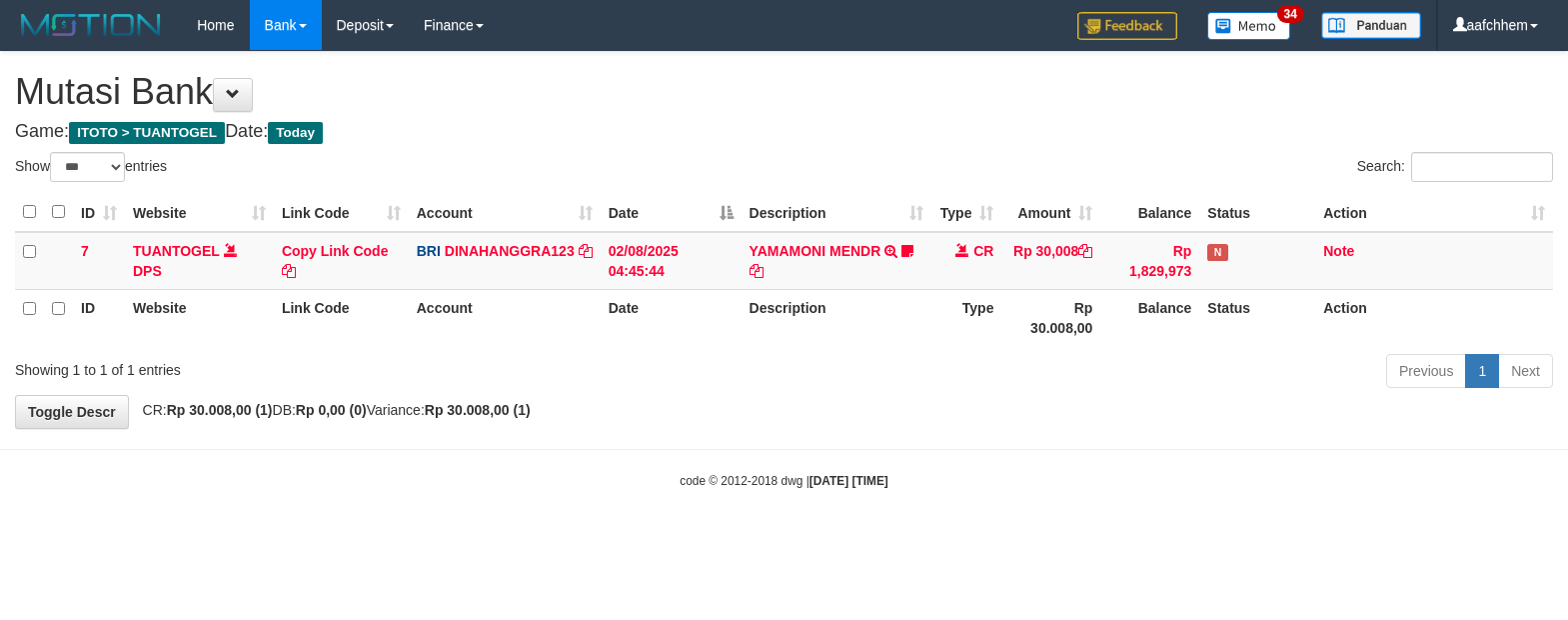 select on "***" 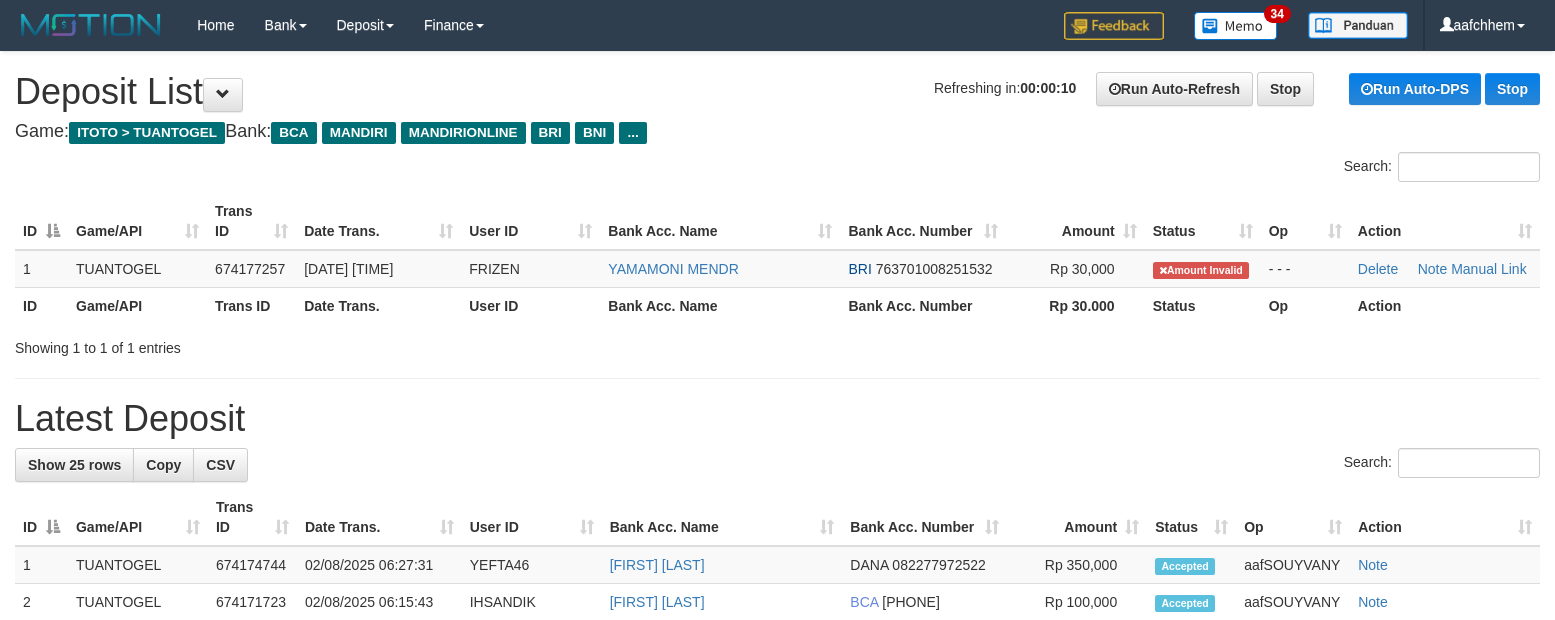 scroll, scrollTop: 0, scrollLeft: 0, axis: both 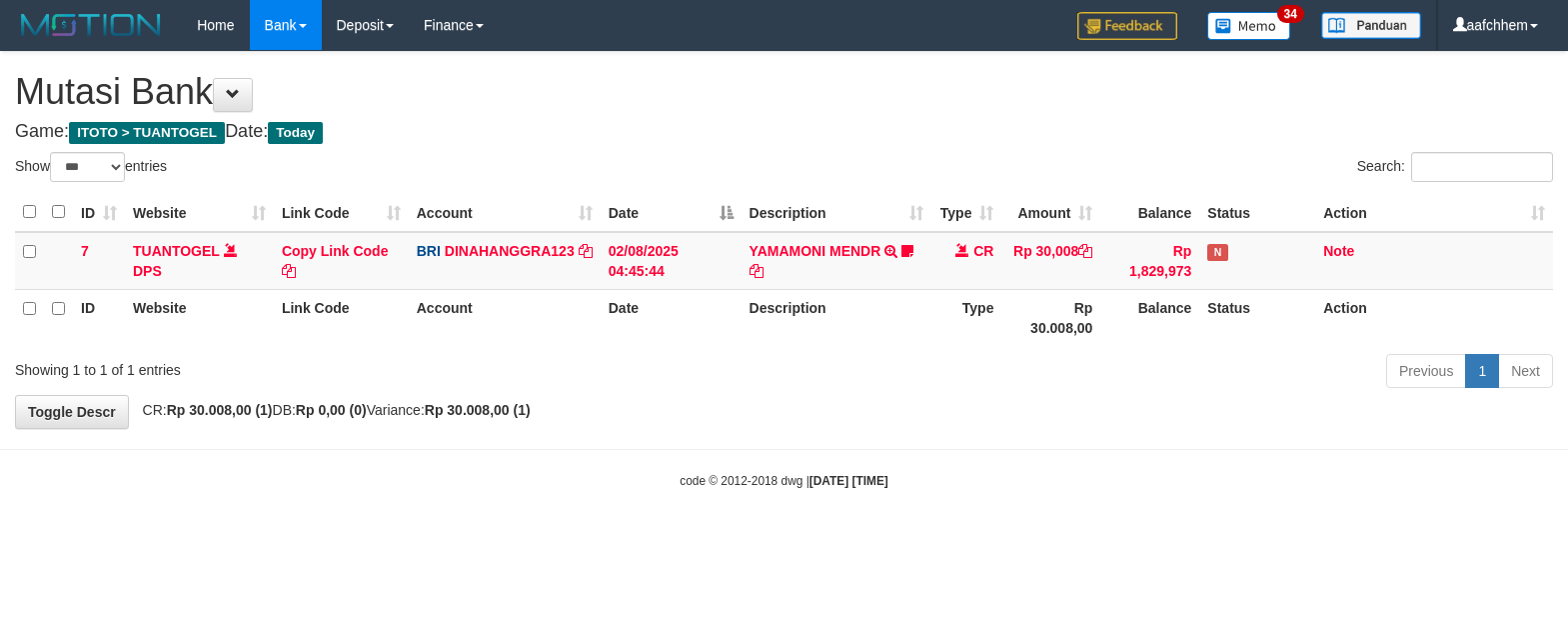 select on "***" 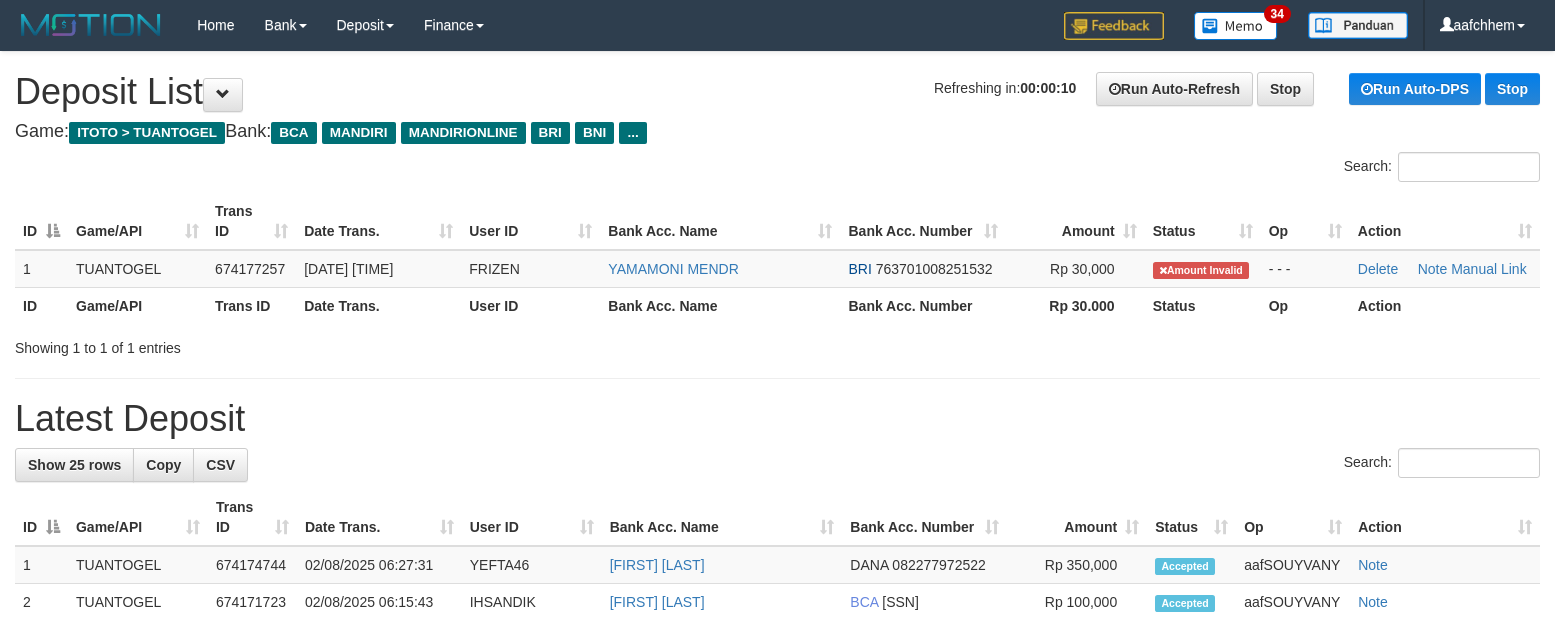 scroll, scrollTop: 0, scrollLeft: 0, axis: both 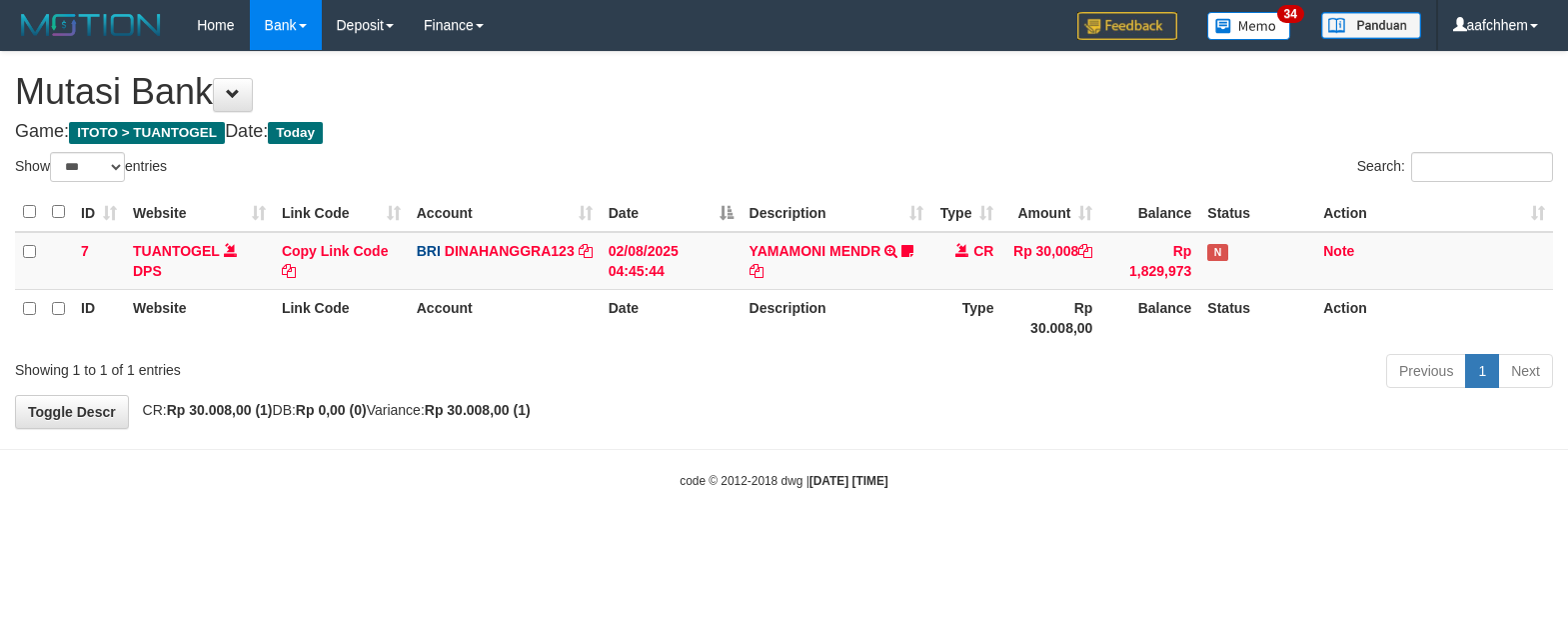 select on "***" 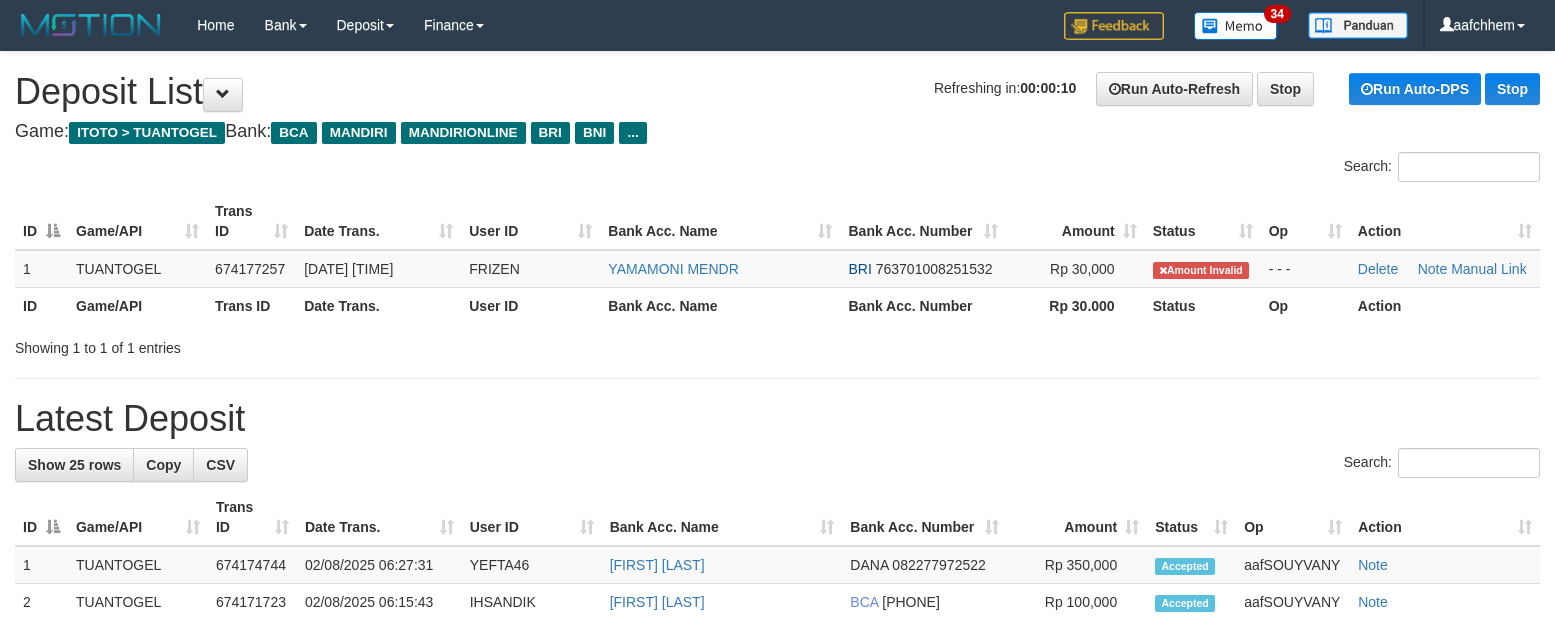 scroll, scrollTop: 0, scrollLeft: 0, axis: both 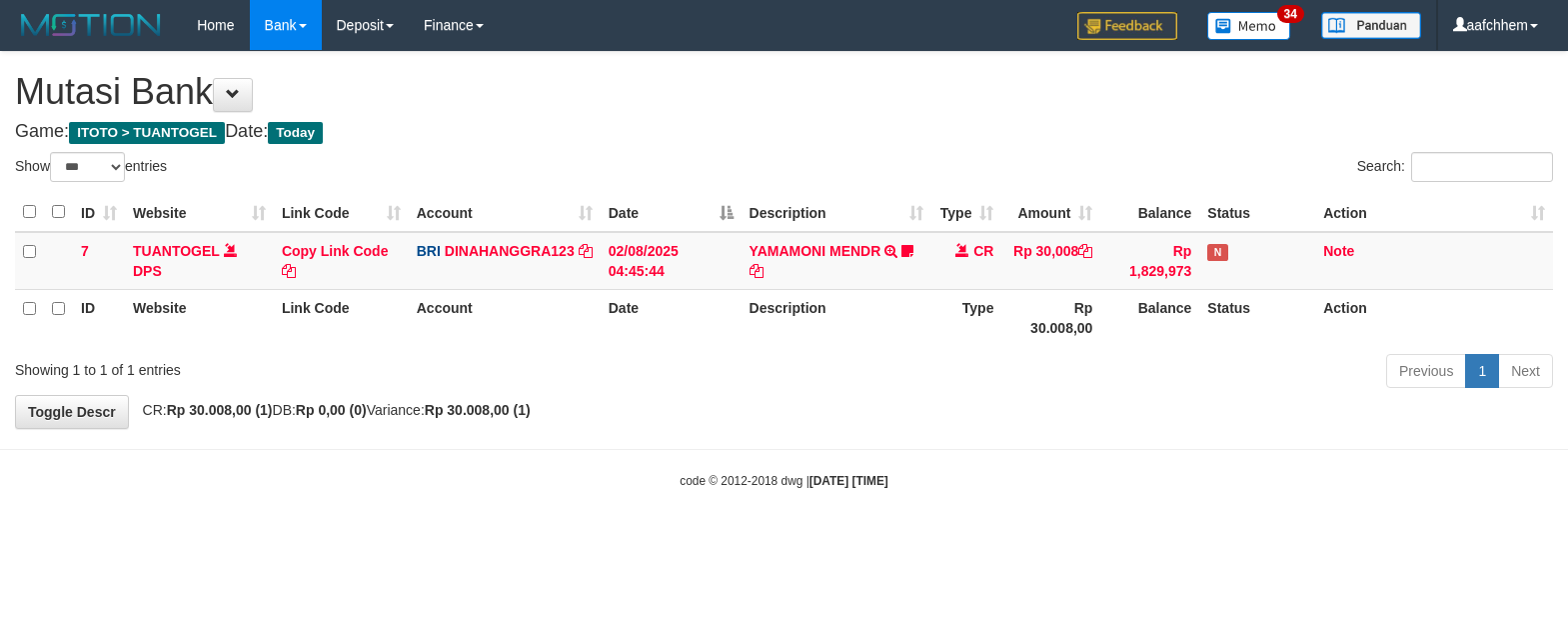 select on "***" 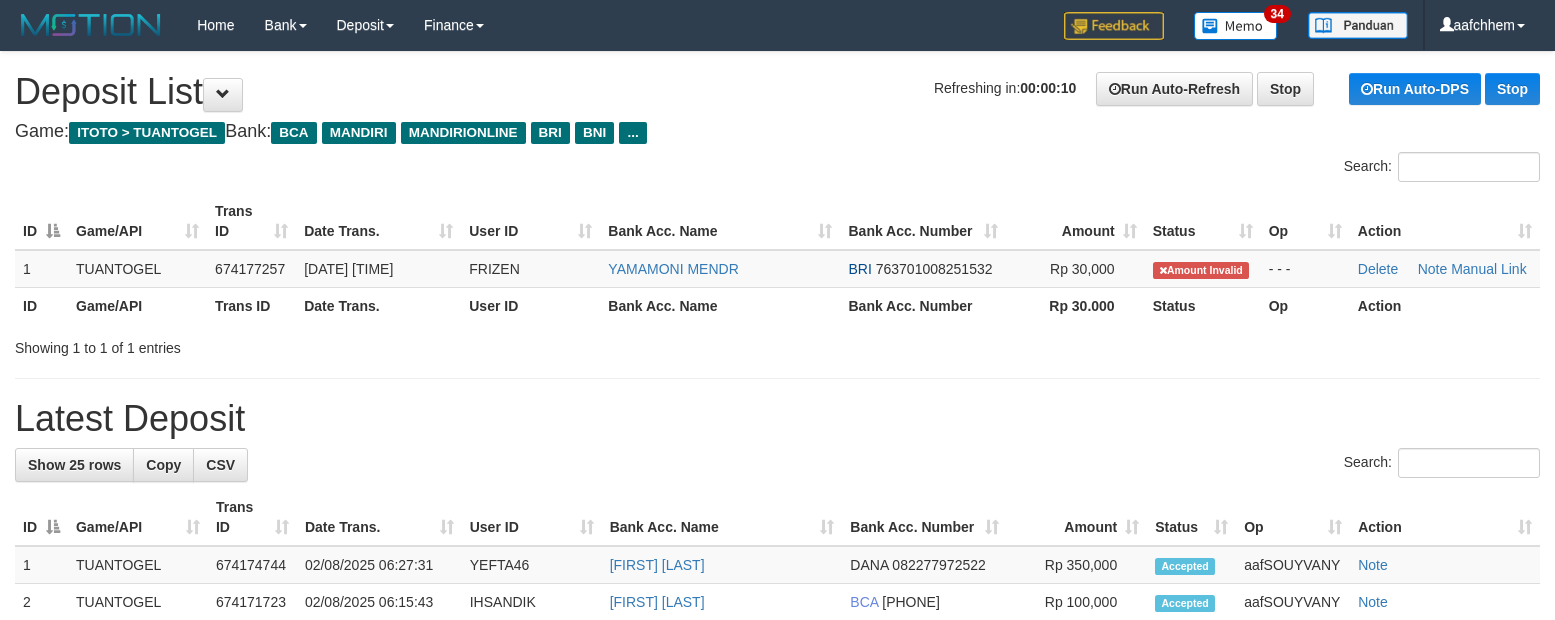 scroll, scrollTop: 0, scrollLeft: 0, axis: both 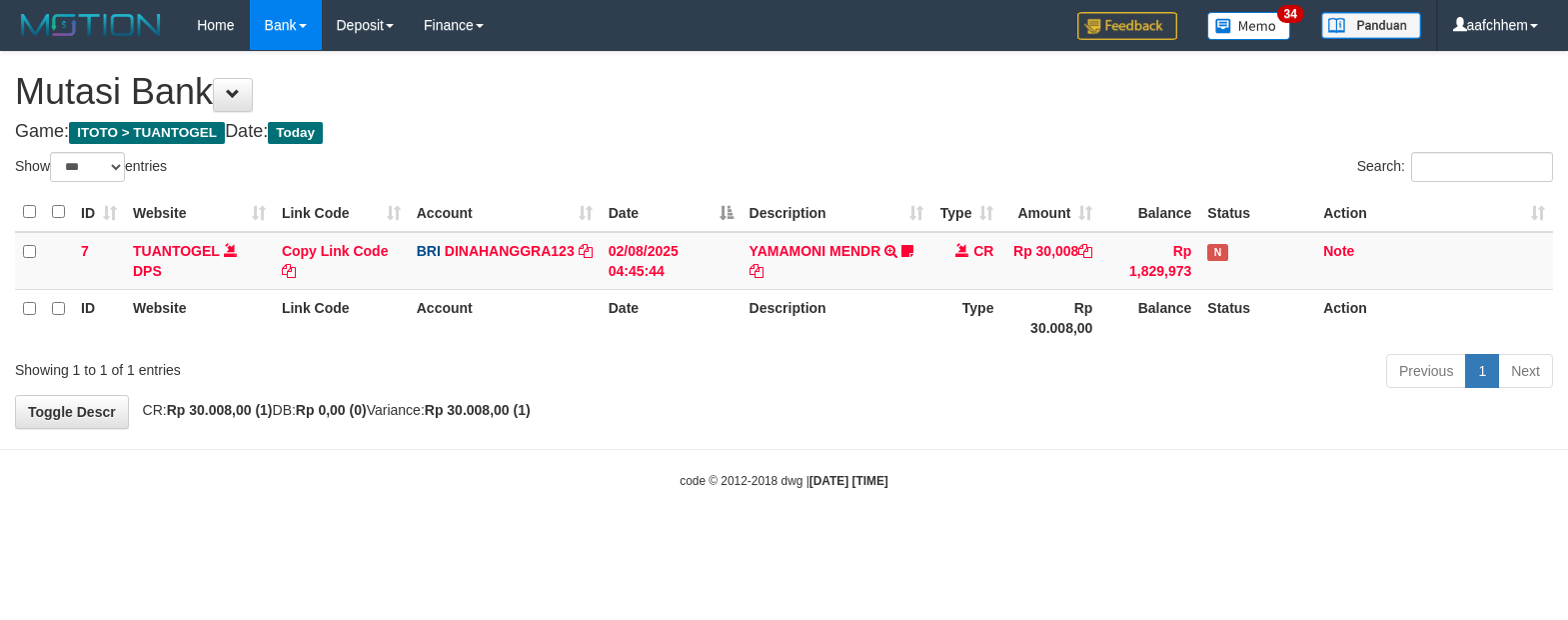 select on "***" 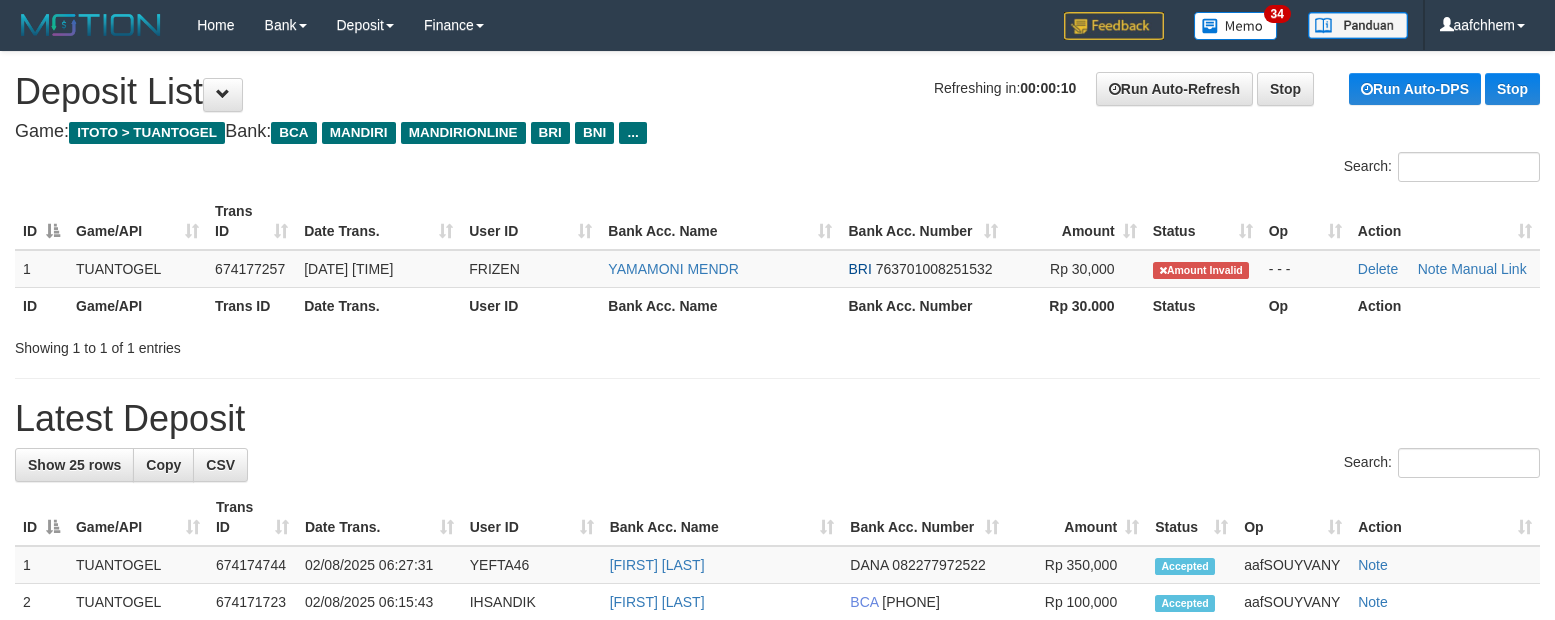scroll, scrollTop: 0, scrollLeft: 0, axis: both 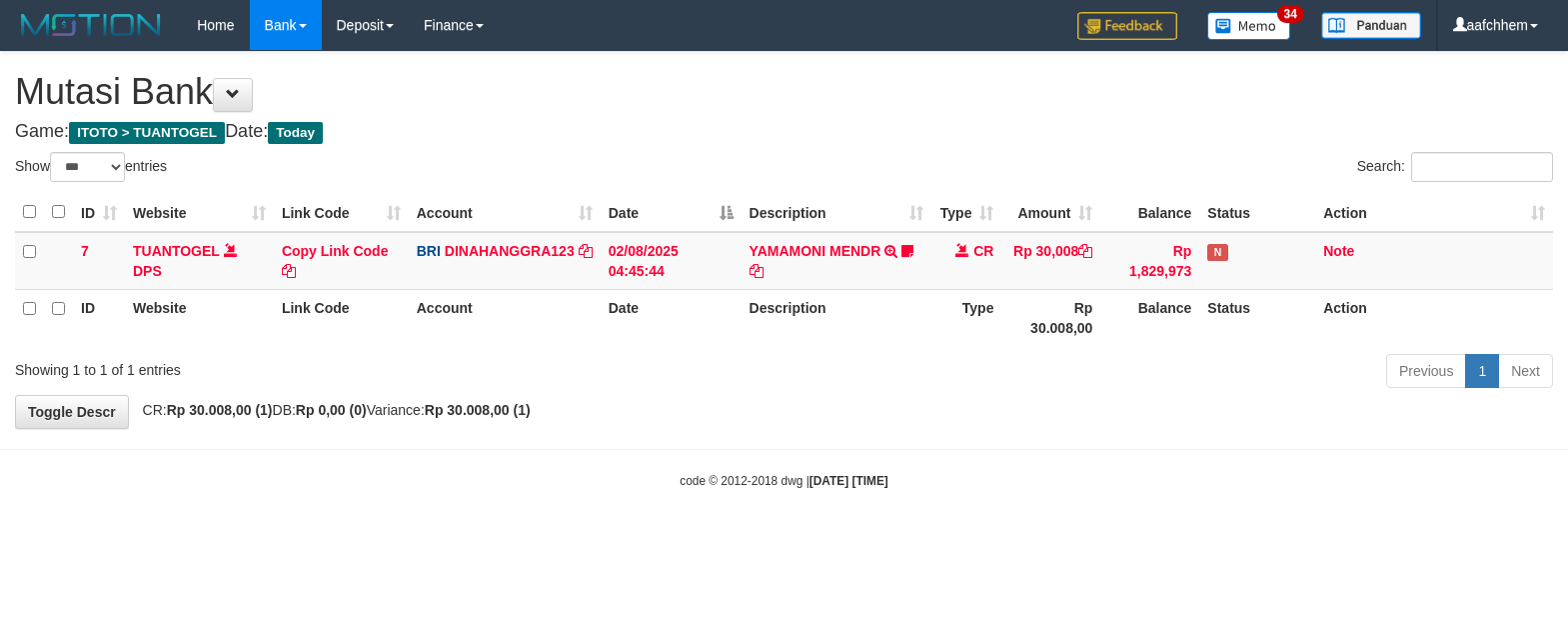 select on "***" 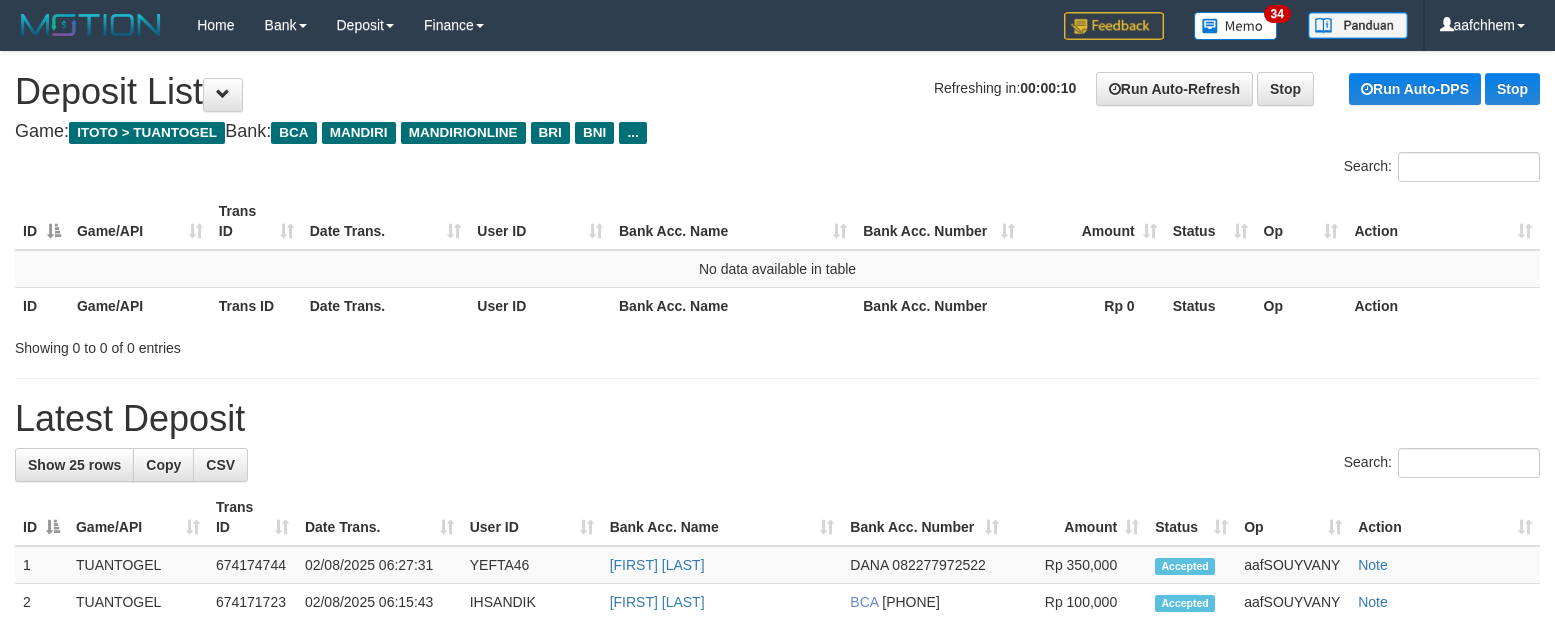 scroll, scrollTop: 0, scrollLeft: 0, axis: both 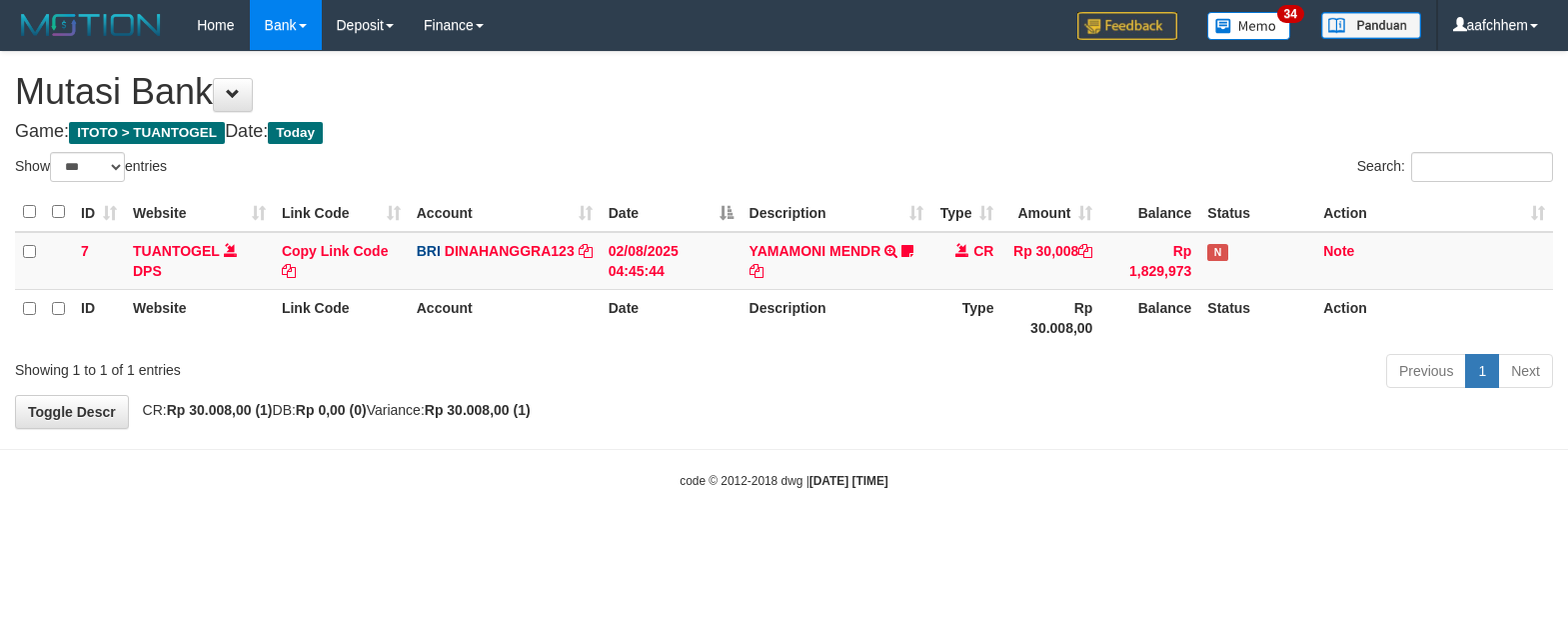 select on "***" 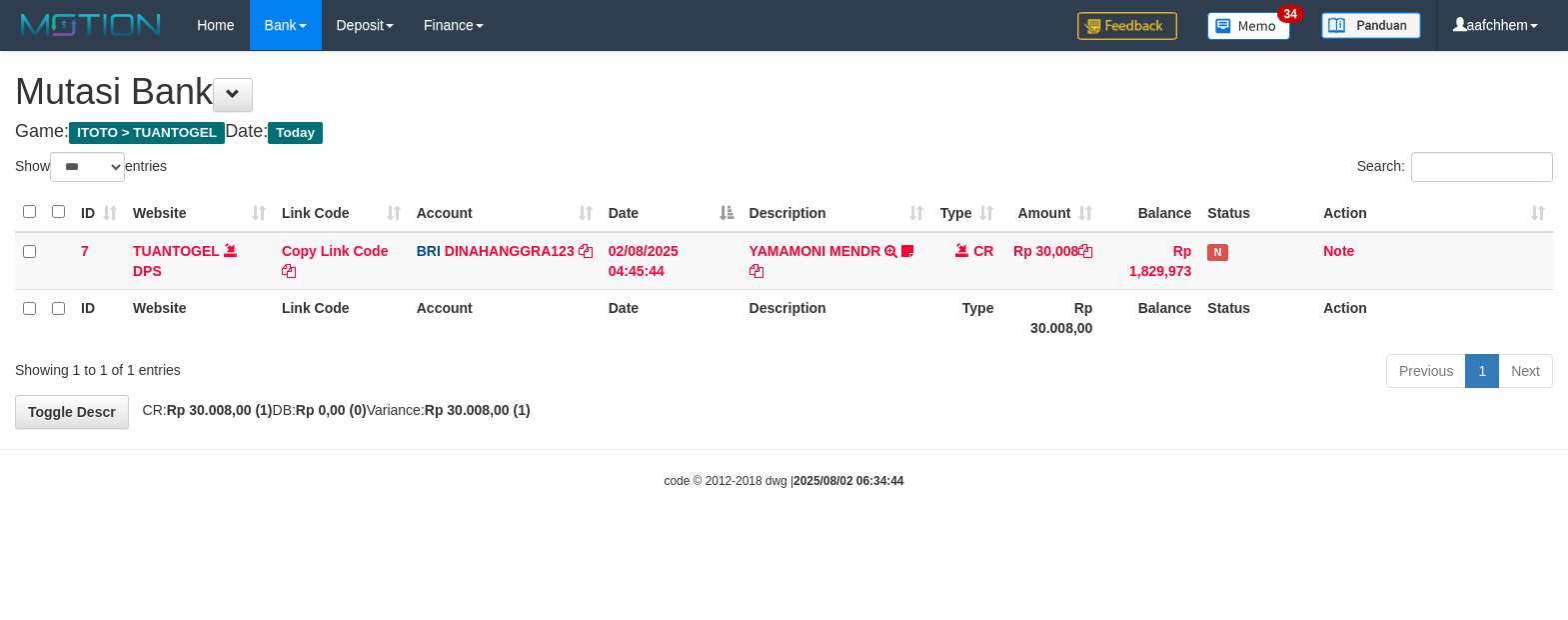 select on "***" 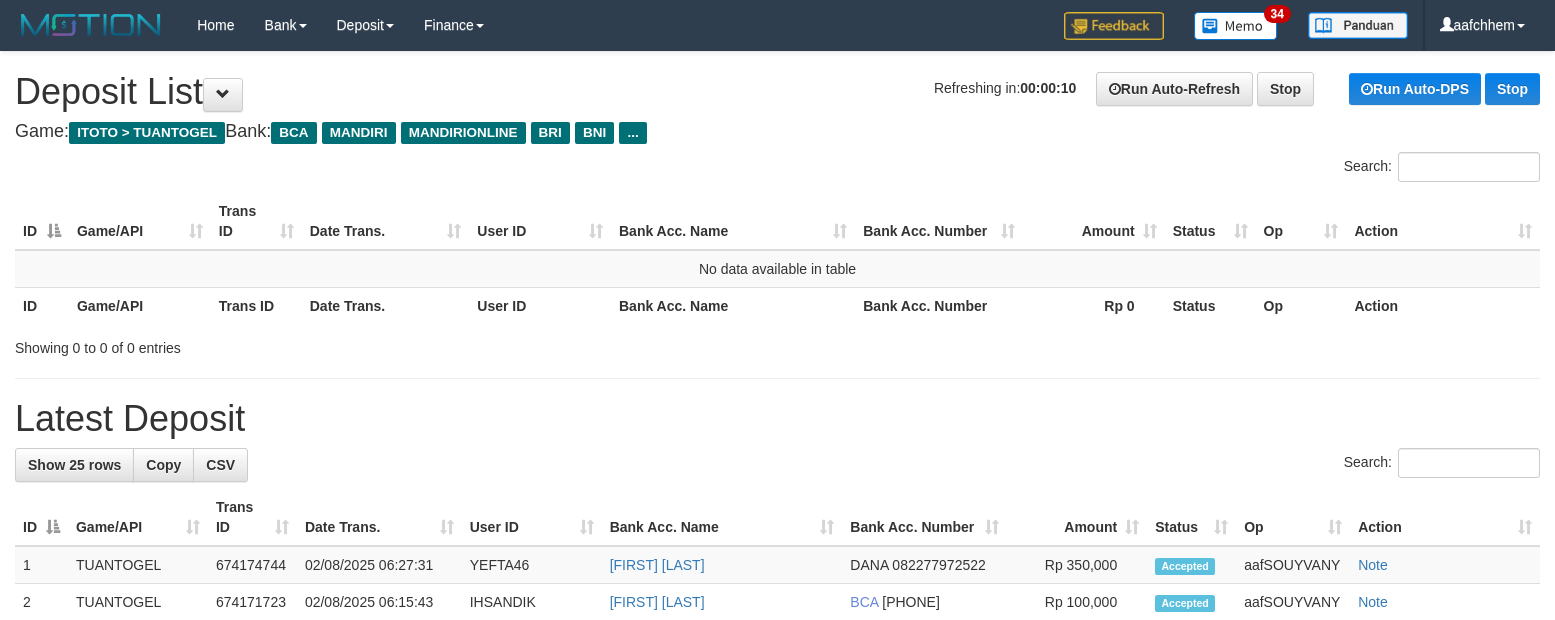 scroll, scrollTop: 0, scrollLeft: 0, axis: both 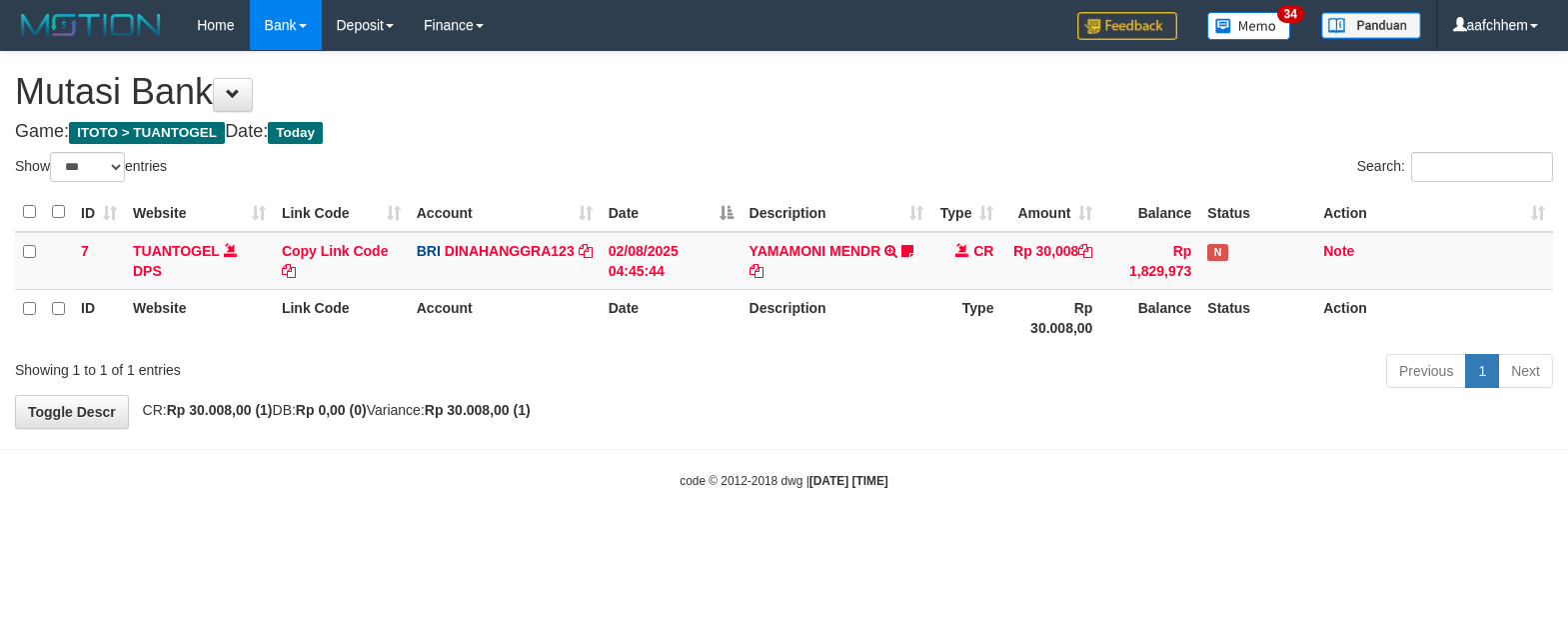 select on "***" 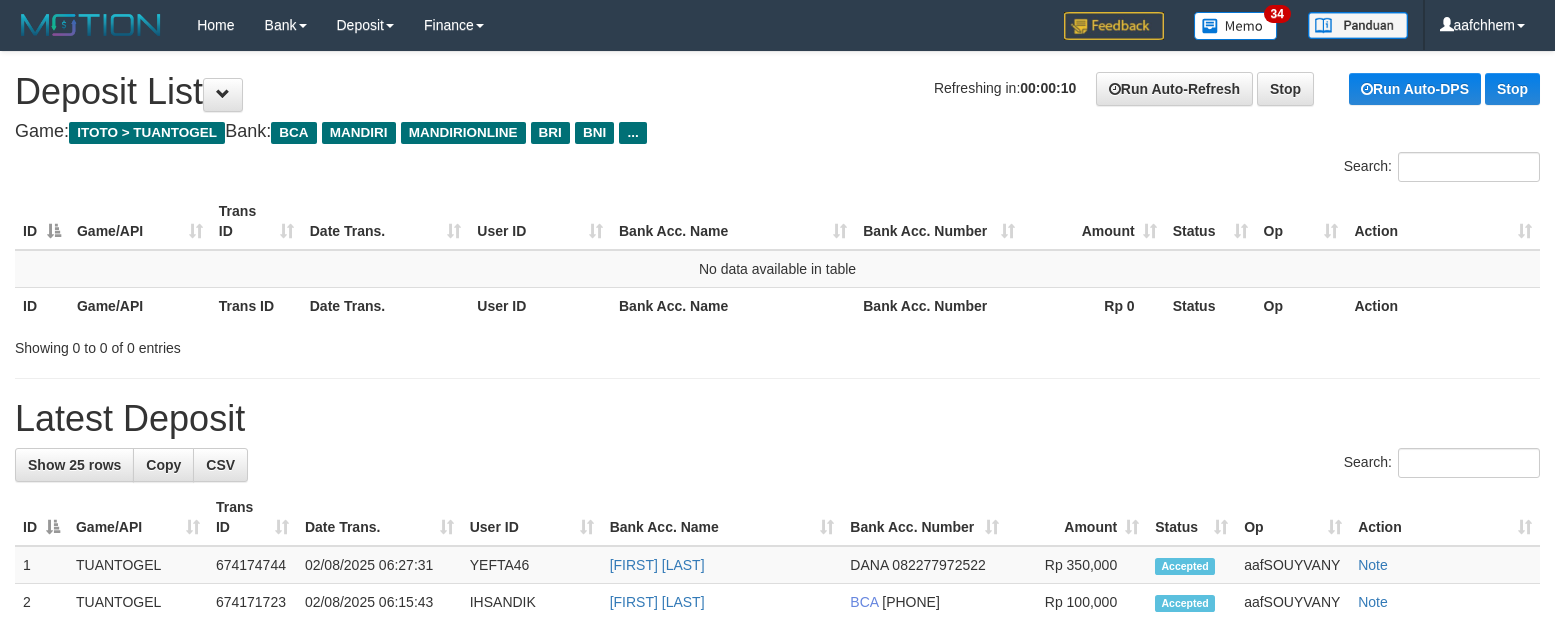 scroll, scrollTop: 0, scrollLeft: 0, axis: both 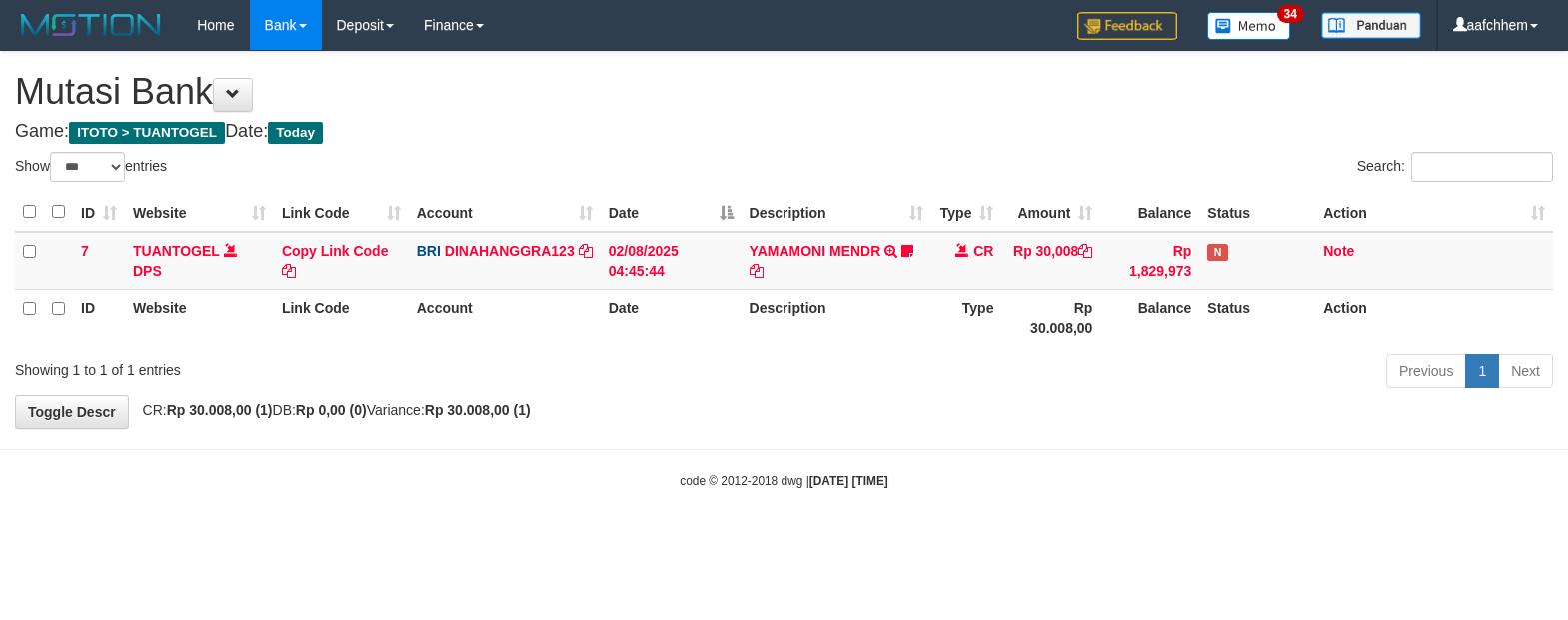 select on "***" 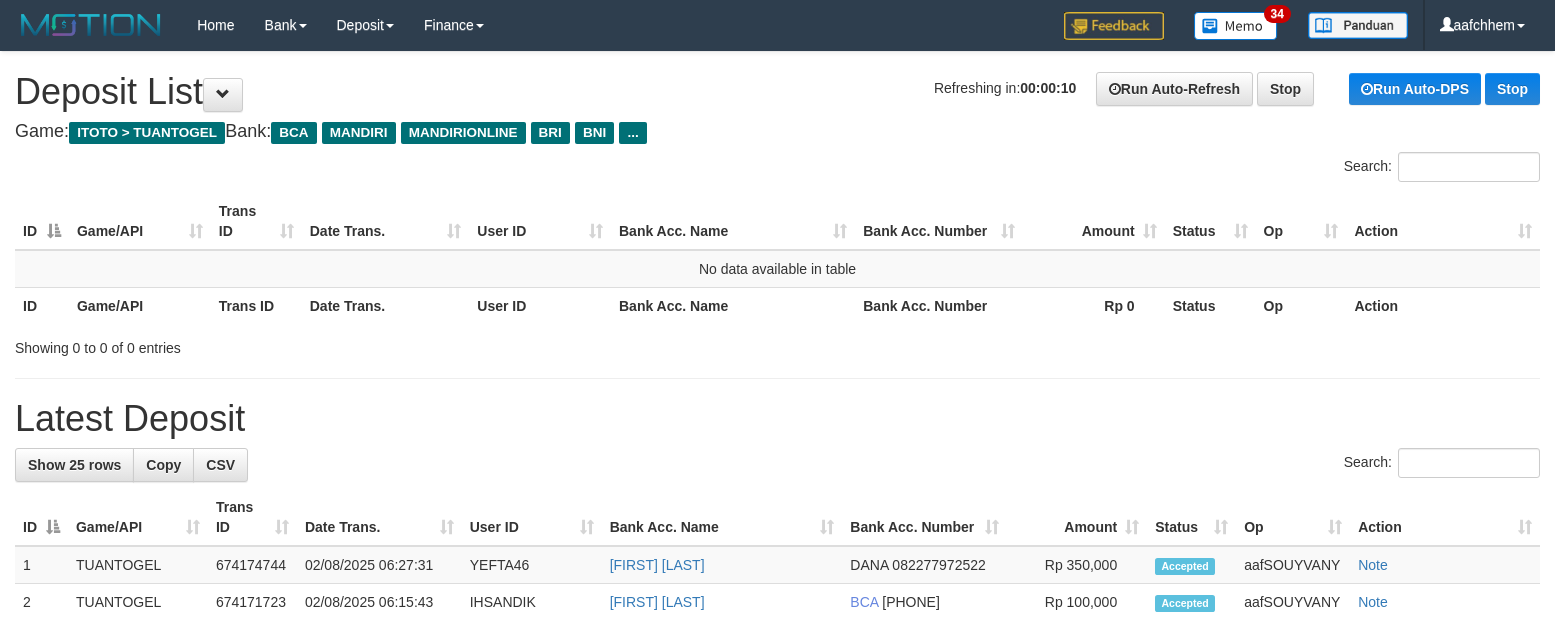 scroll, scrollTop: 0, scrollLeft: 0, axis: both 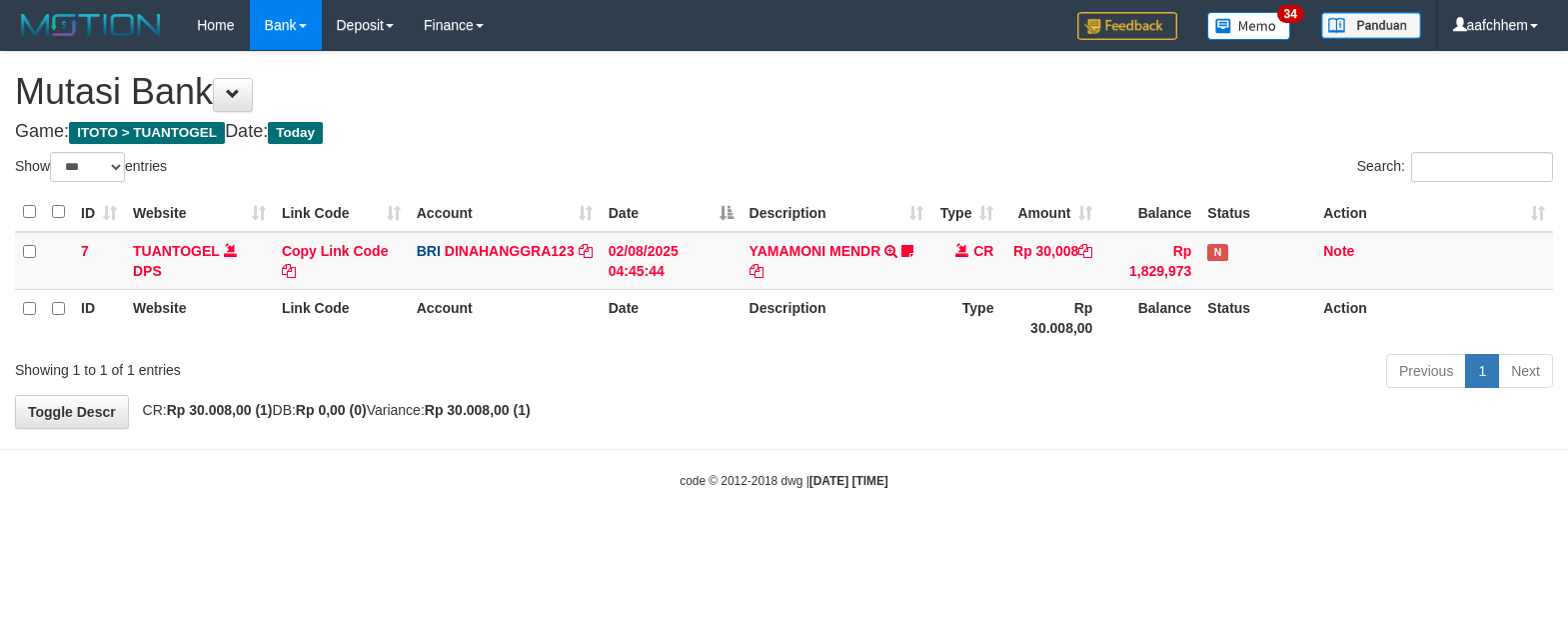 select on "***" 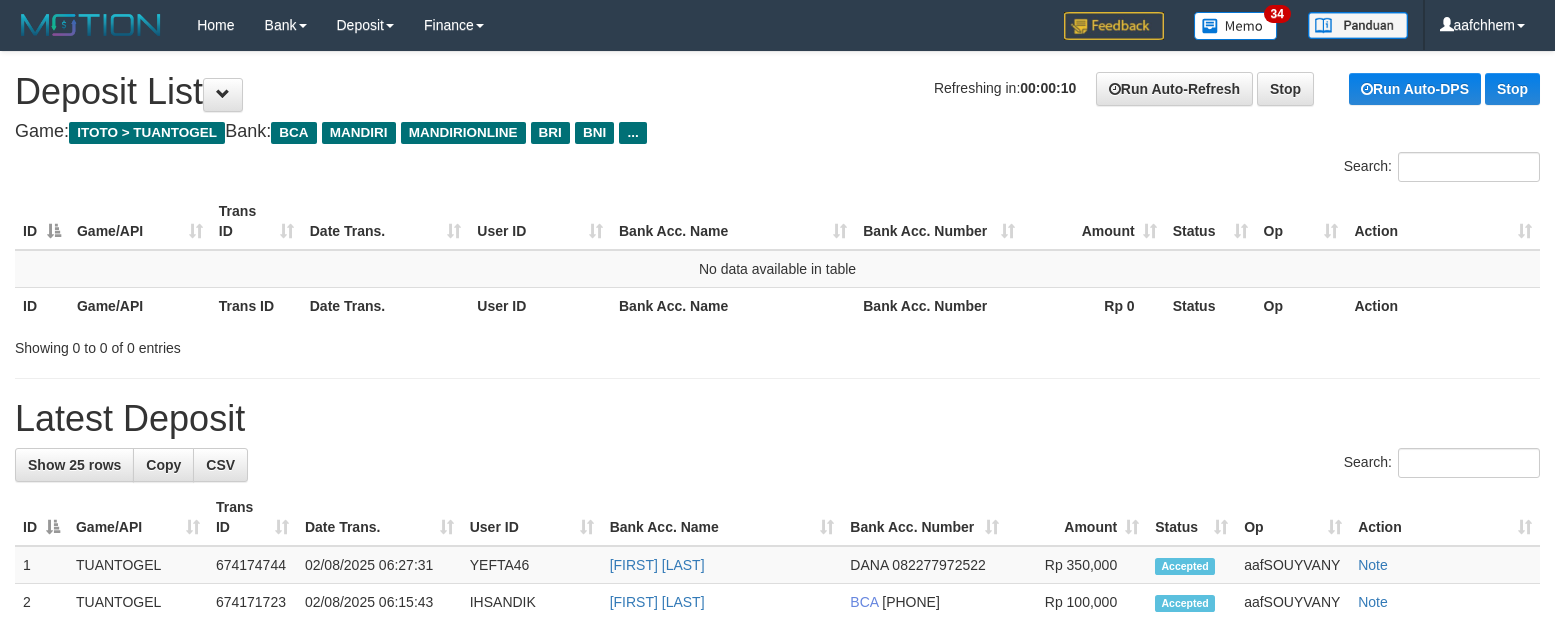 scroll, scrollTop: 0, scrollLeft: 0, axis: both 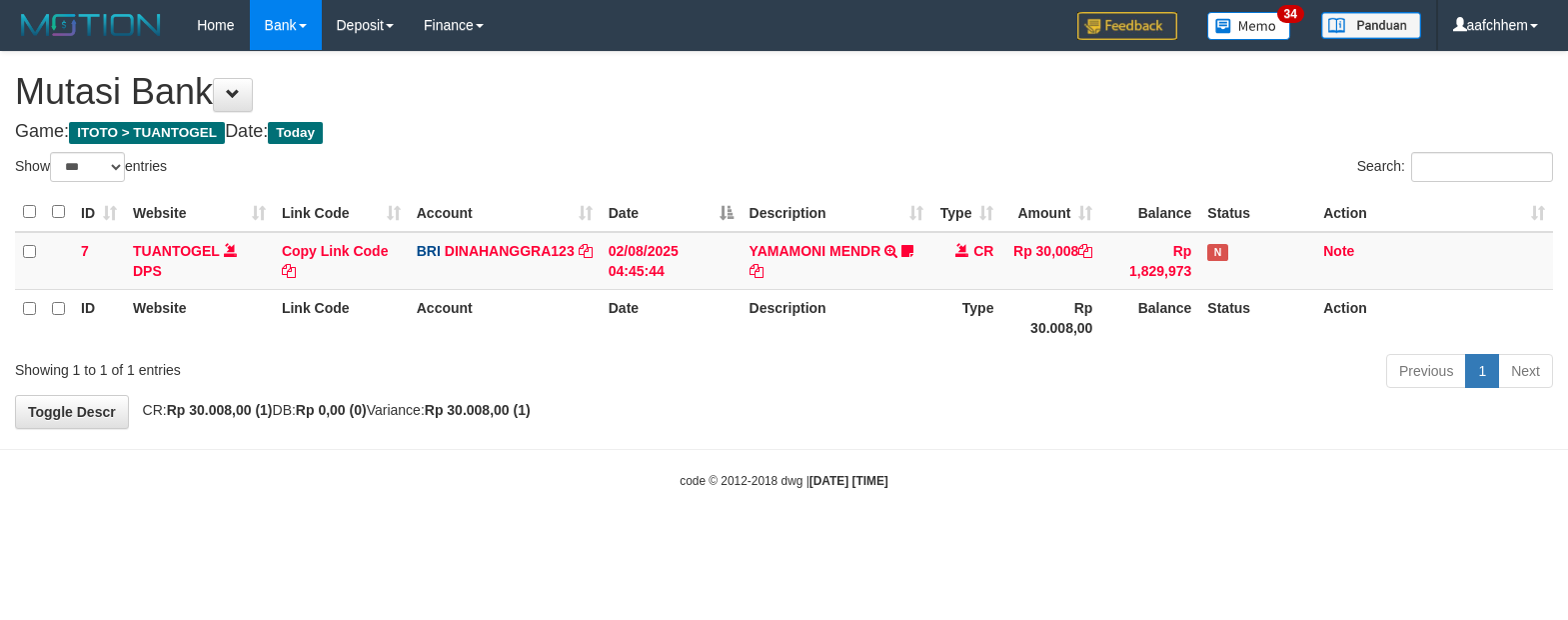 select on "***" 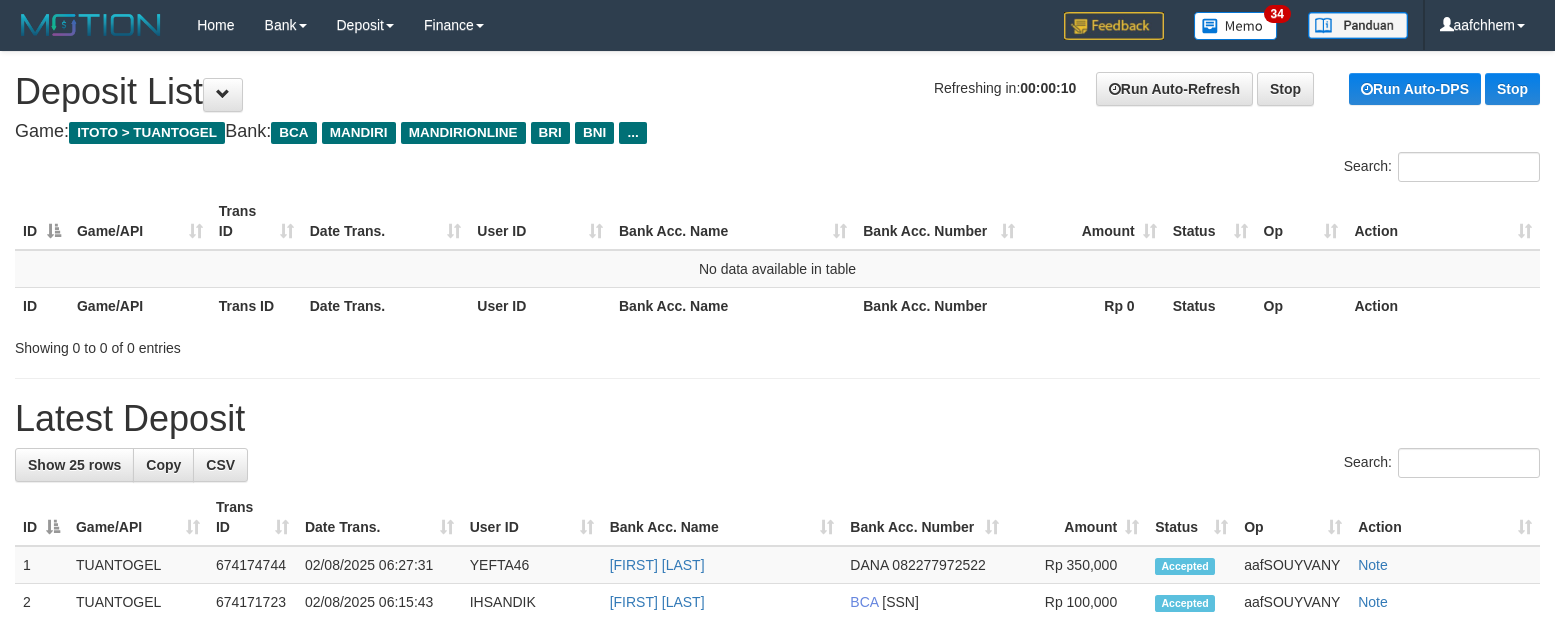scroll, scrollTop: 0, scrollLeft: 0, axis: both 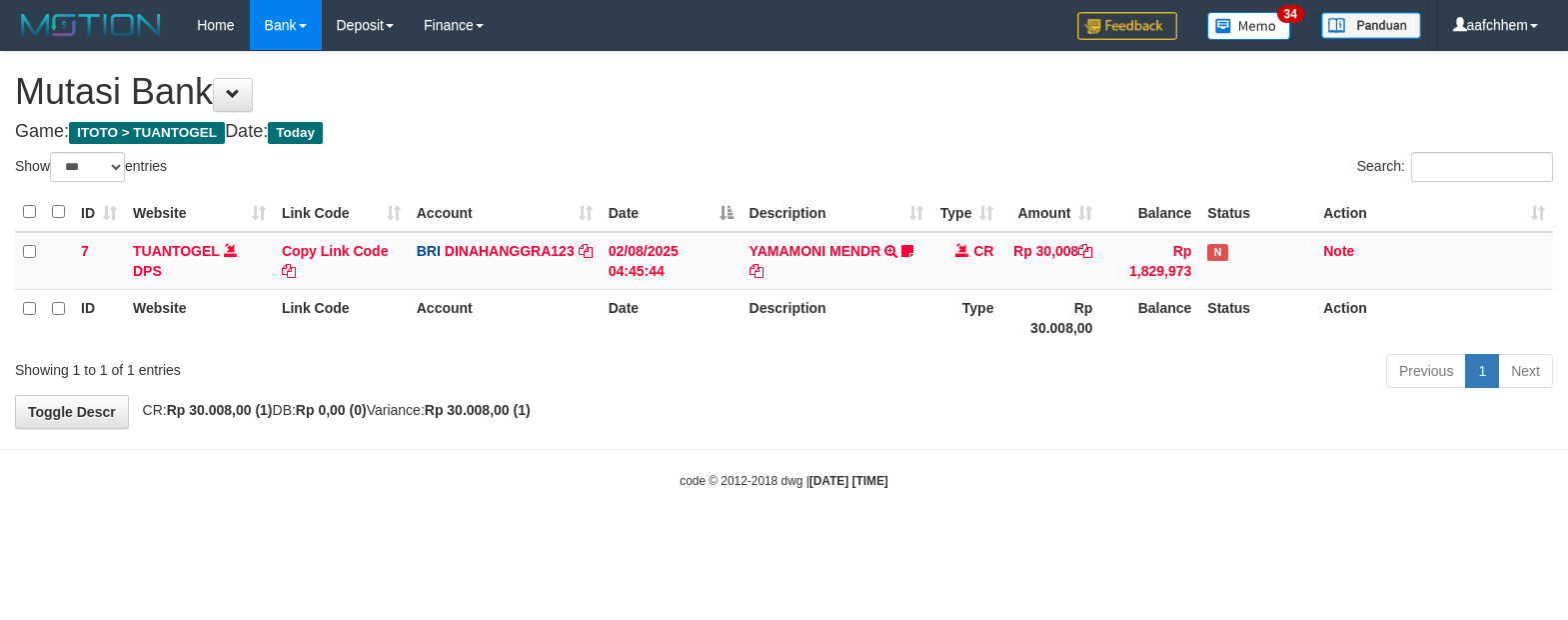 select on "***" 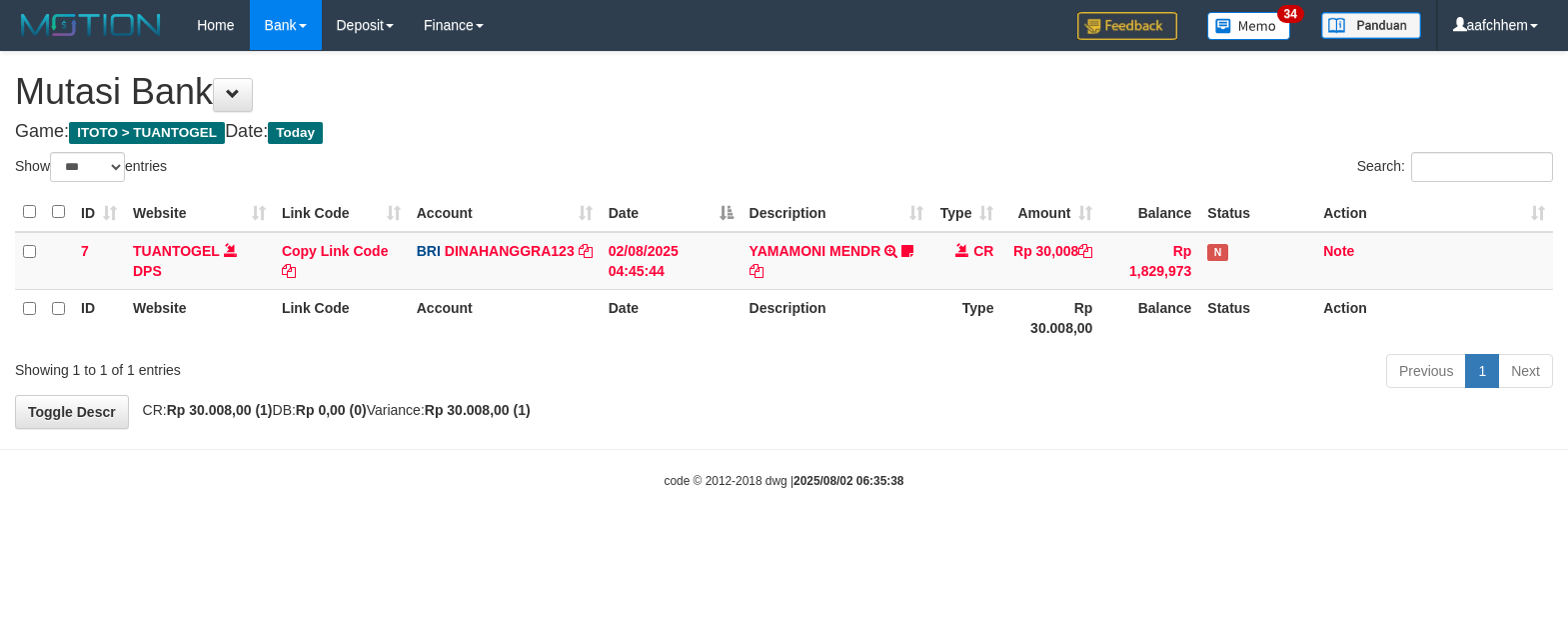 select on "***" 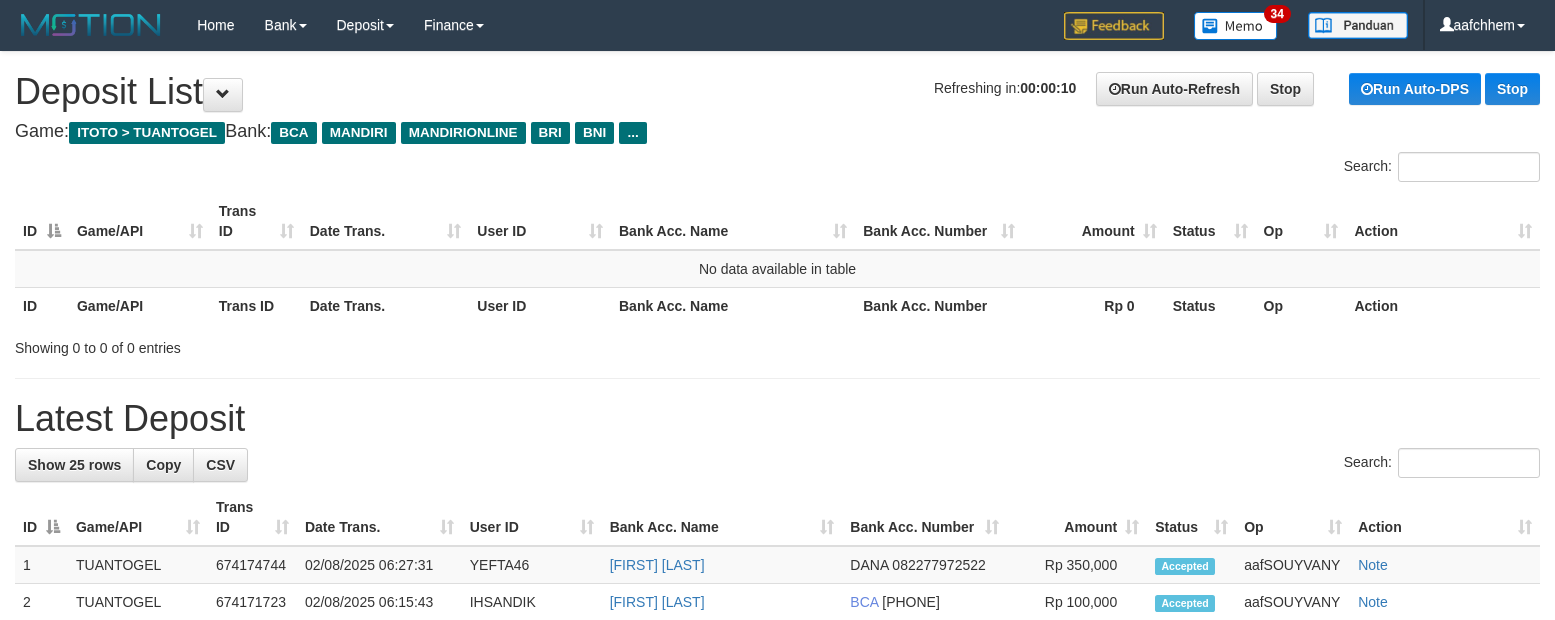 scroll, scrollTop: 0, scrollLeft: 0, axis: both 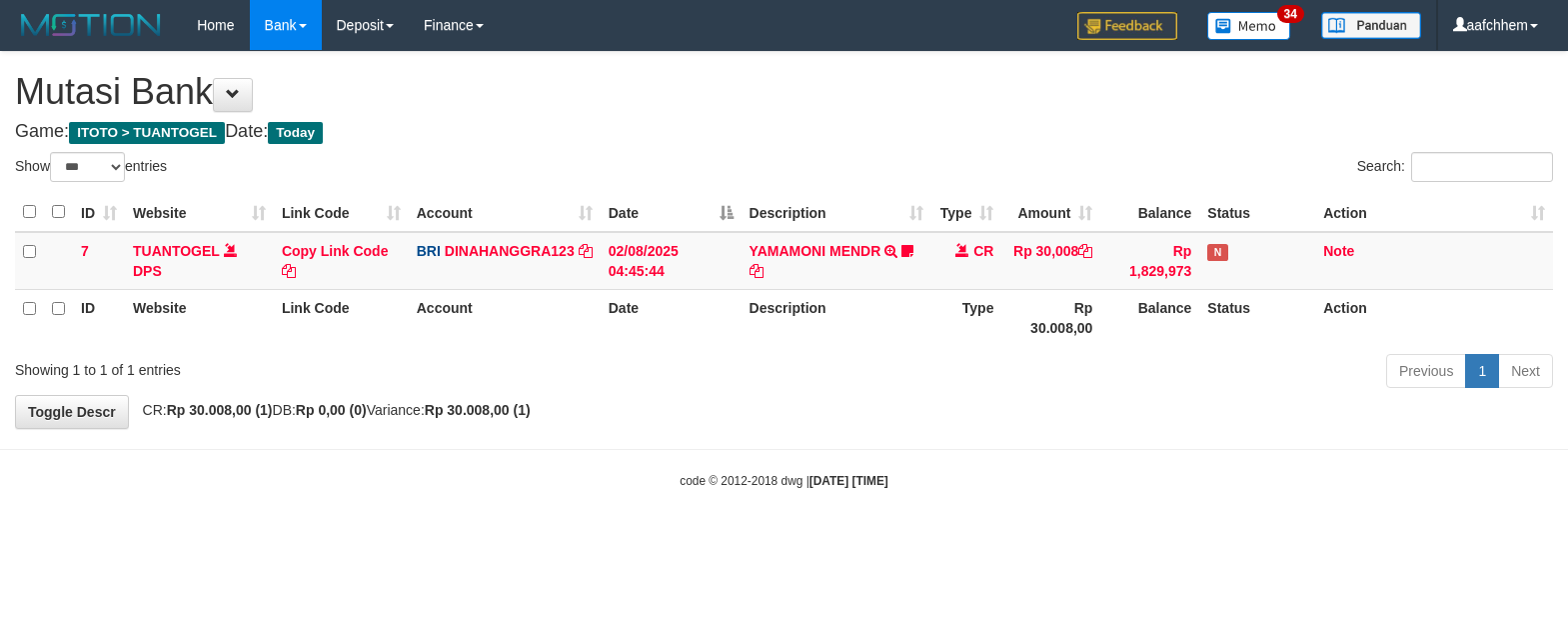 select on "***" 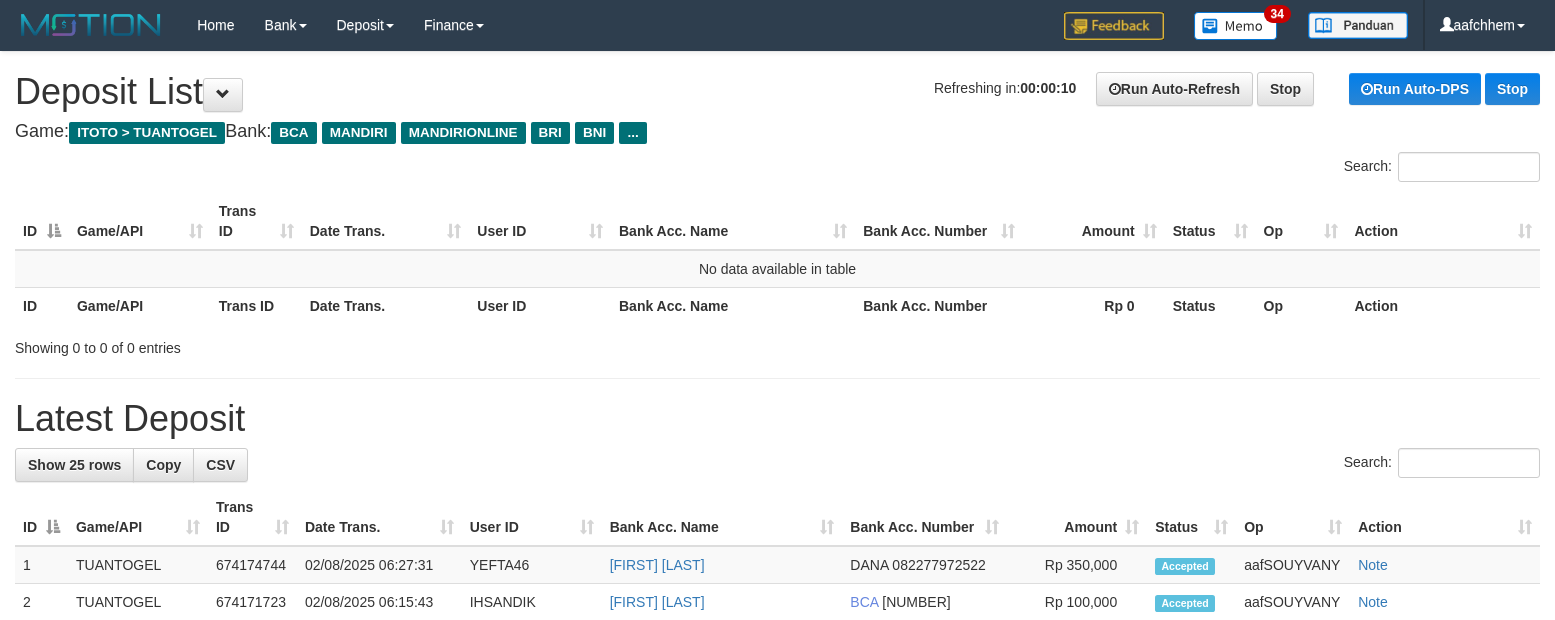 scroll, scrollTop: 0, scrollLeft: 0, axis: both 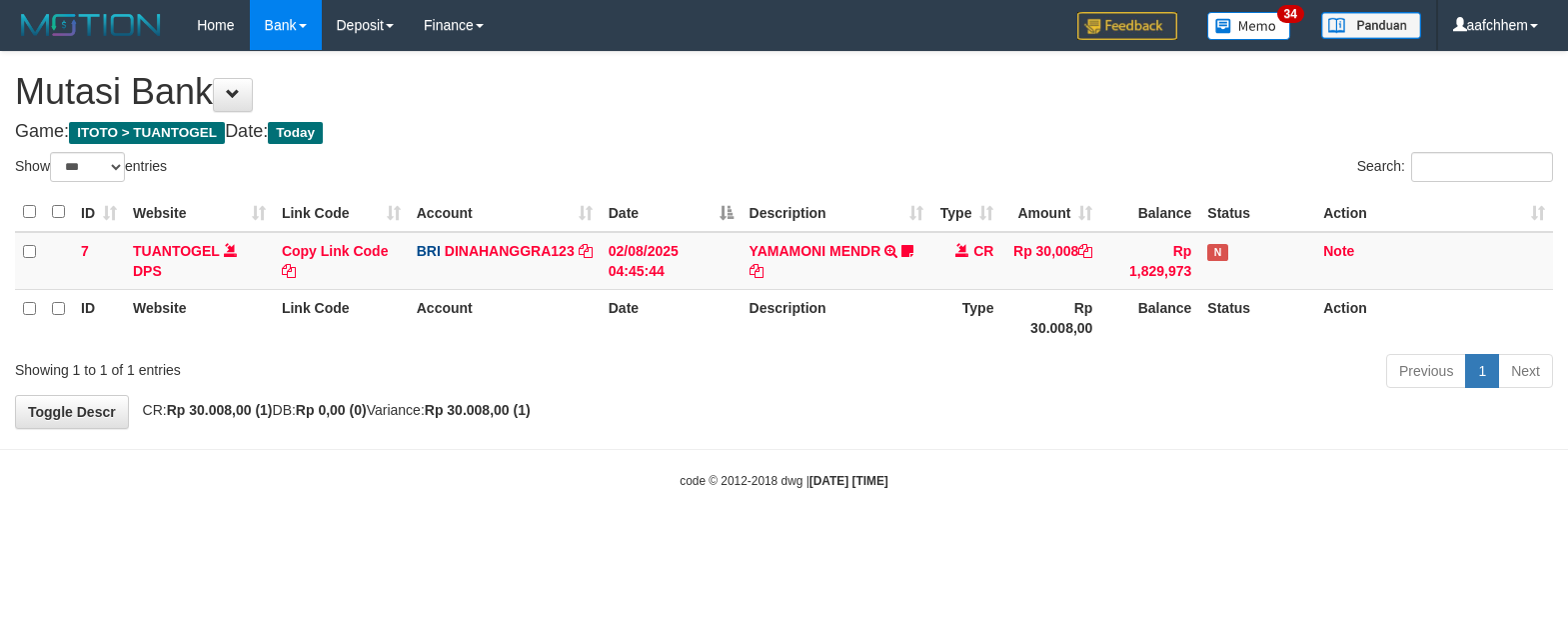 select on "***" 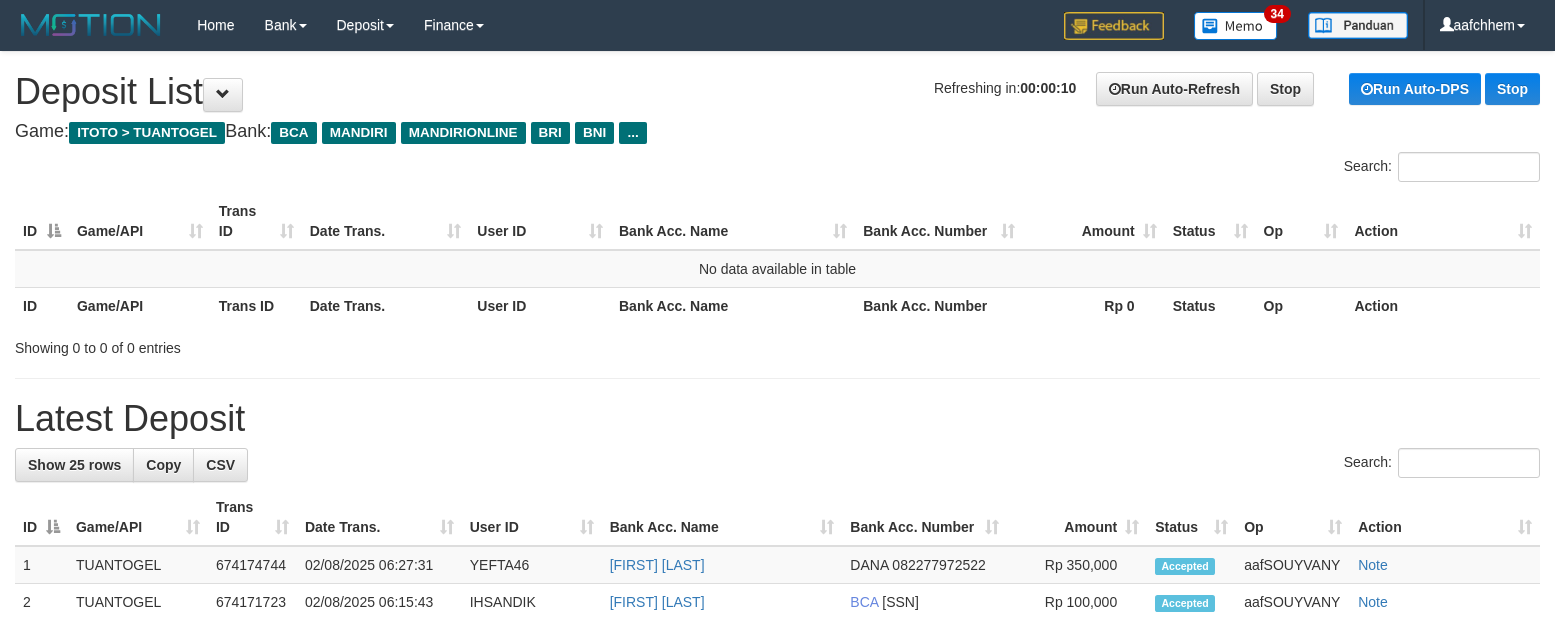 scroll, scrollTop: 0, scrollLeft: 0, axis: both 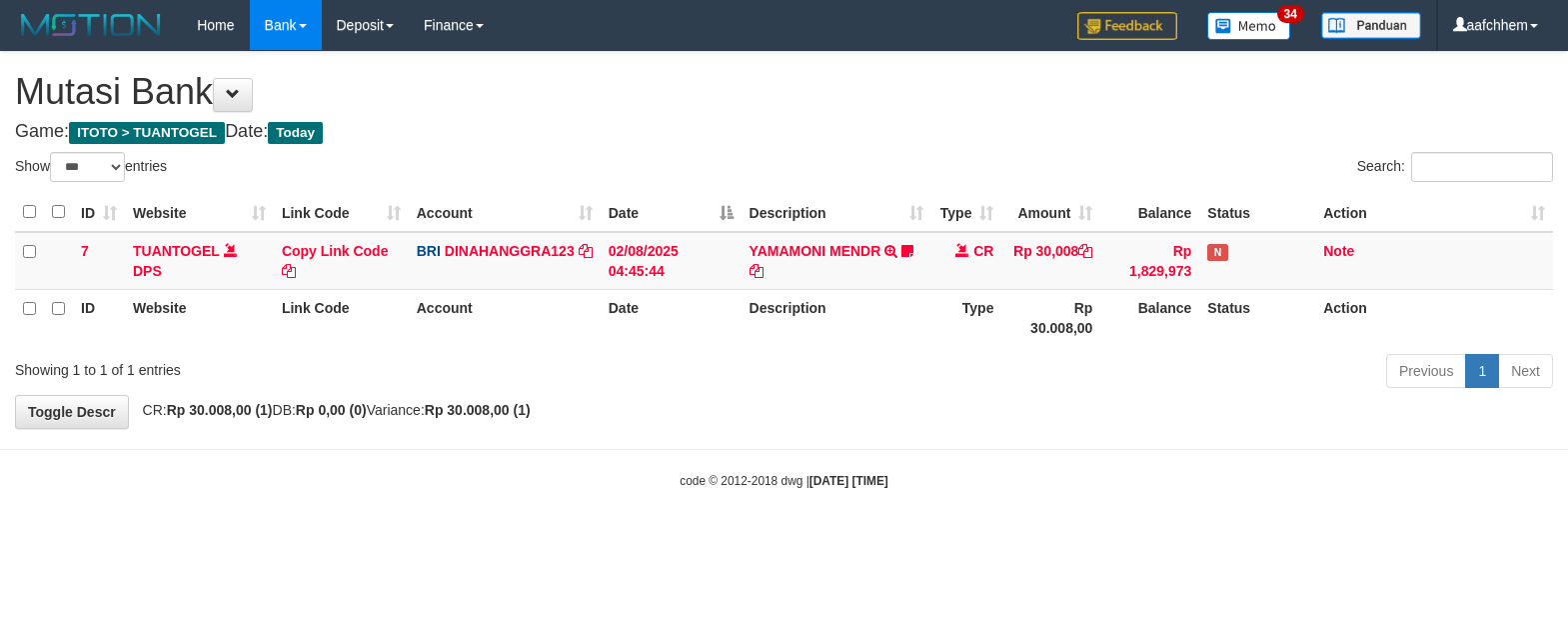 select on "***" 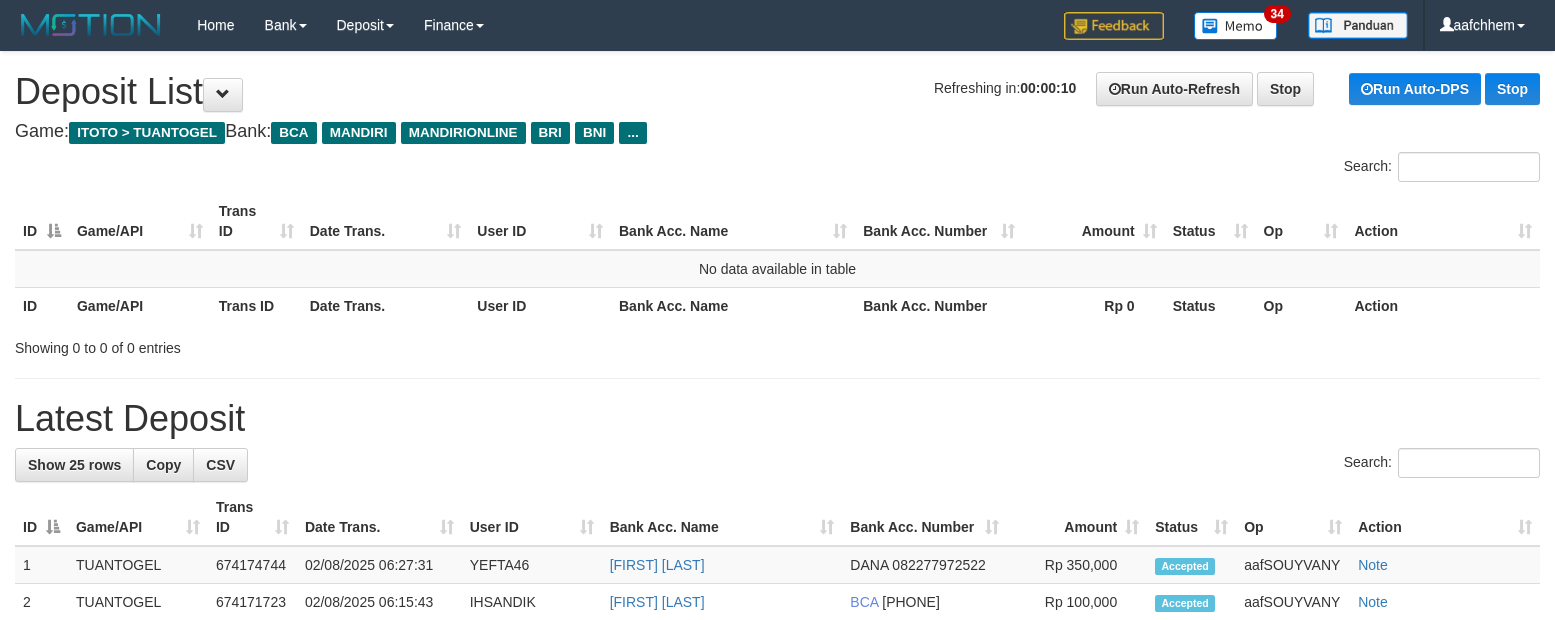 scroll, scrollTop: 0, scrollLeft: 0, axis: both 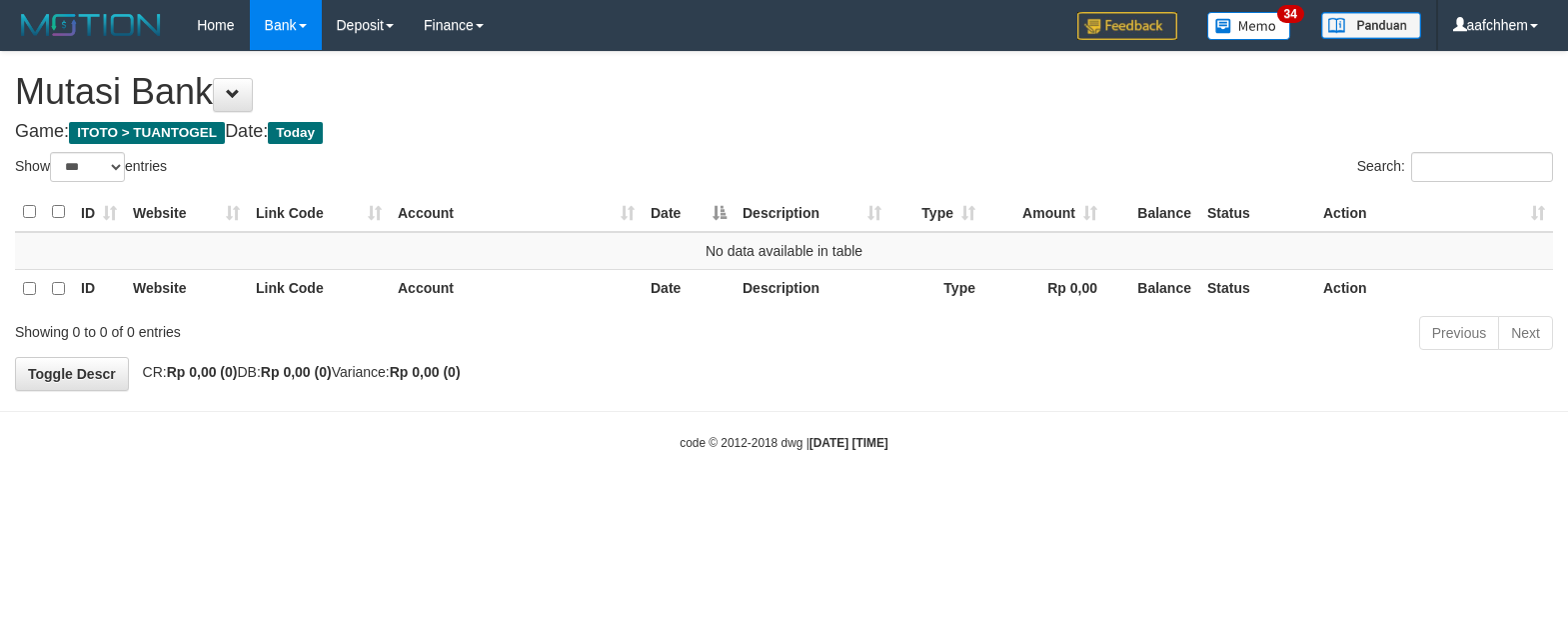 select on "***" 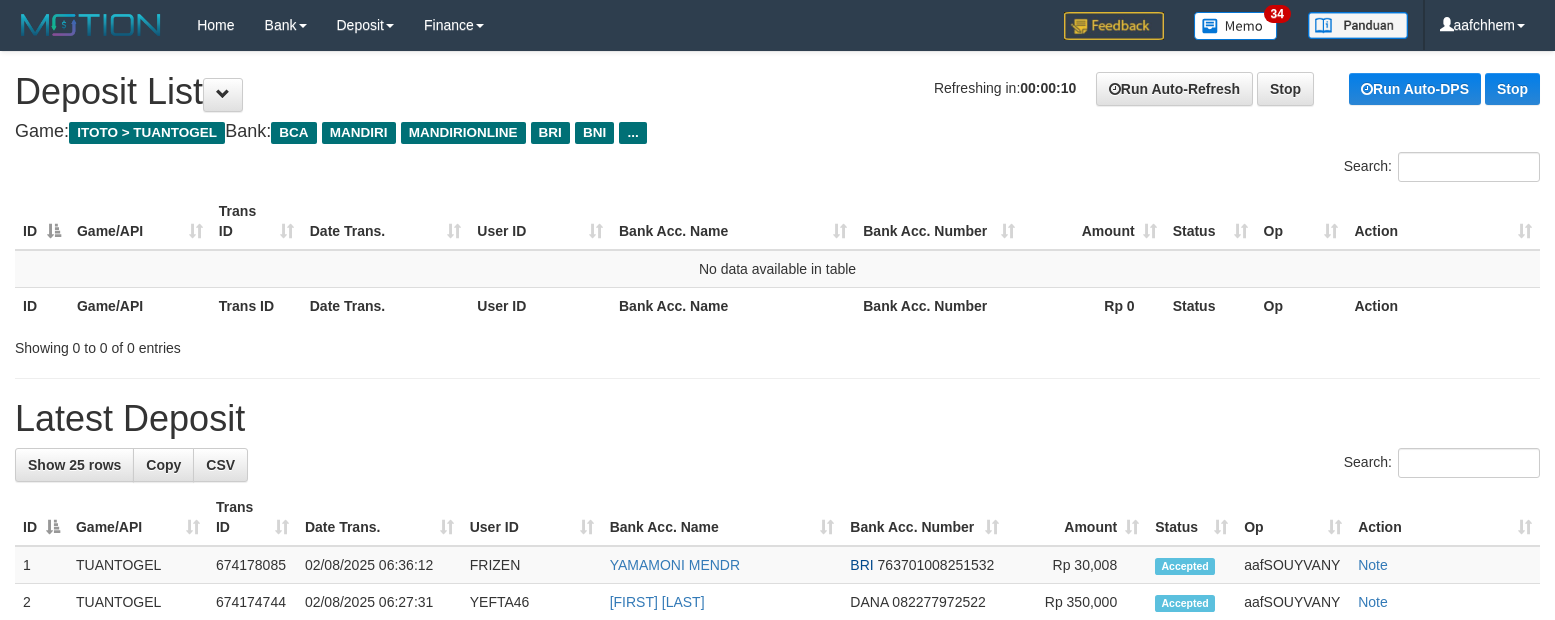 scroll, scrollTop: 0, scrollLeft: 0, axis: both 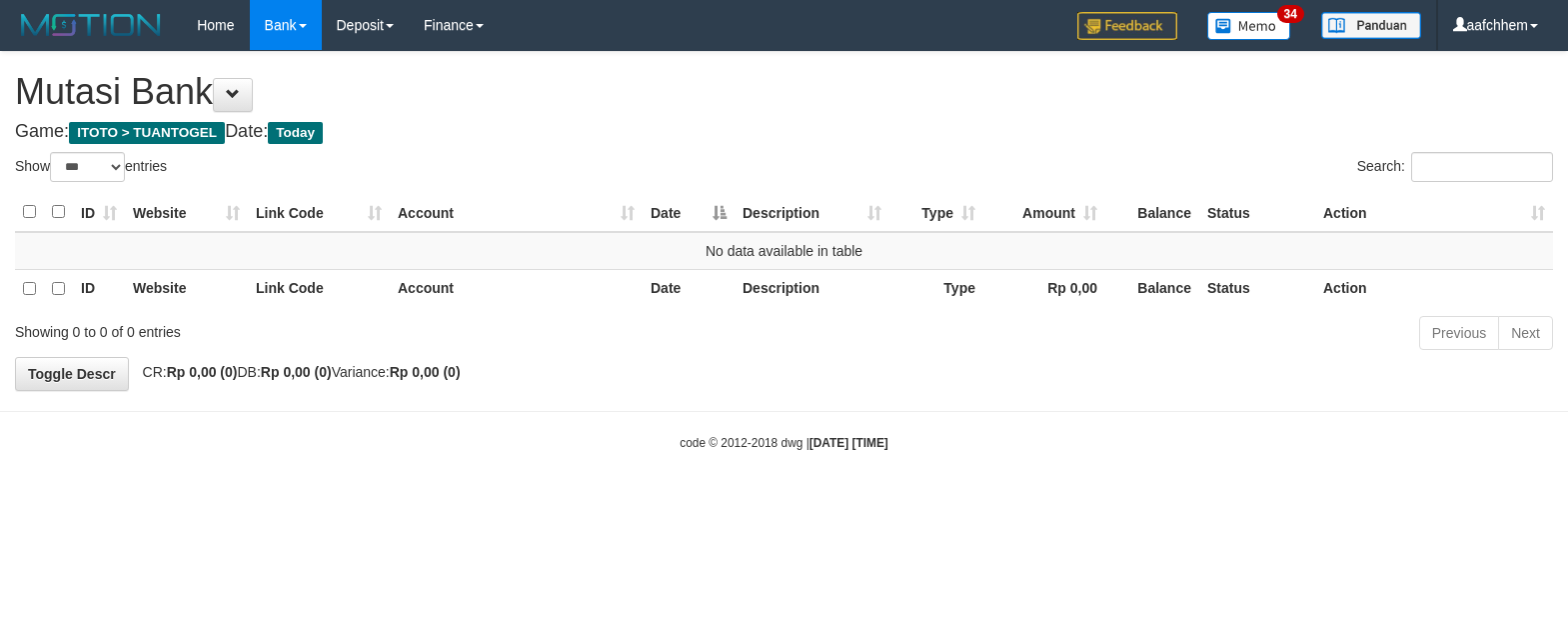 select on "***" 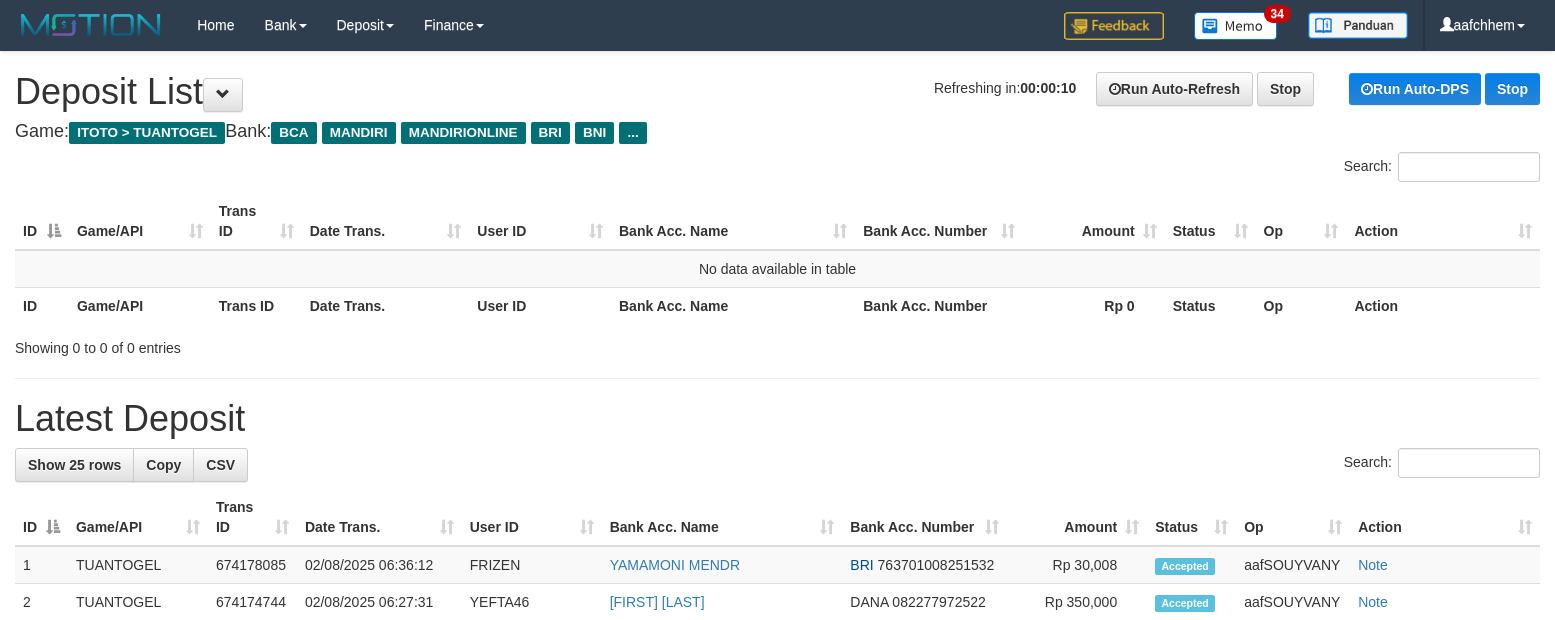 scroll, scrollTop: 0, scrollLeft: 0, axis: both 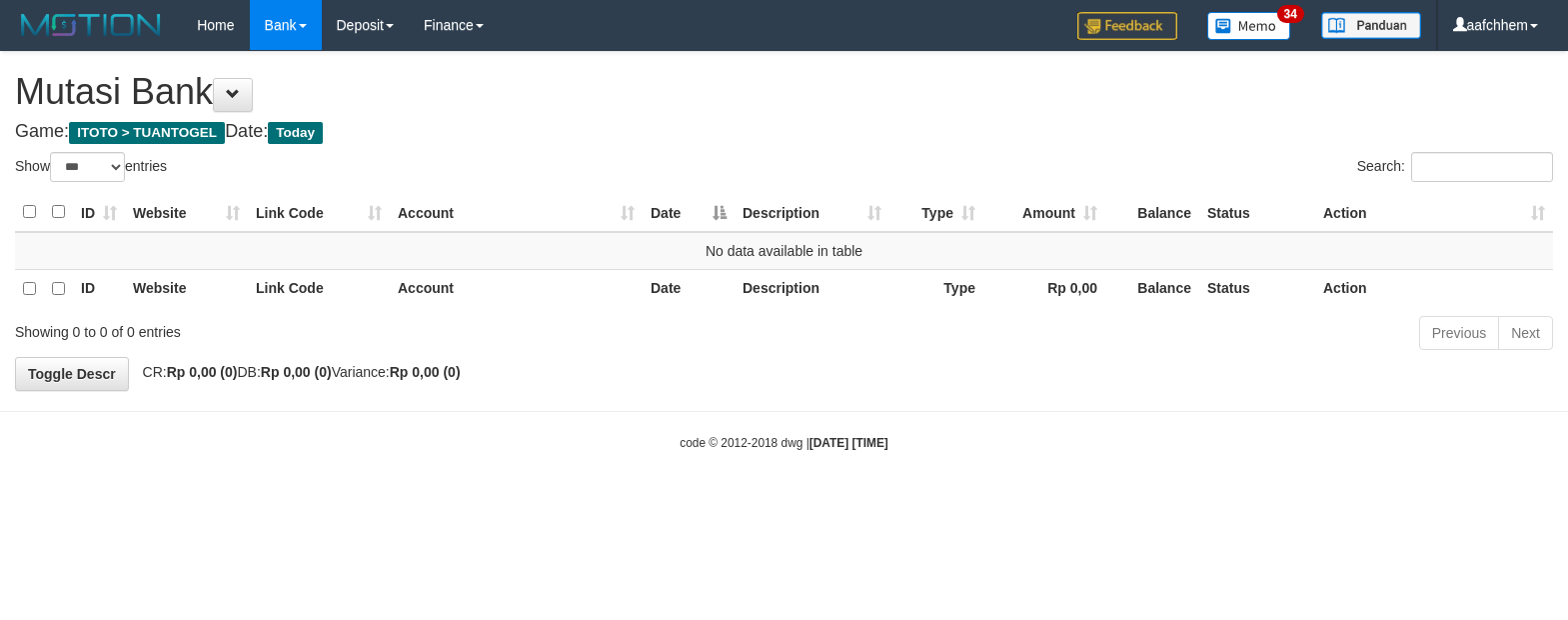 select on "***" 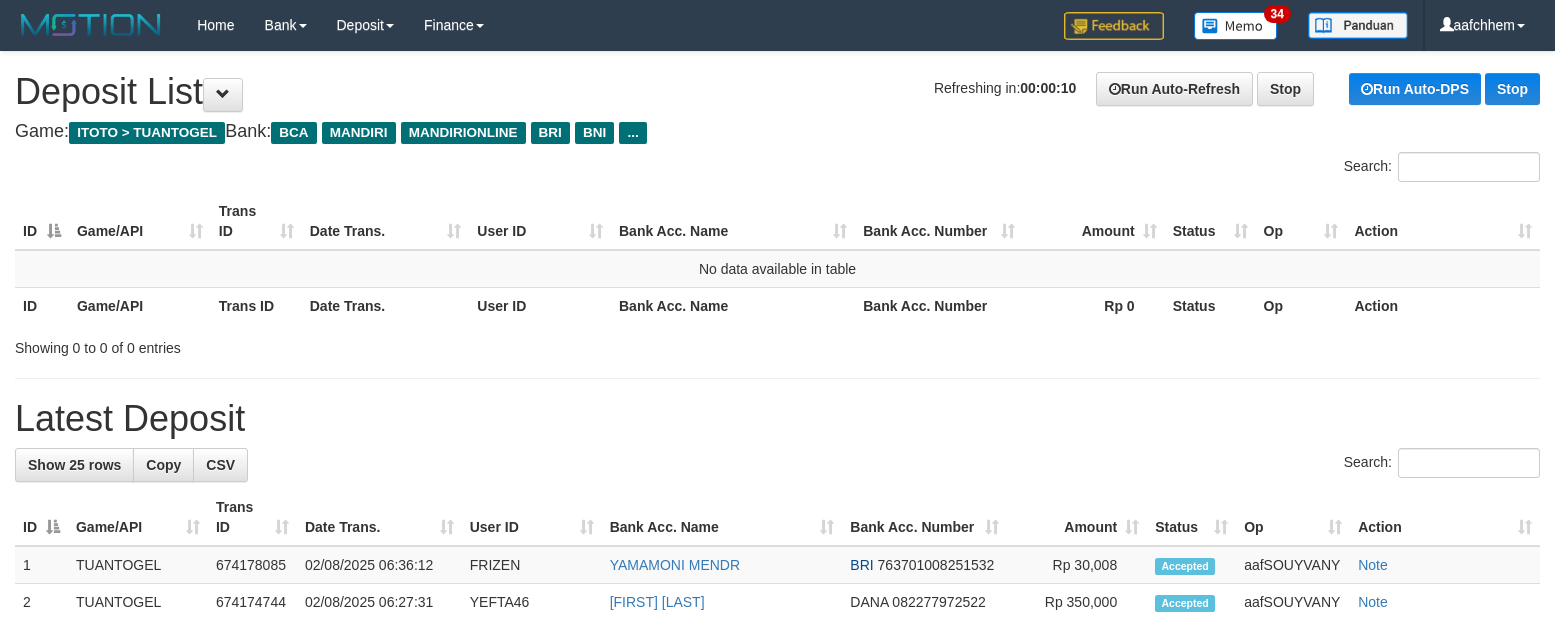 scroll, scrollTop: 0, scrollLeft: 0, axis: both 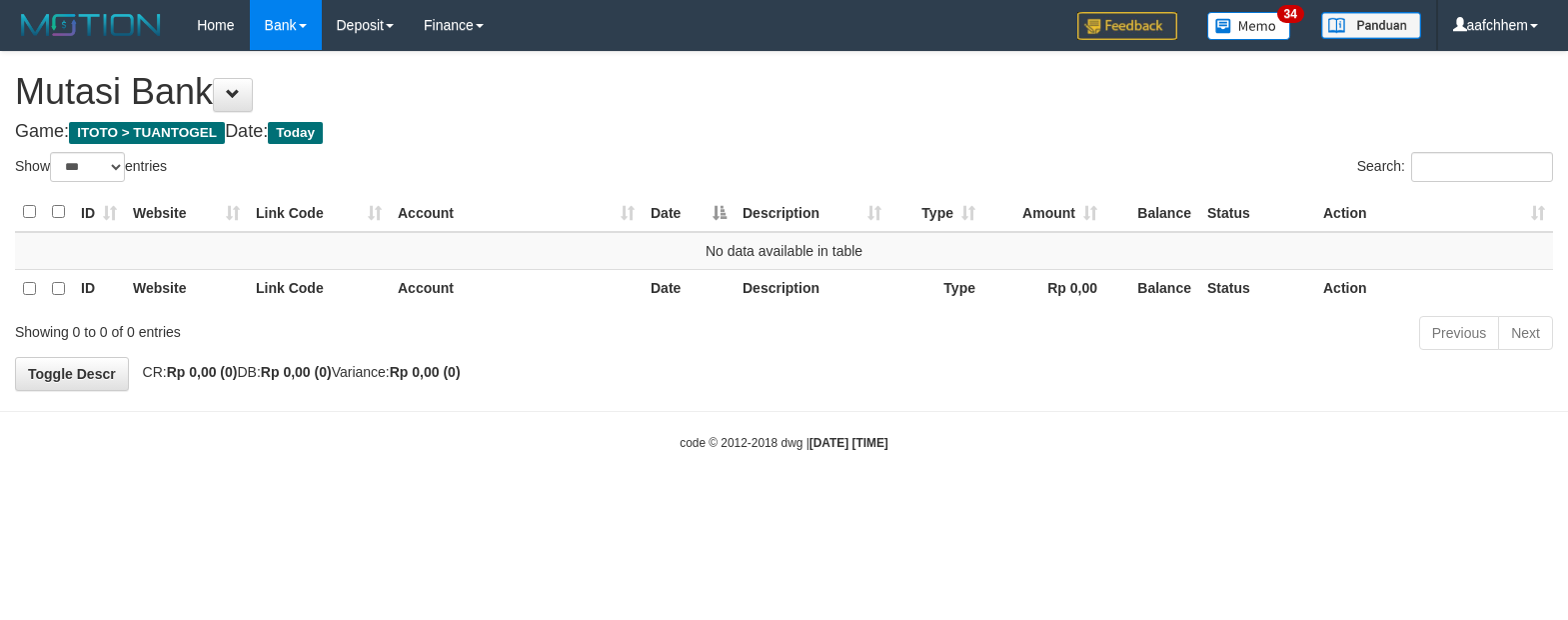 select on "***" 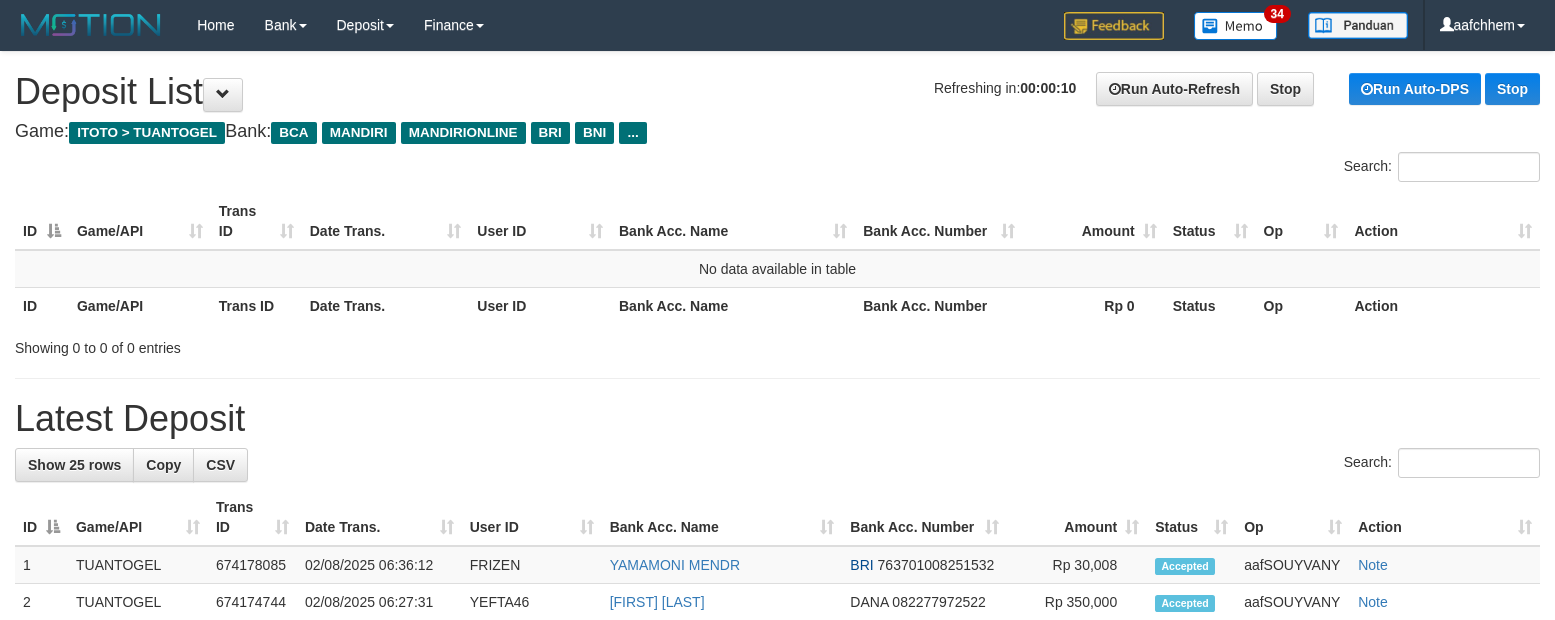 scroll, scrollTop: 0, scrollLeft: 0, axis: both 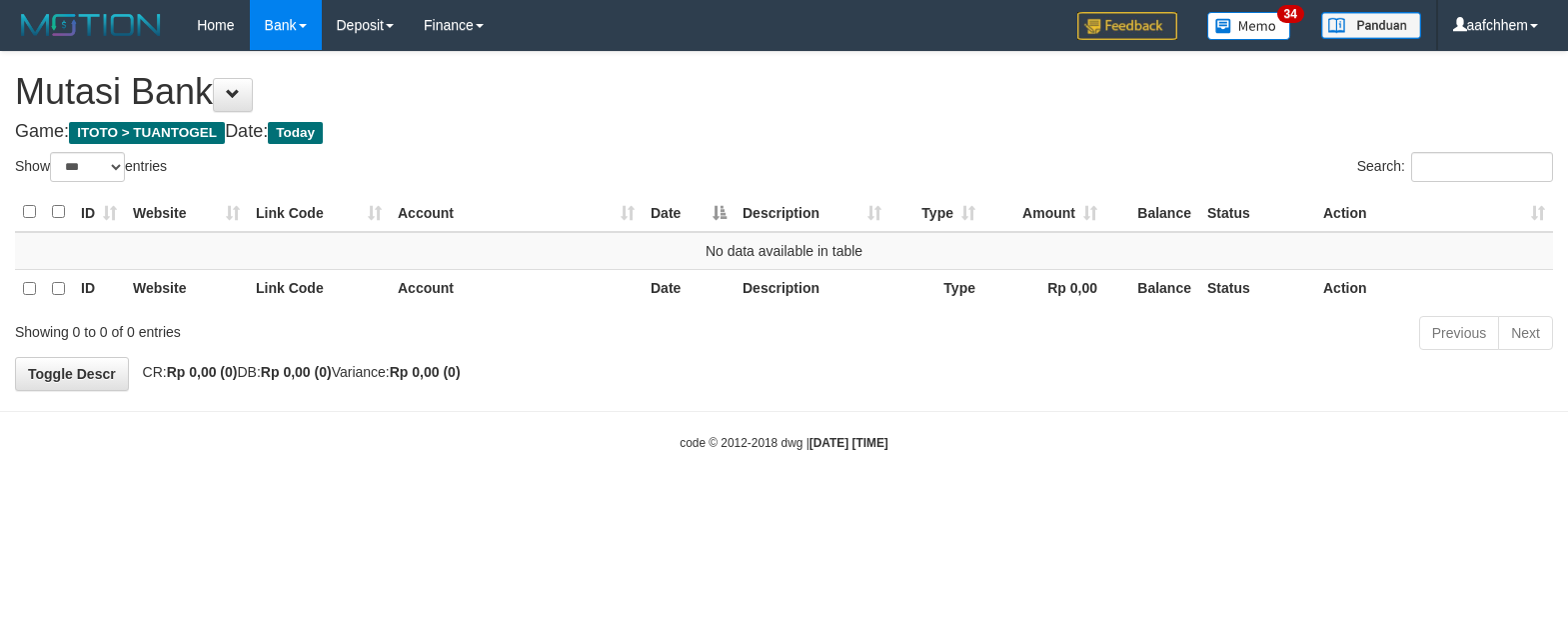 select on "***" 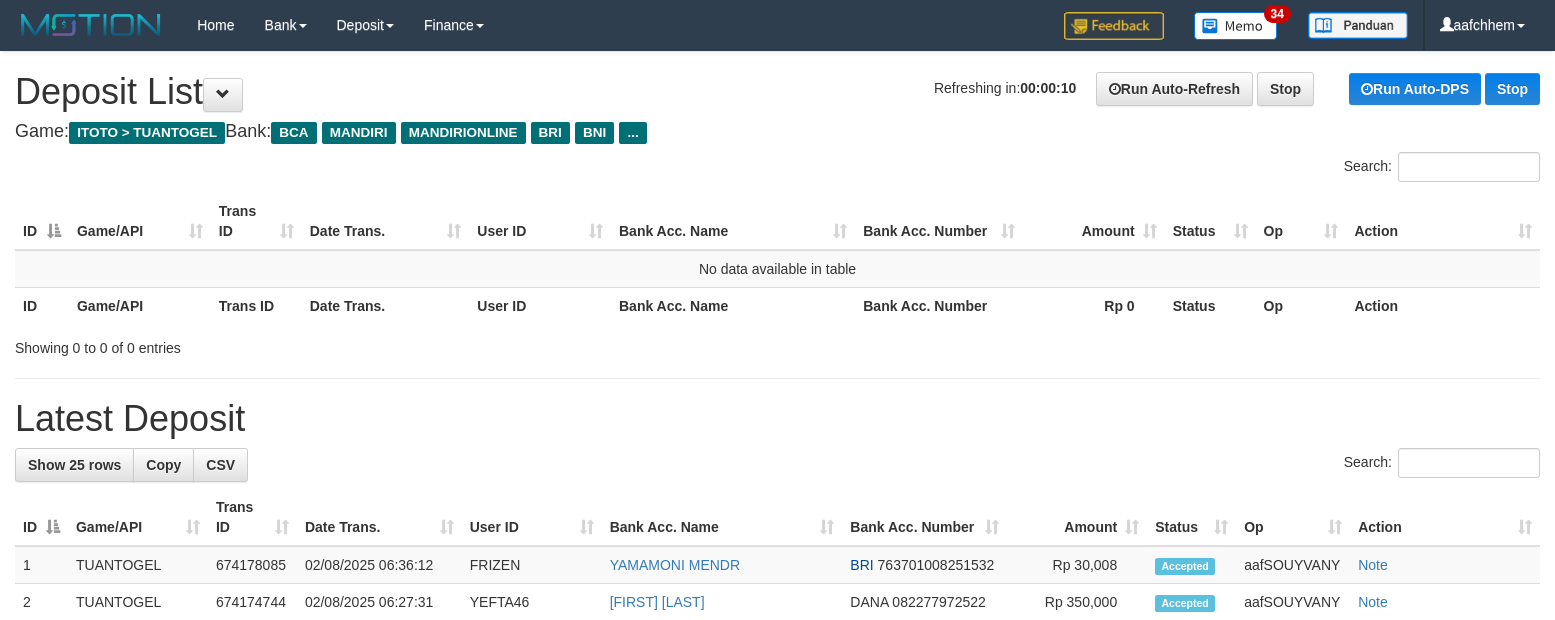 scroll, scrollTop: 0, scrollLeft: 0, axis: both 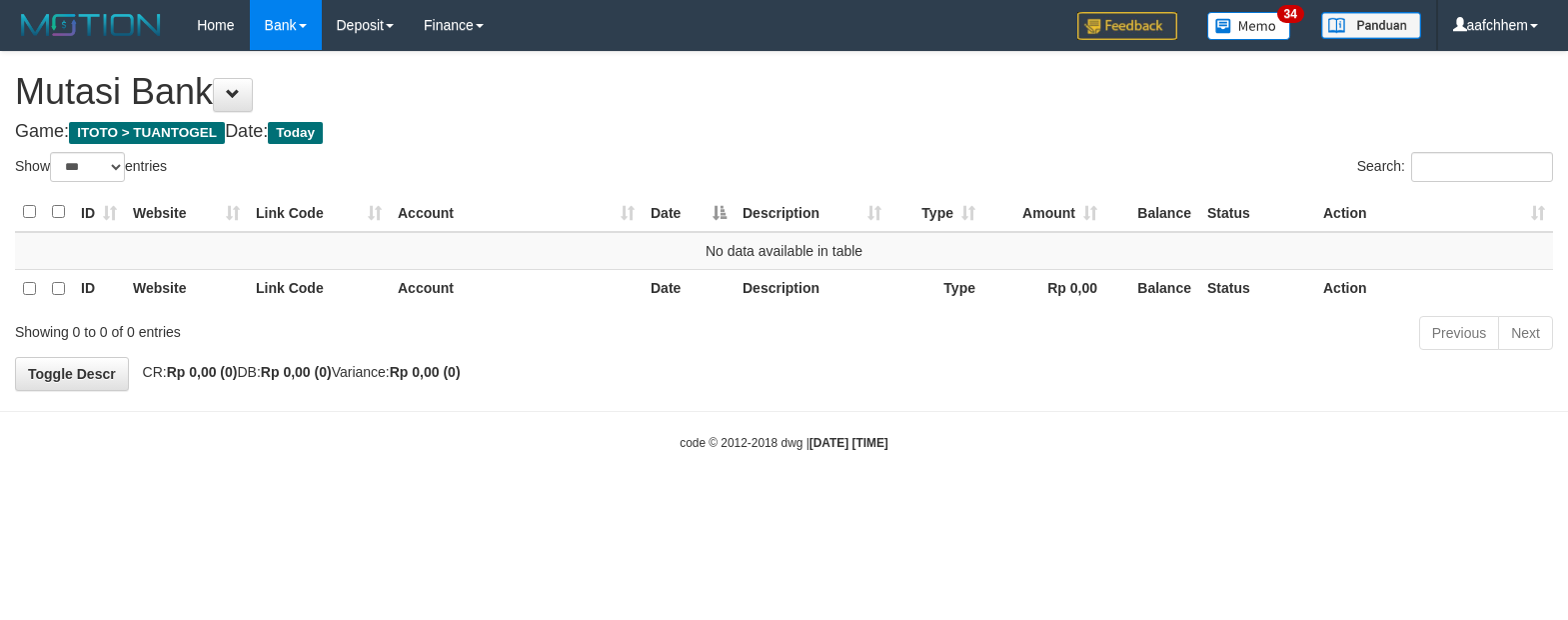 select on "***" 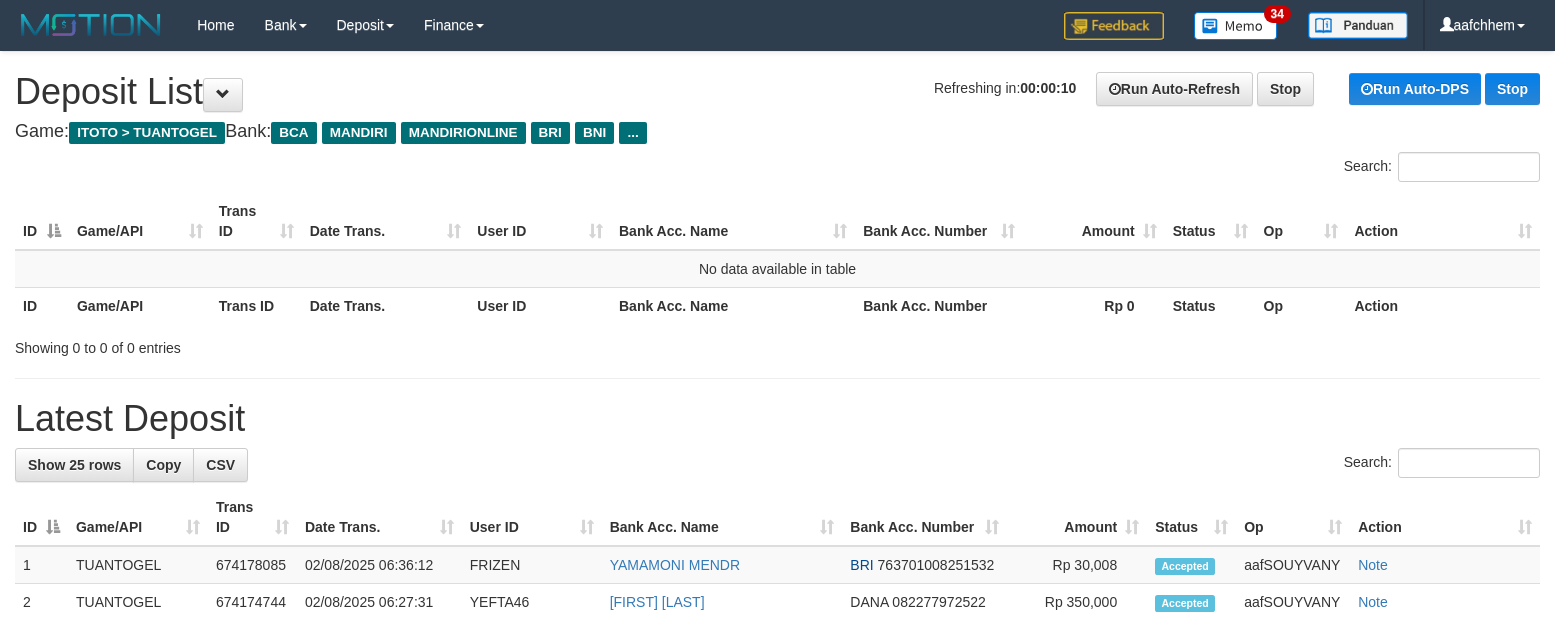 scroll, scrollTop: 0, scrollLeft: 0, axis: both 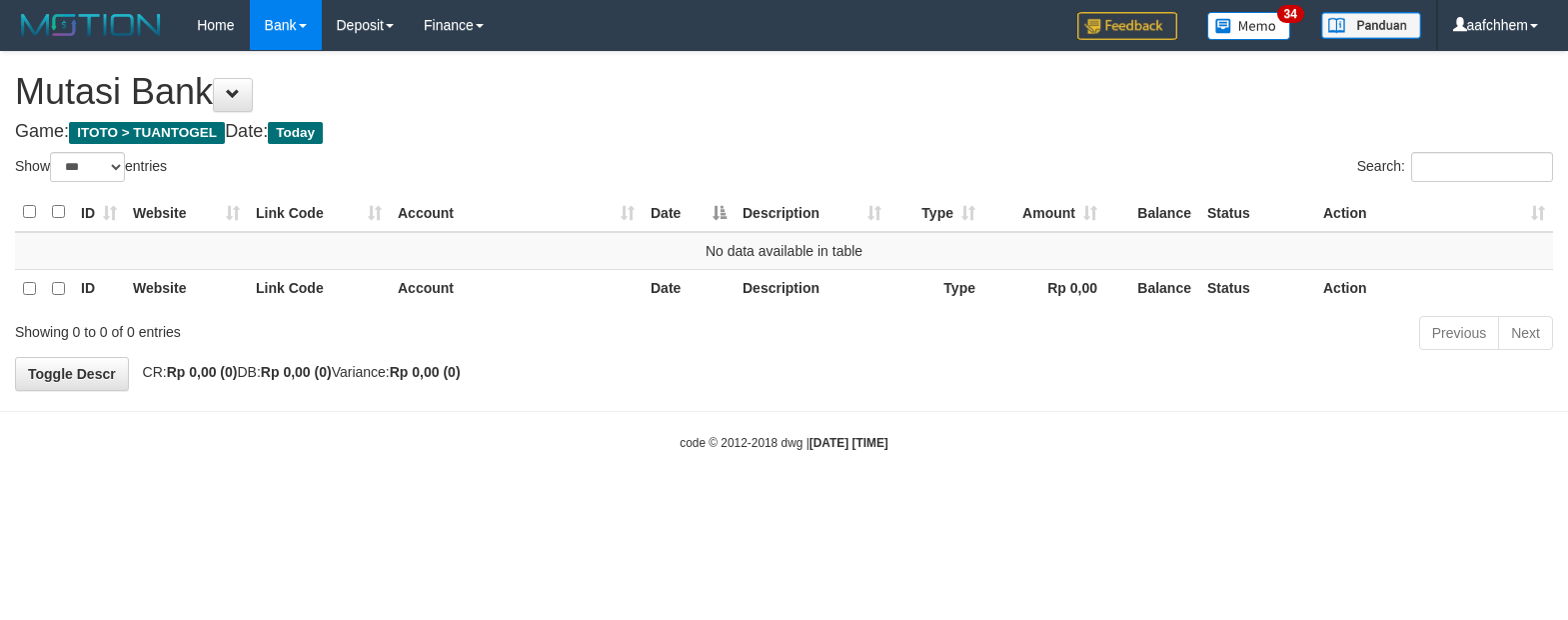 select on "***" 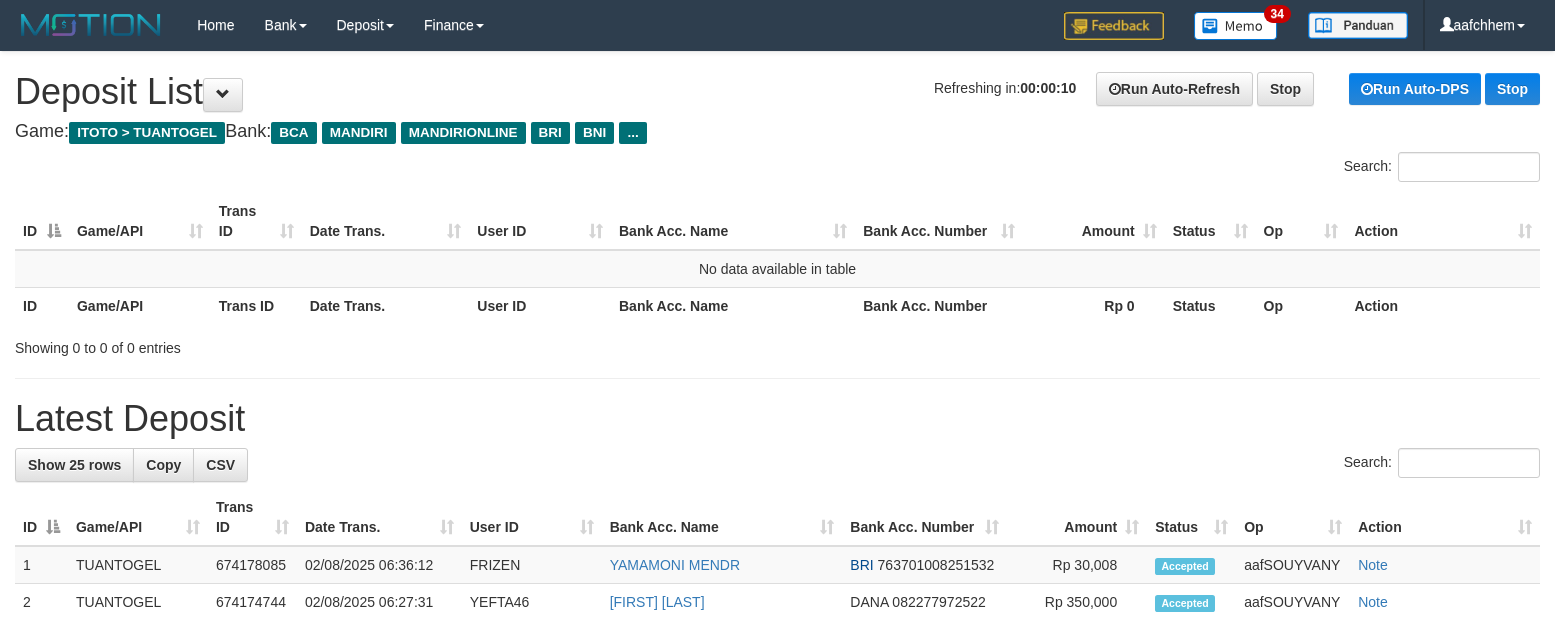 scroll, scrollTop: 0, scrollLeft: 0, axis: both 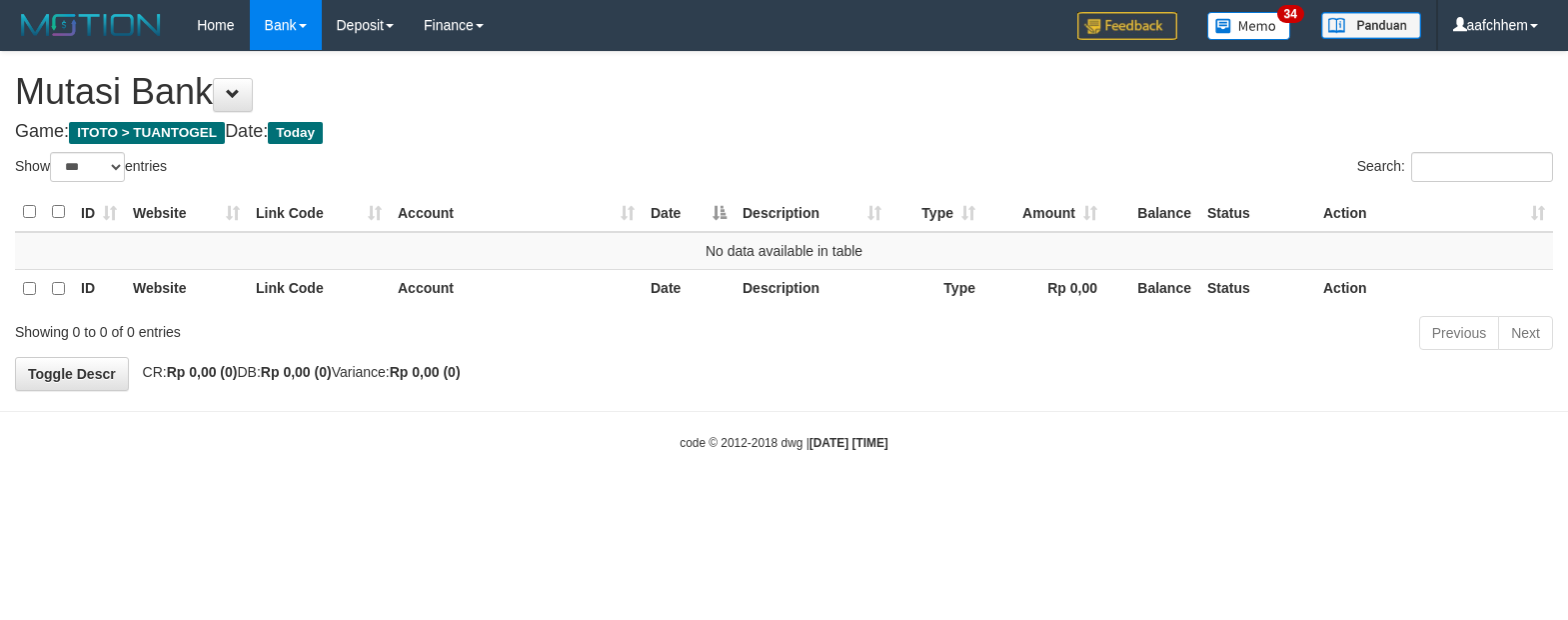 select on "***" 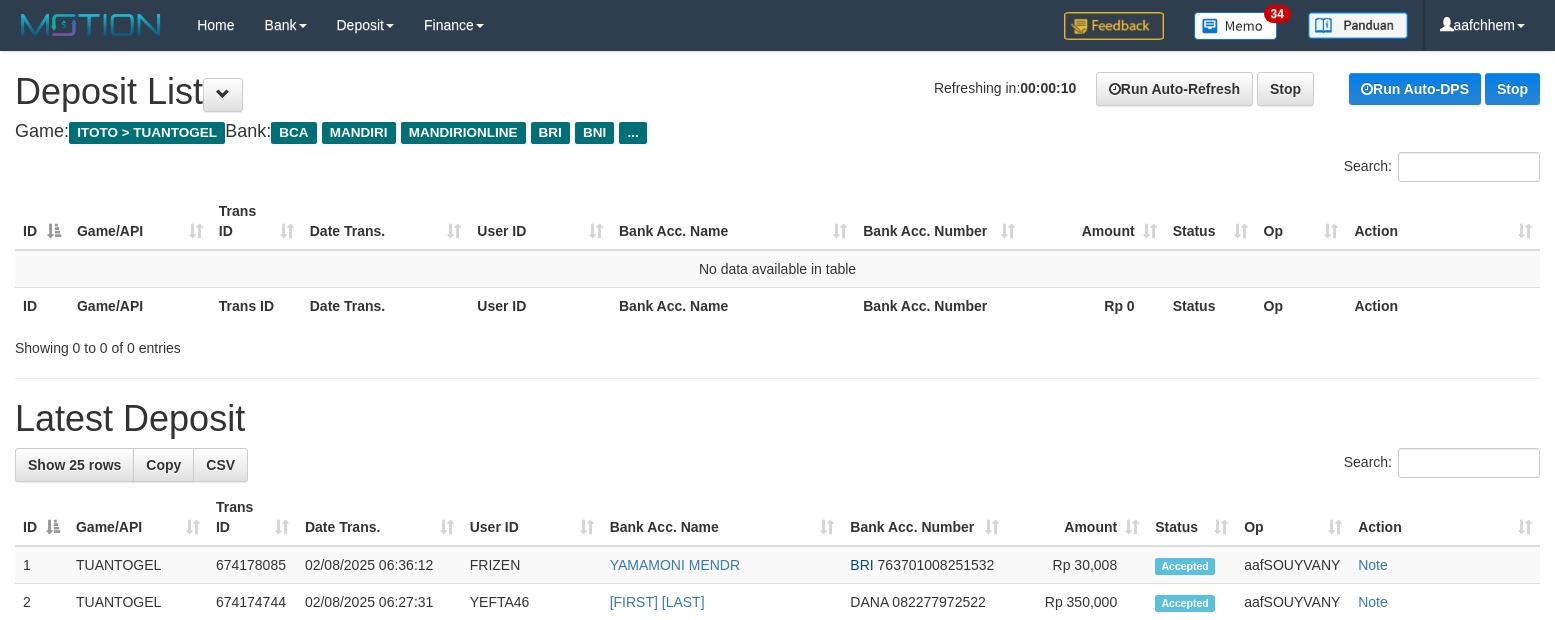 scroll, scrollTop: 0, scrollLeft: 0, axis: both 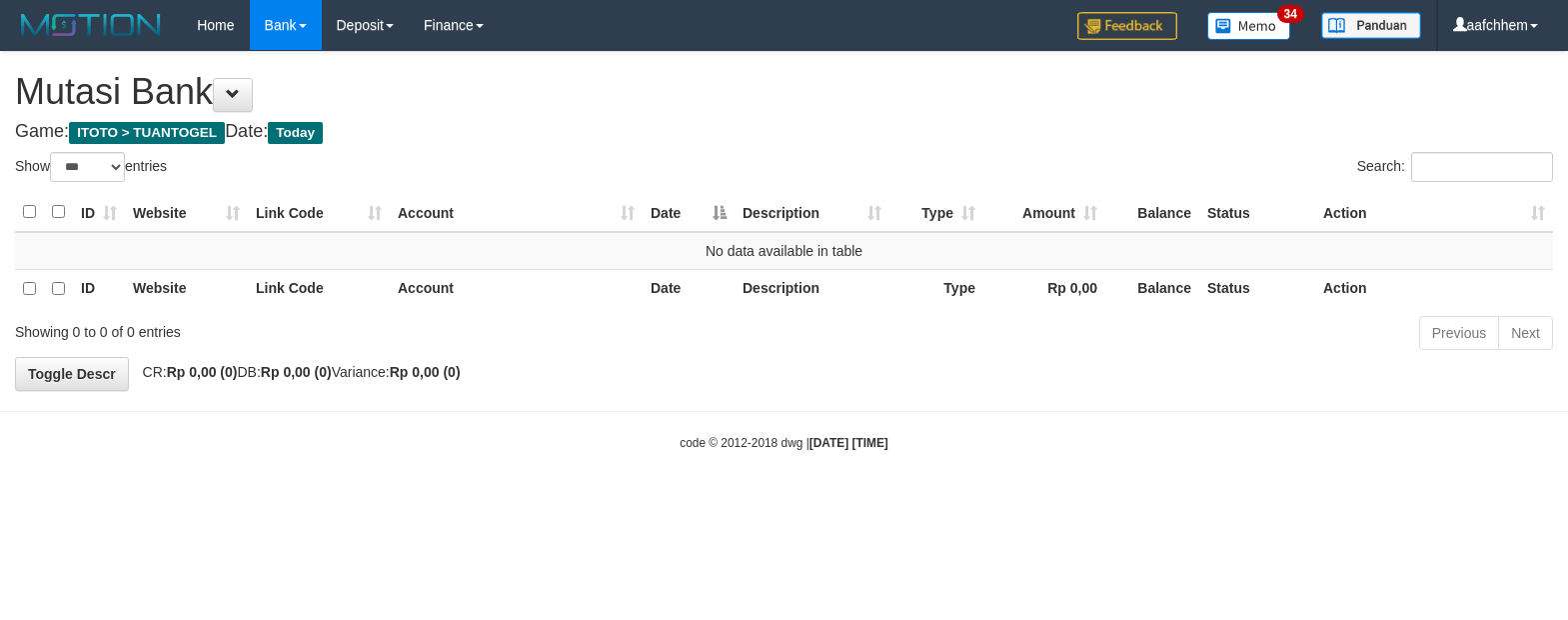 select on "***" 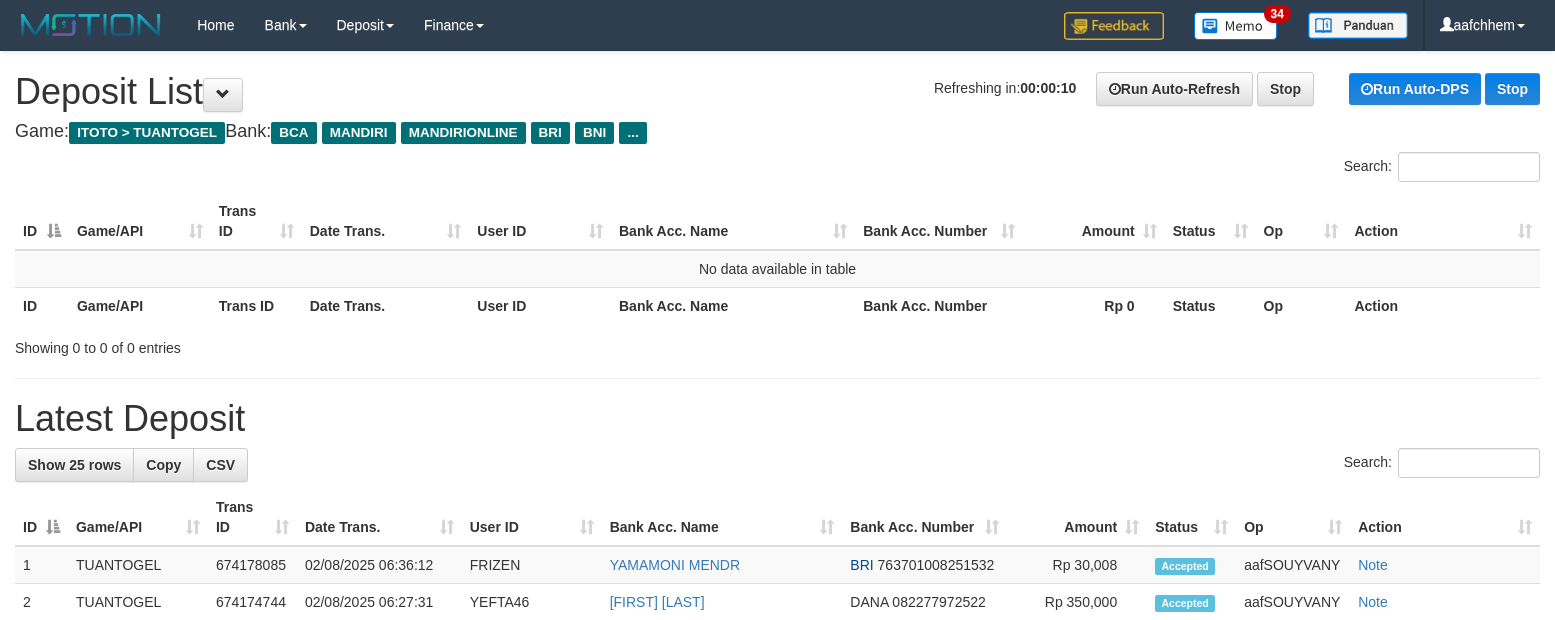 scroll, scrollTop: 0, scrollLeft: 0, axis: both 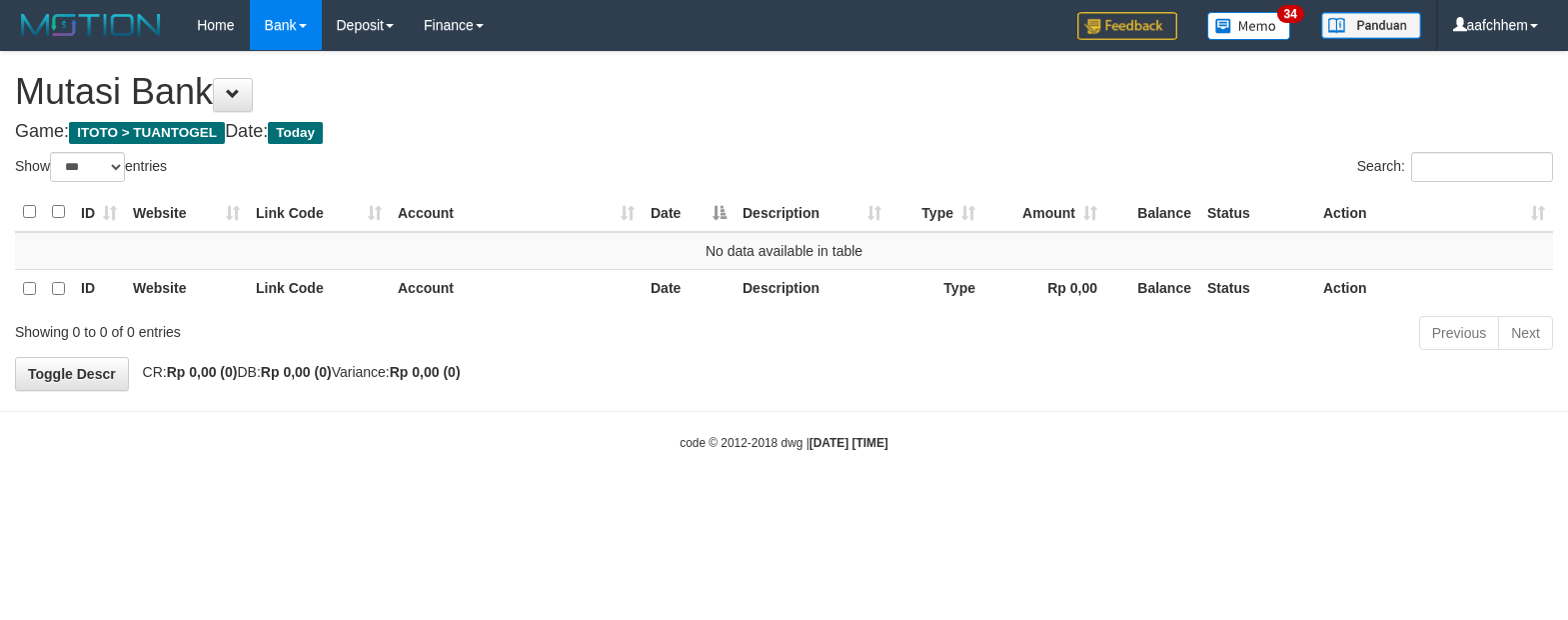 select on "***" 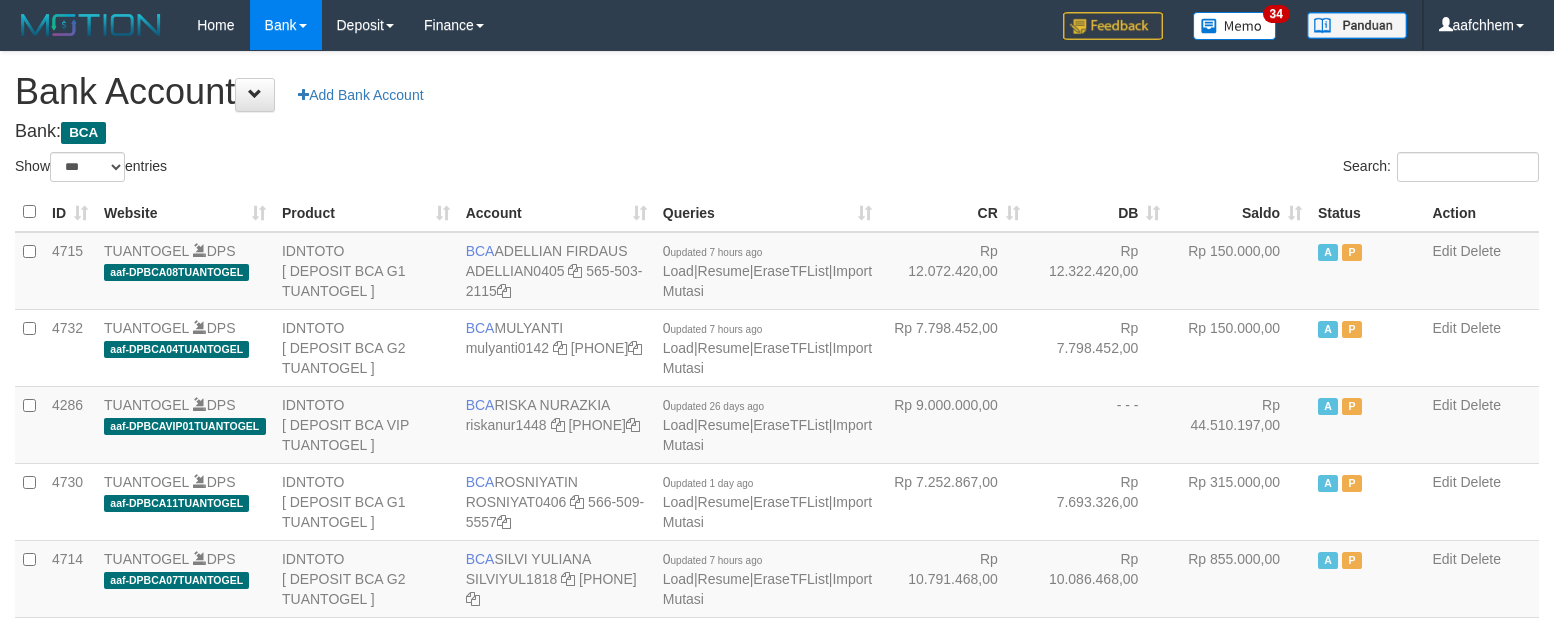 select on "***" 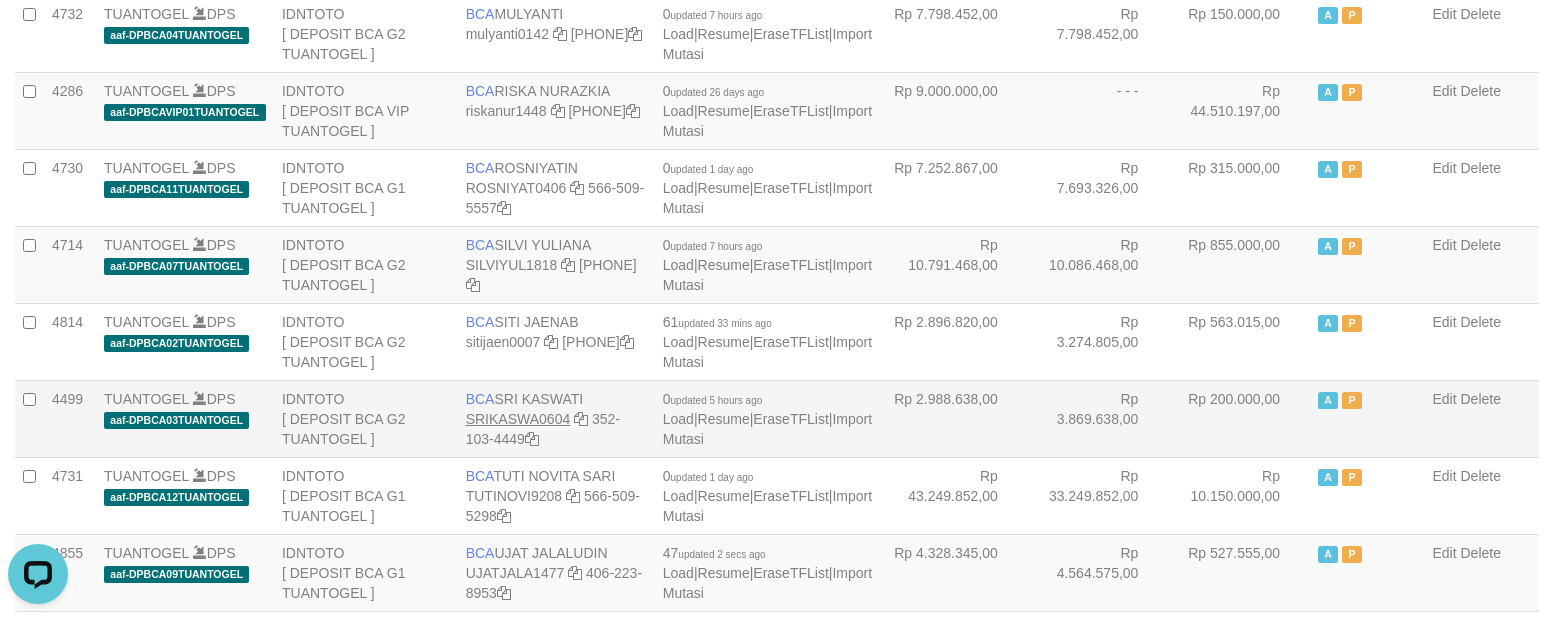scroll, scrollTop: 0, scrollLeft: 0, axis: both 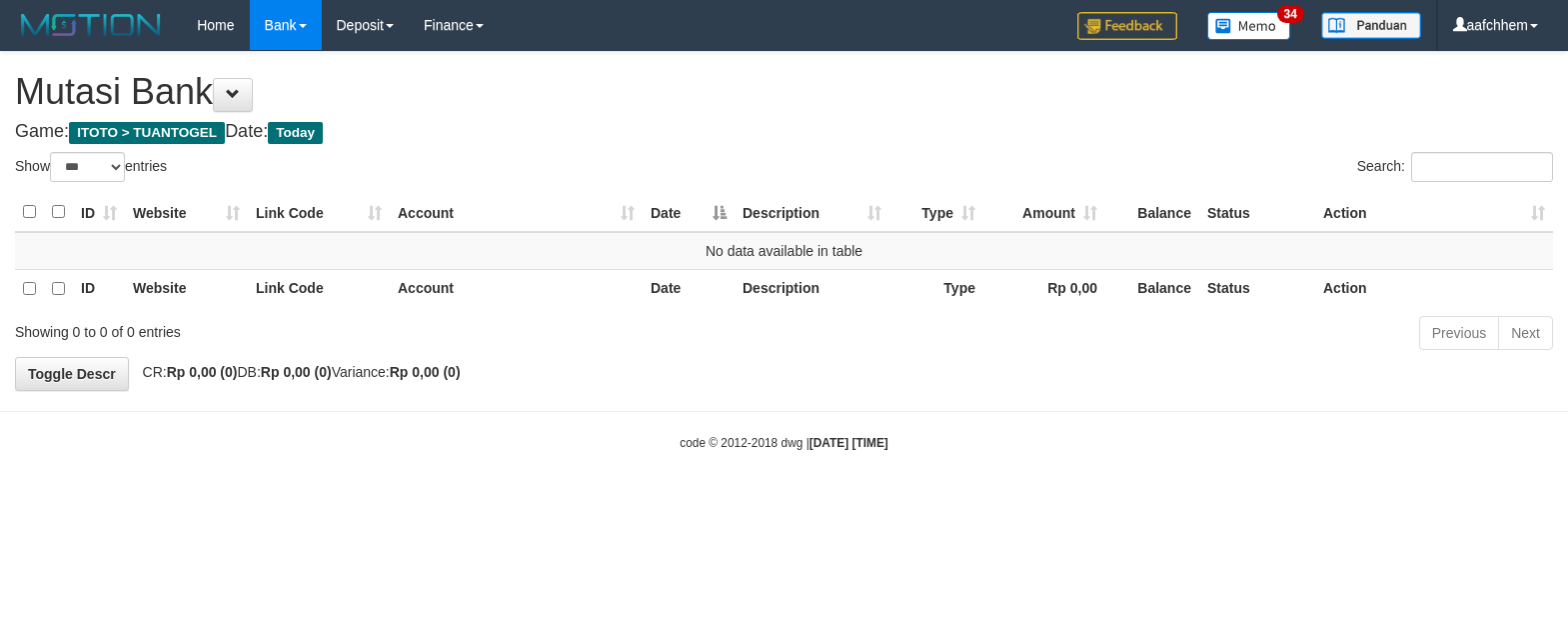 select on "***" 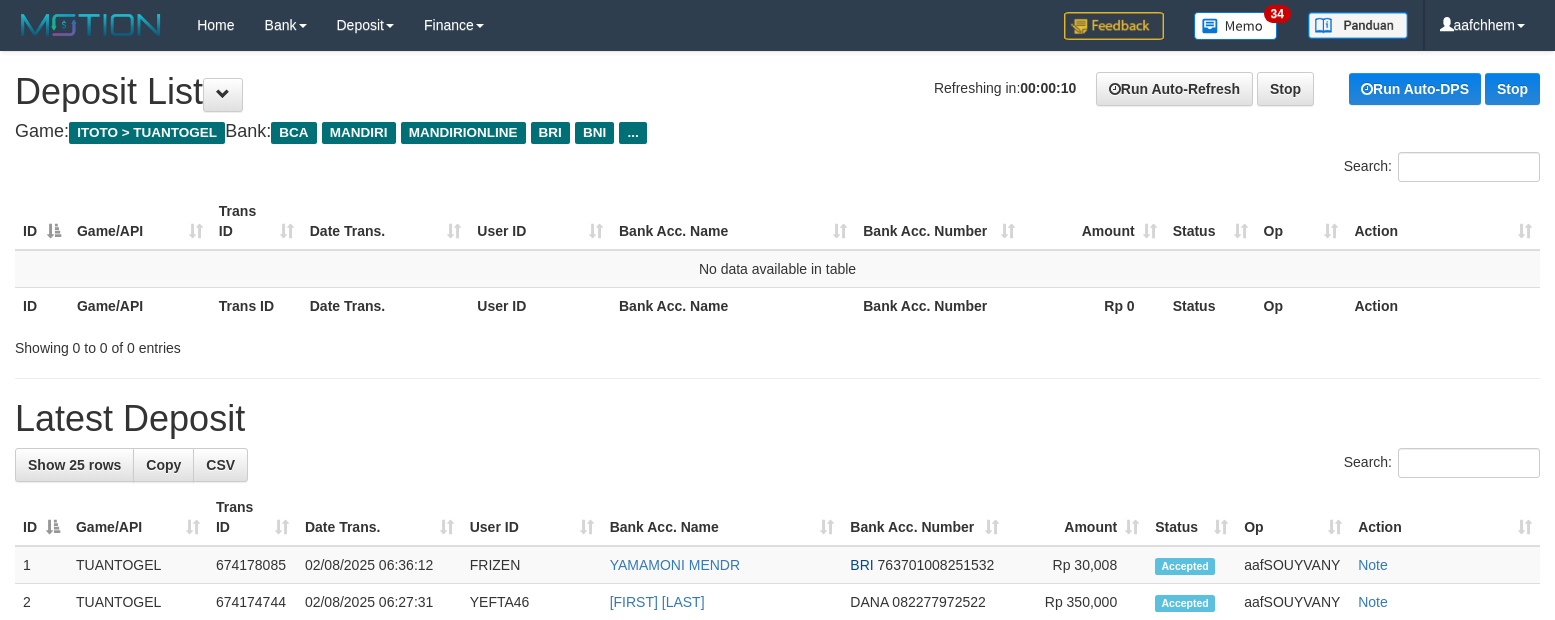 scroll, scrollTop: 0, scrollLeft: 0, axis: both 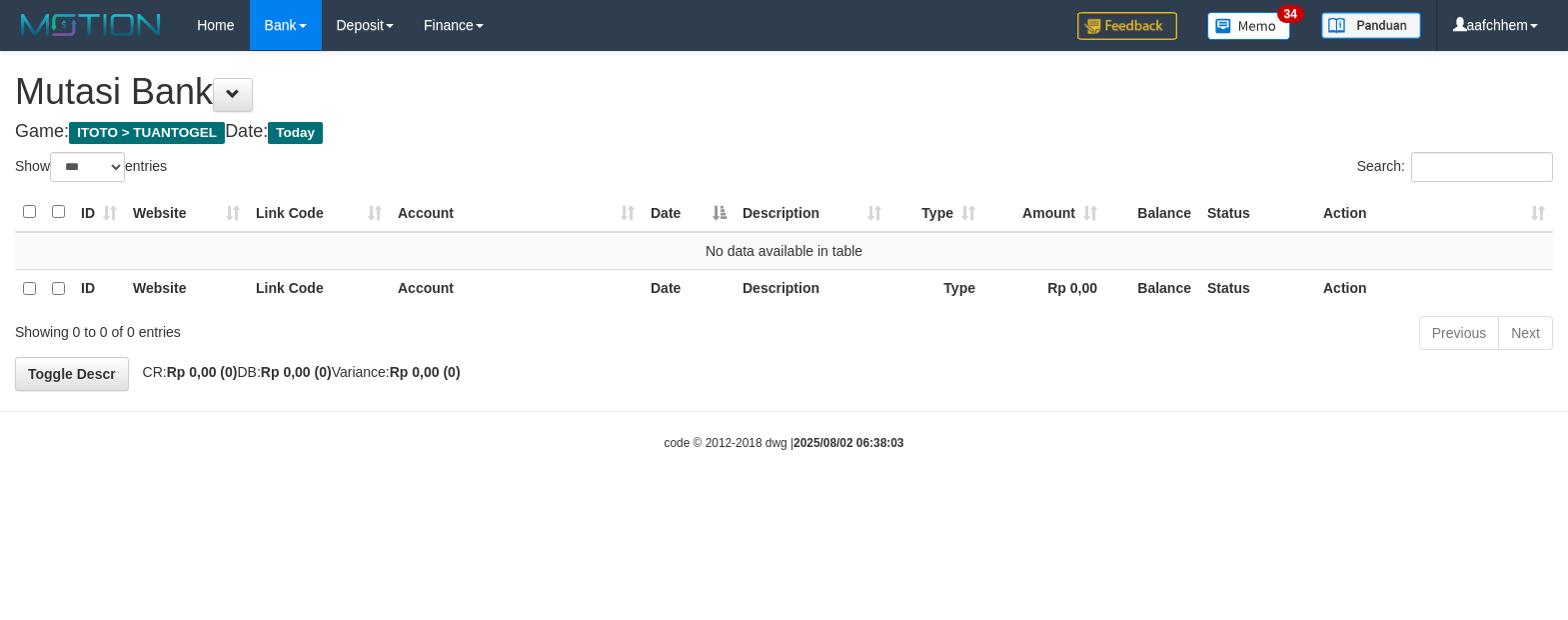 select on "***" 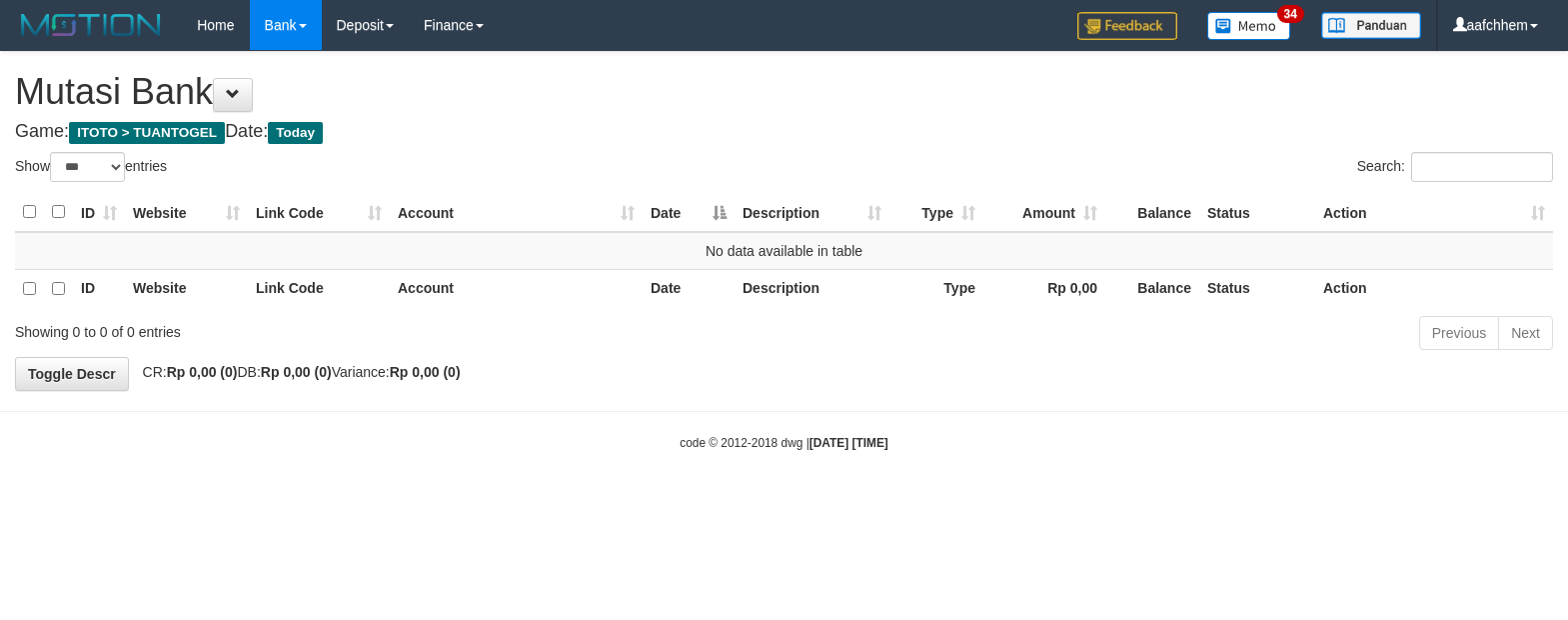 select on "***" 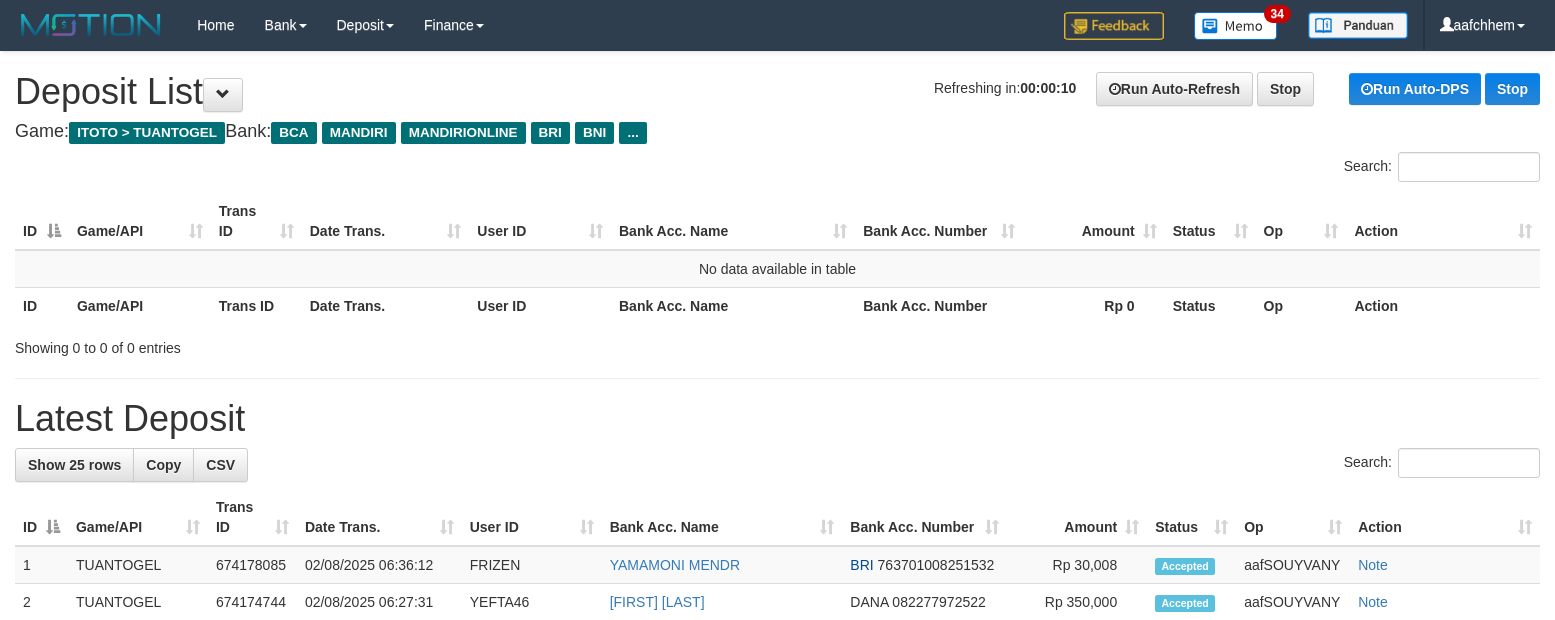scroll, scrollTop: 0, scrollLeft: 0, axis: both 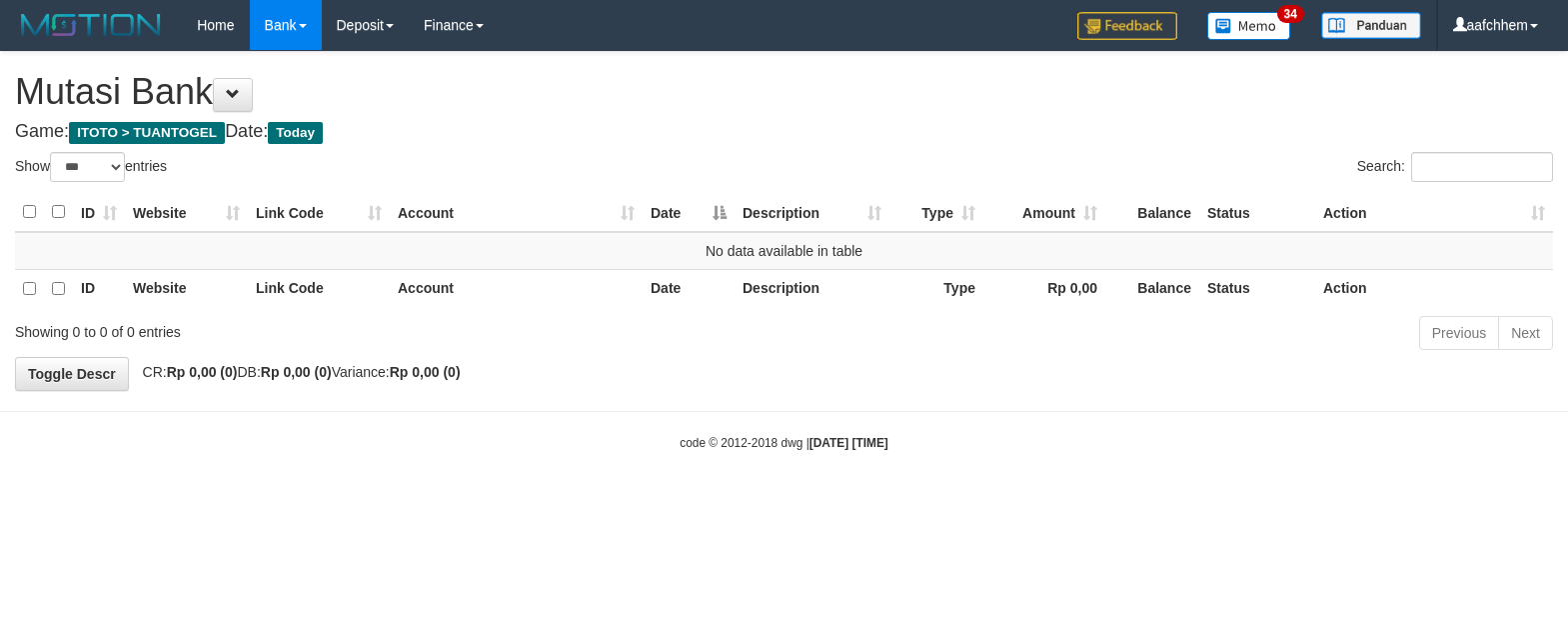 select on "***" 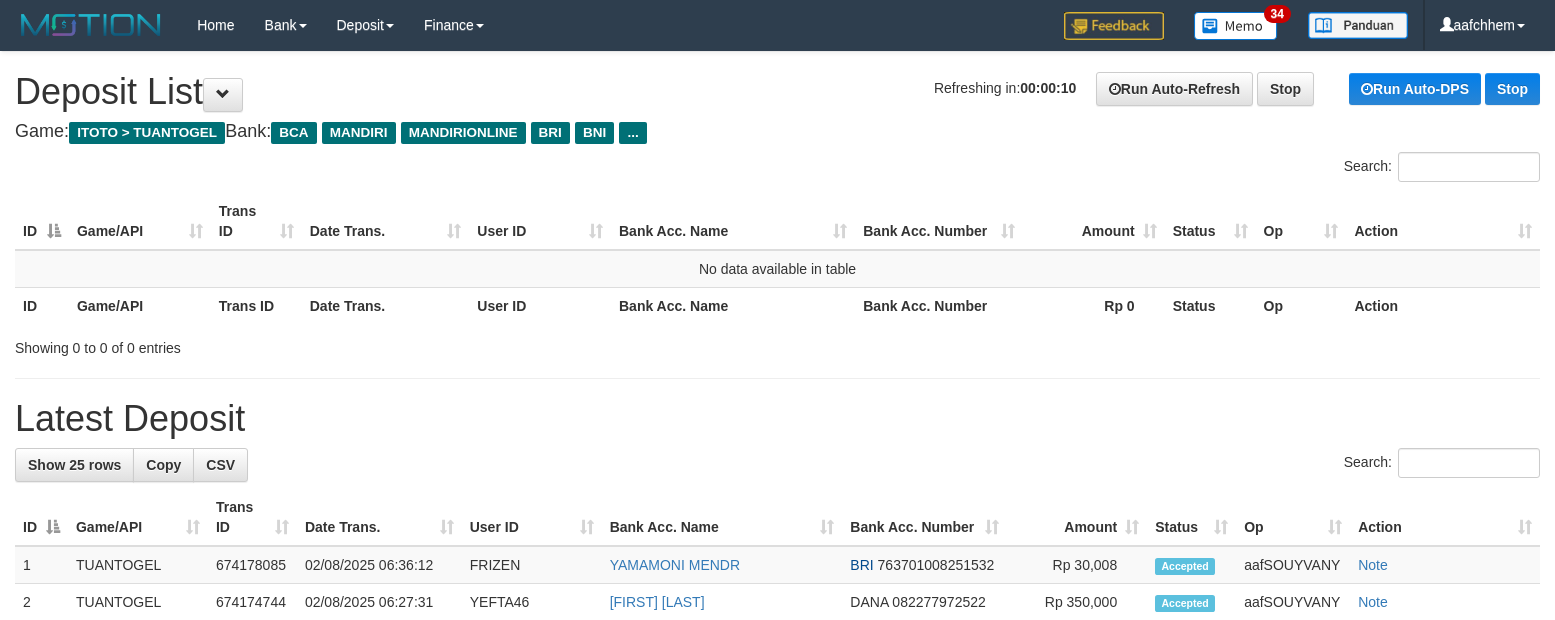 scroll, scrollTop: 0, scrollLeft: 0, axis: both 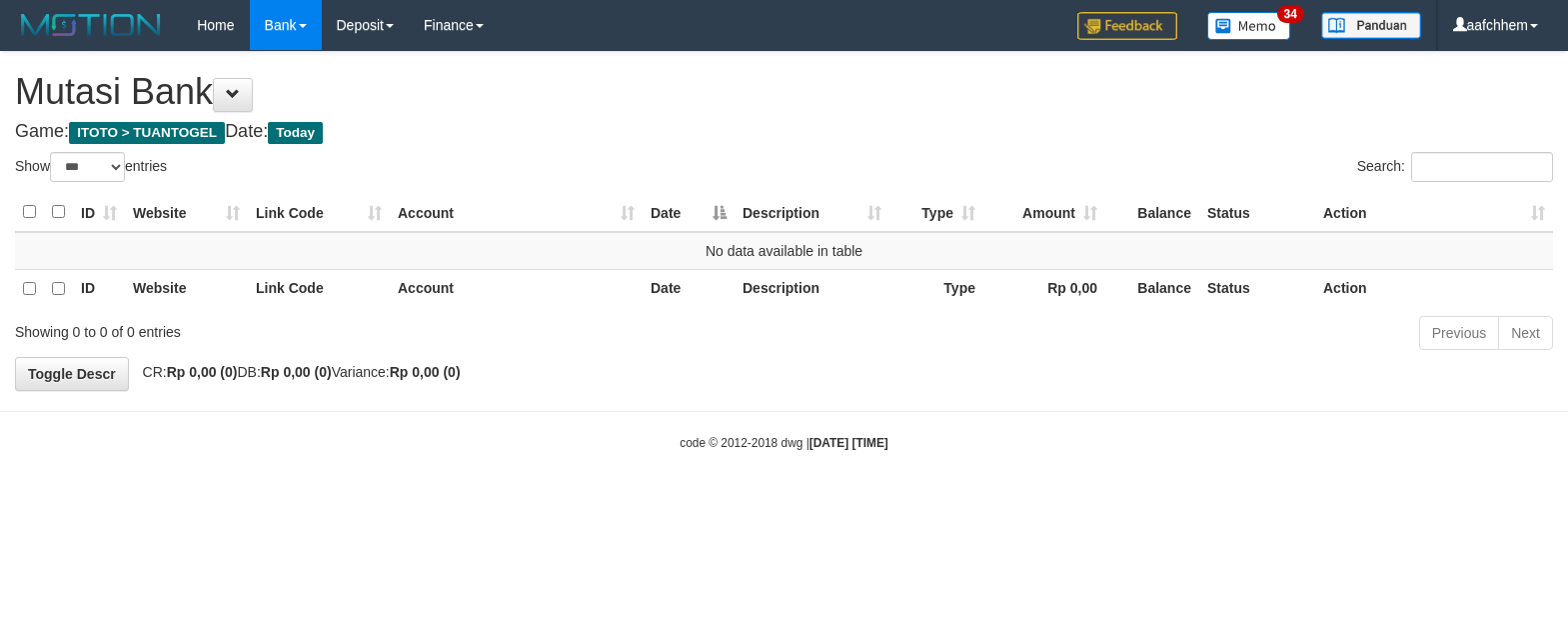 select on "***" 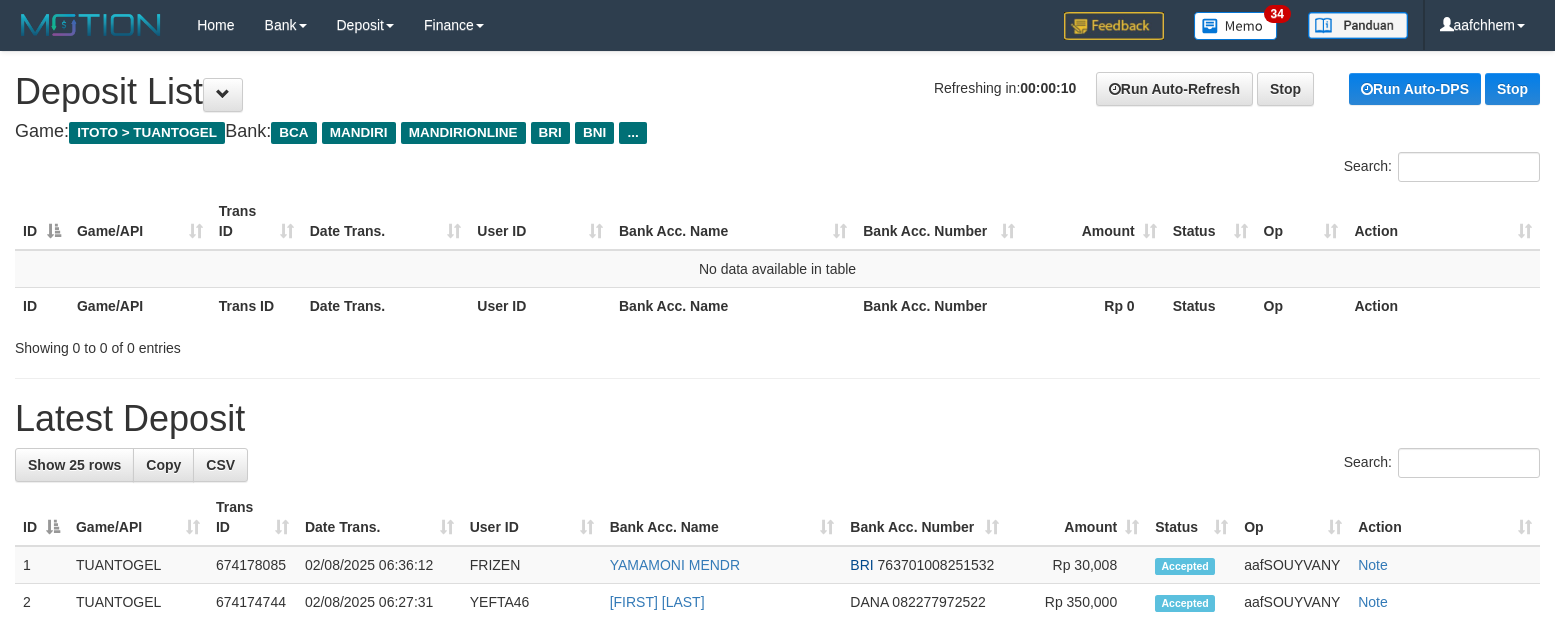 scroll, scrollTop: 0, scrollLeft: 0, axis: both 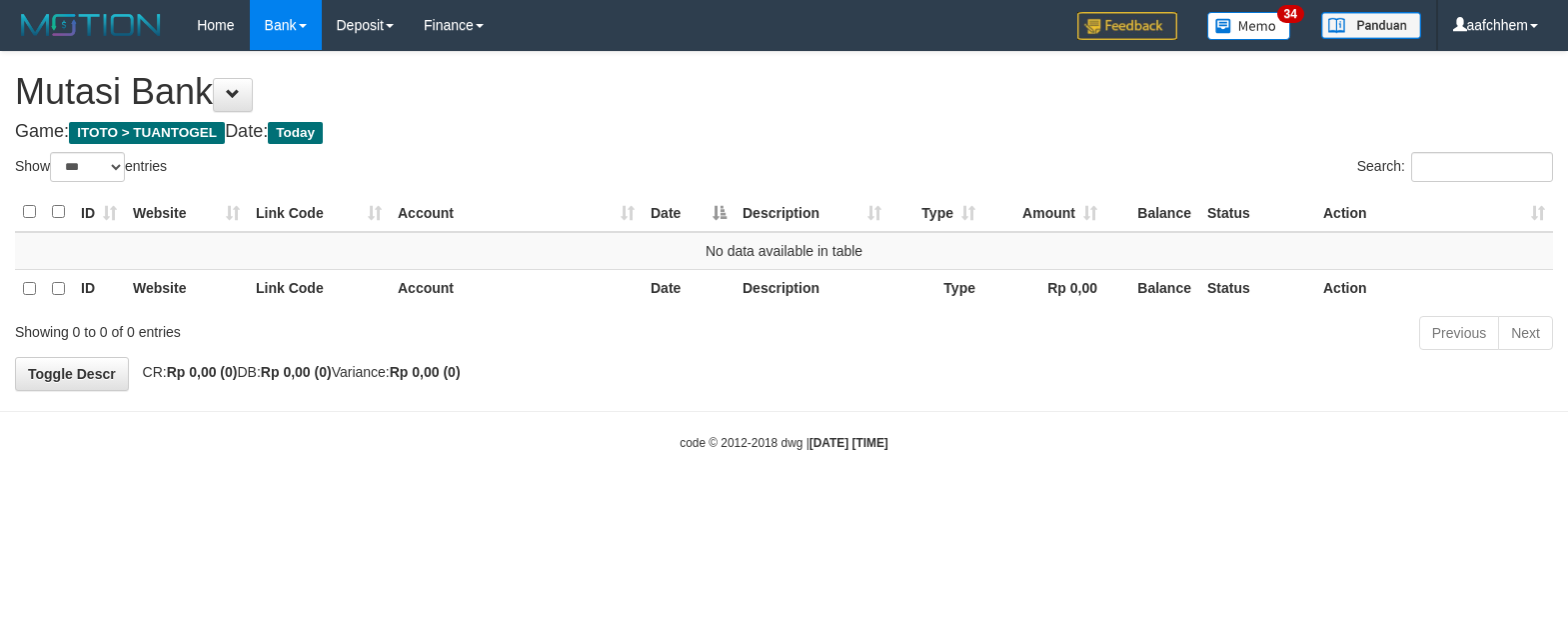 select on "***" 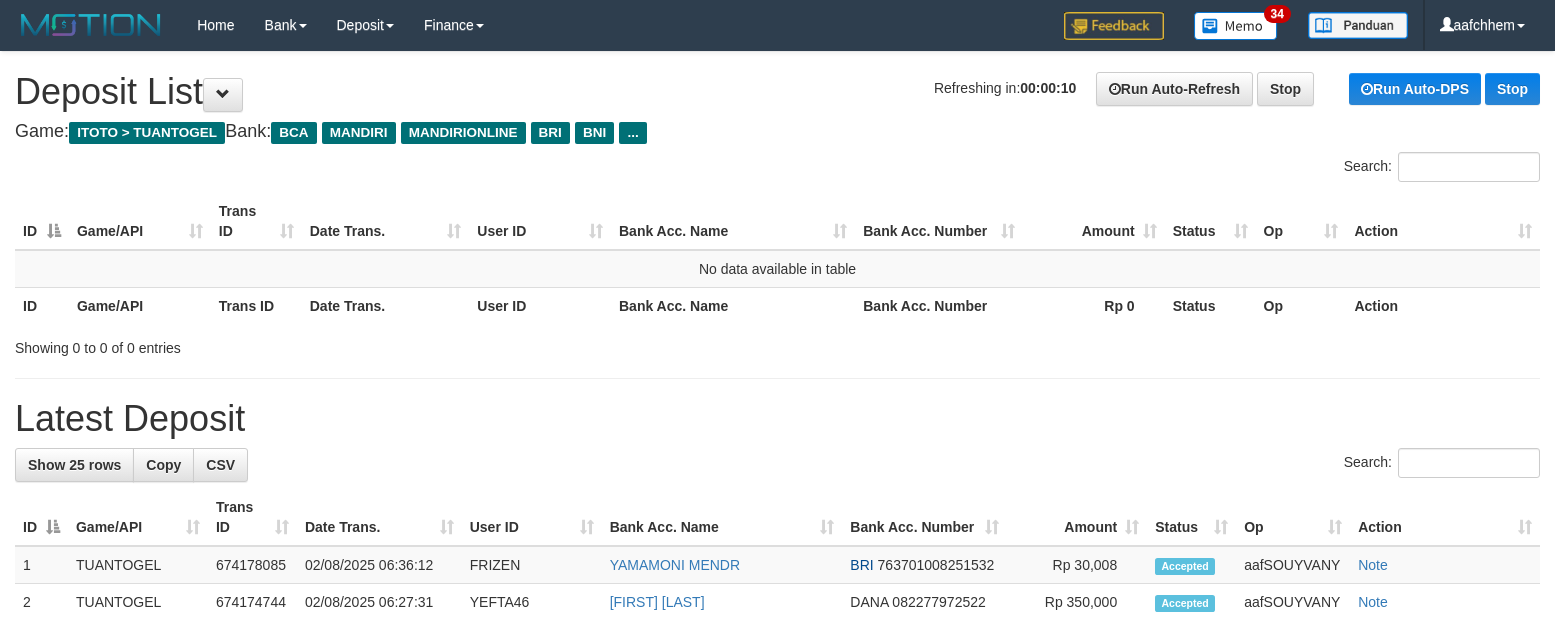 scroll, scrollTop: 0, scrollLeft: 0, axis: both 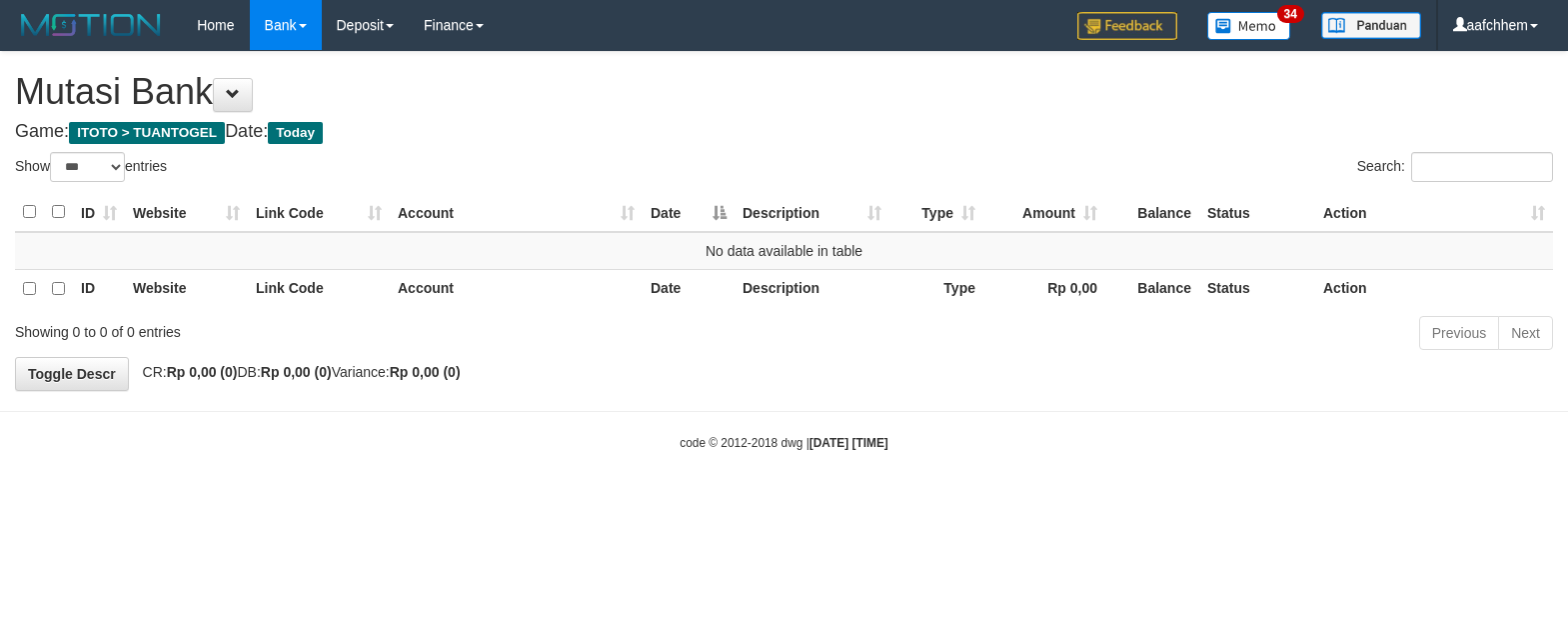 select on "***" 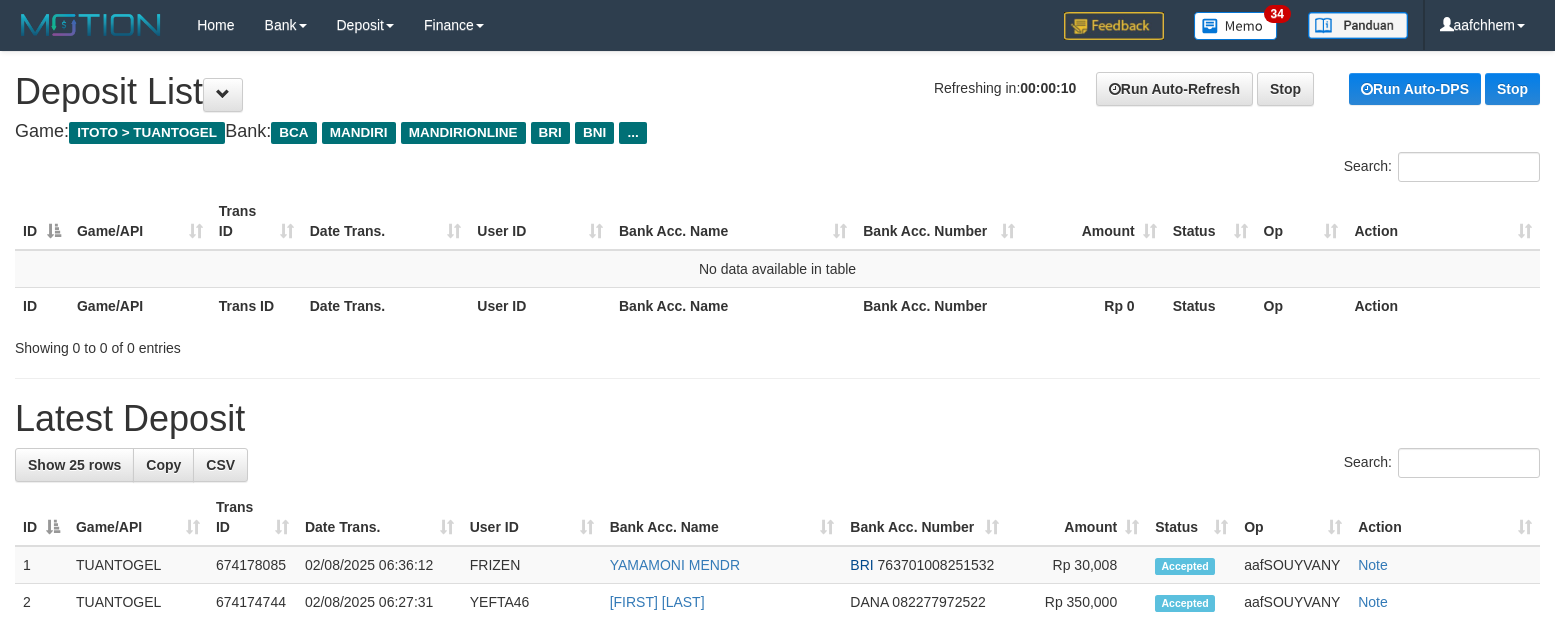 scroll, scrollTop: 0, scrollLeft: 0, axis: both 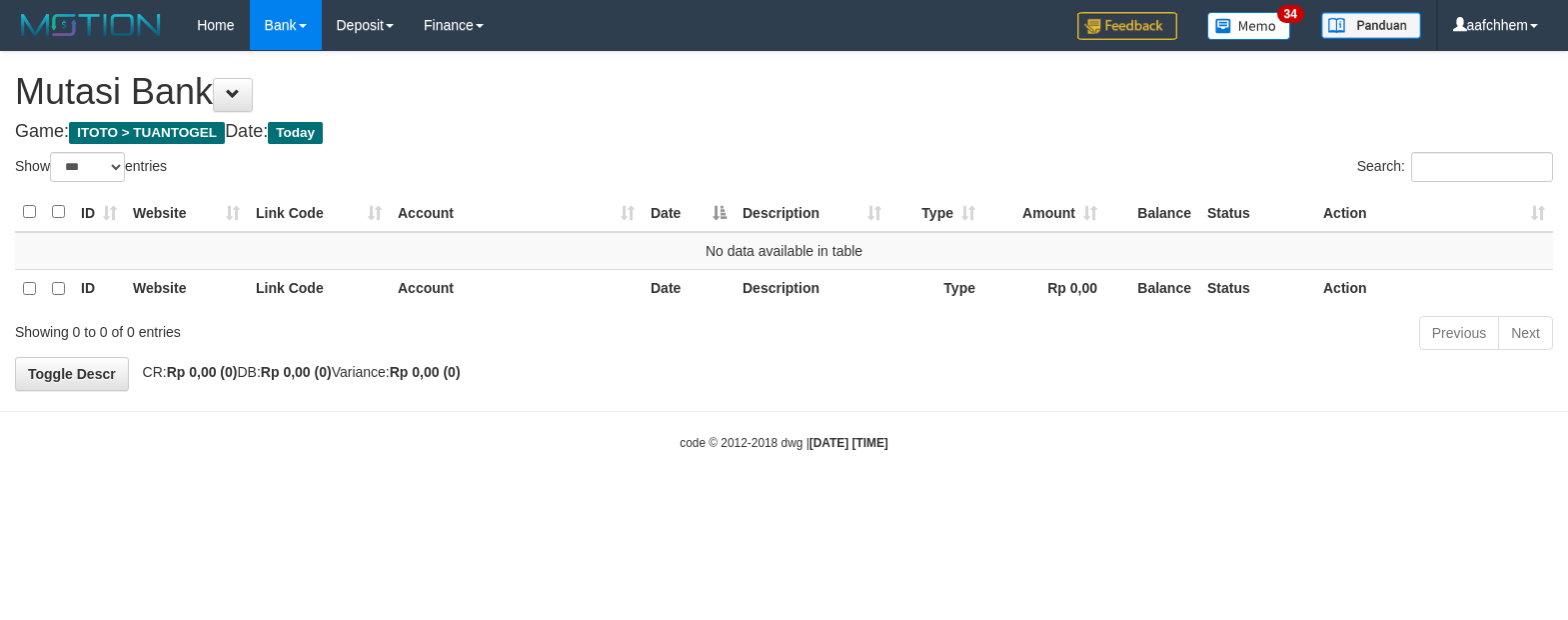 select on "***" 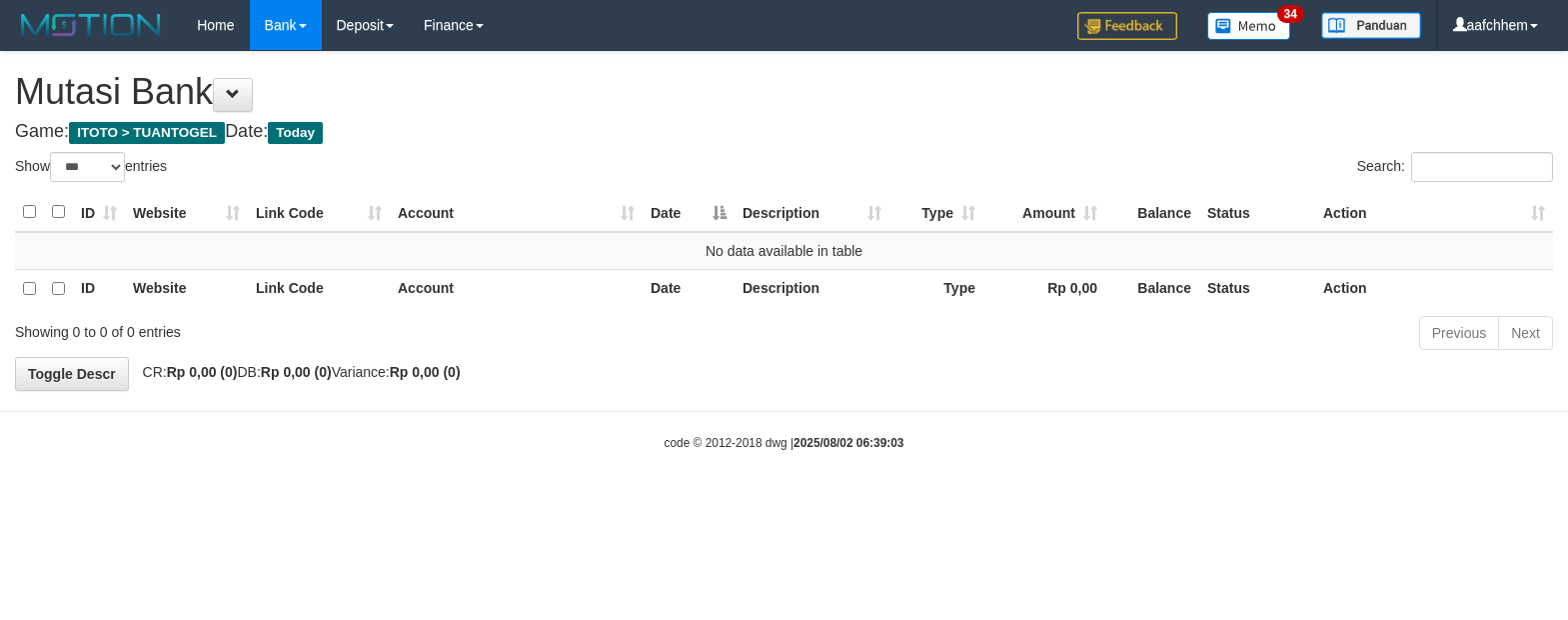 select on "***" 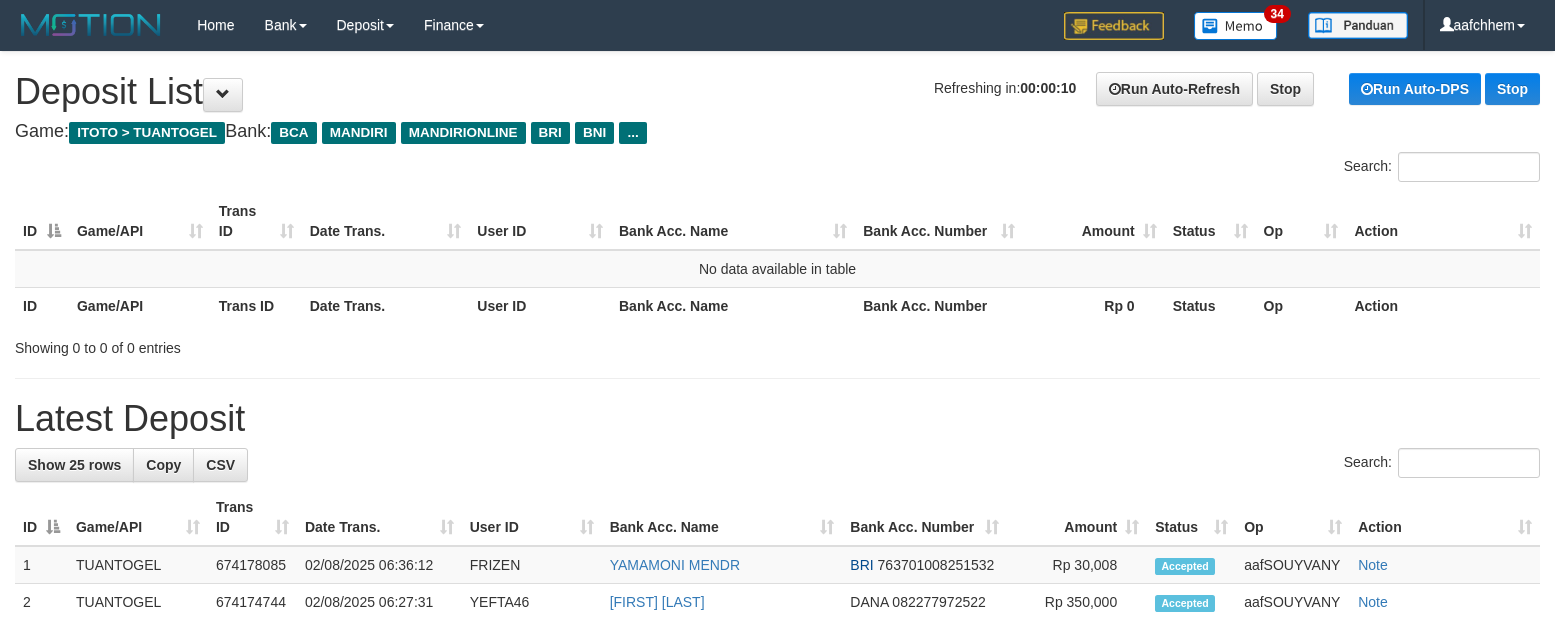 scroll, scrollTop: 0, scrollLeft: 0, axis: both 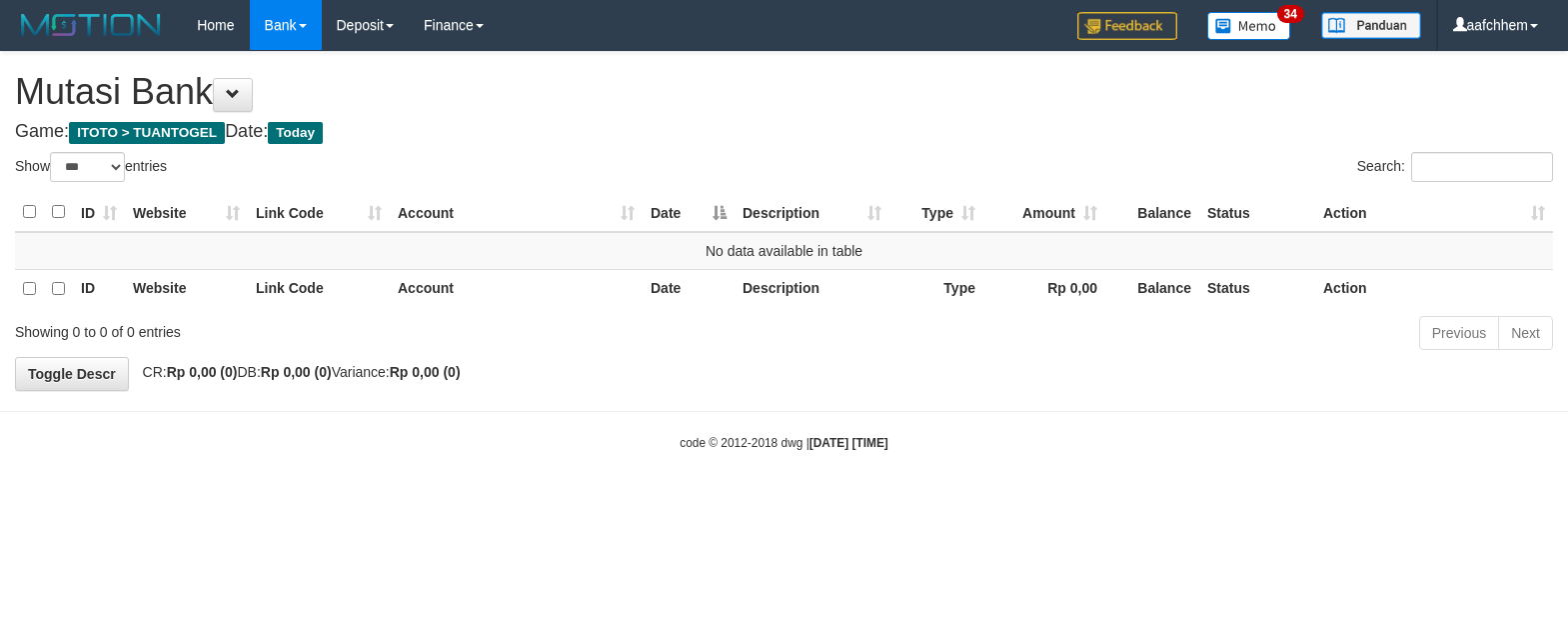 select on "***" 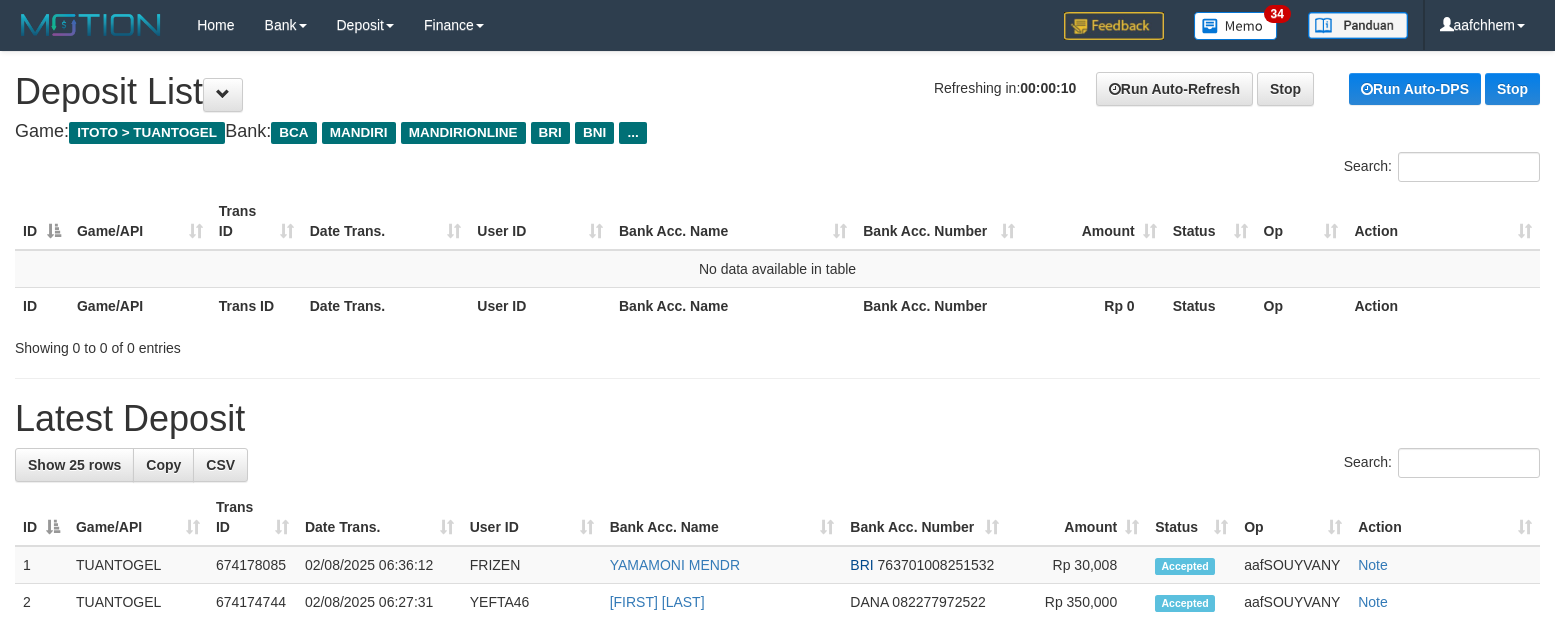 scroll, scrollTop: 0, scrollLeft: 0, axis: both 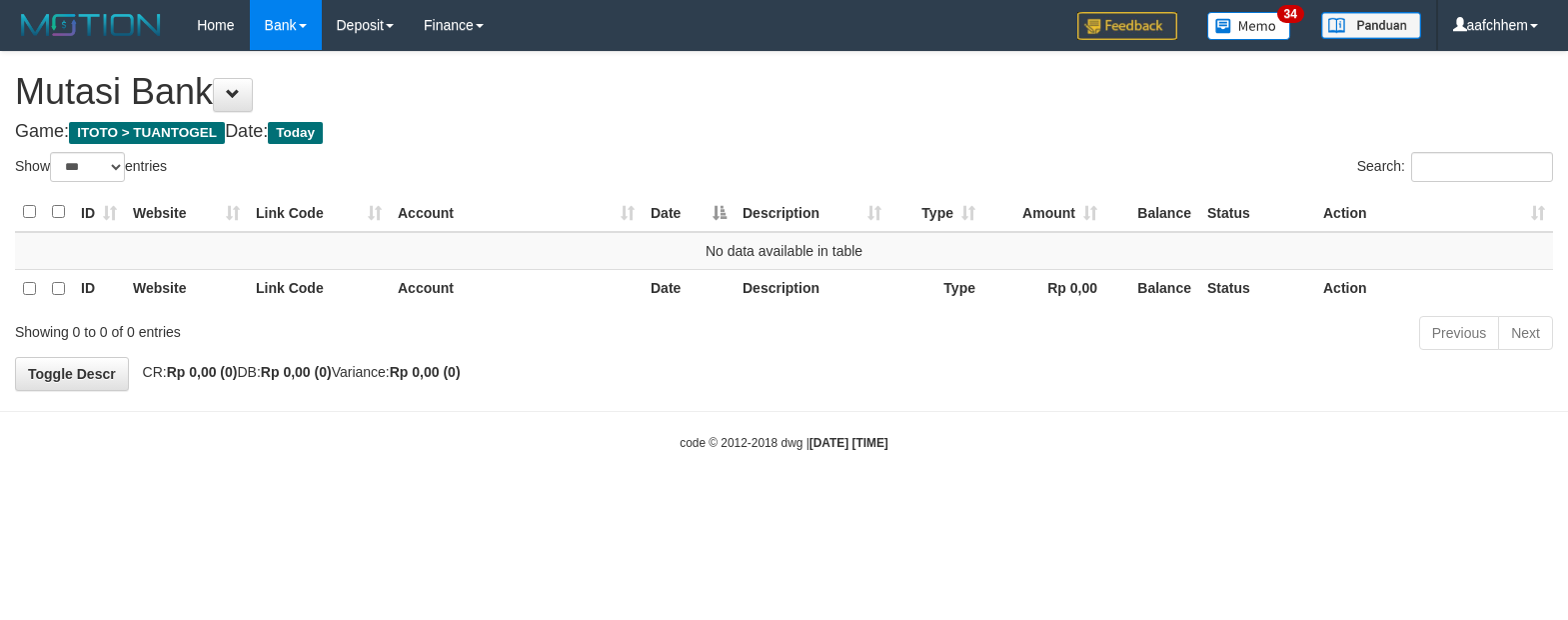 select on "***" 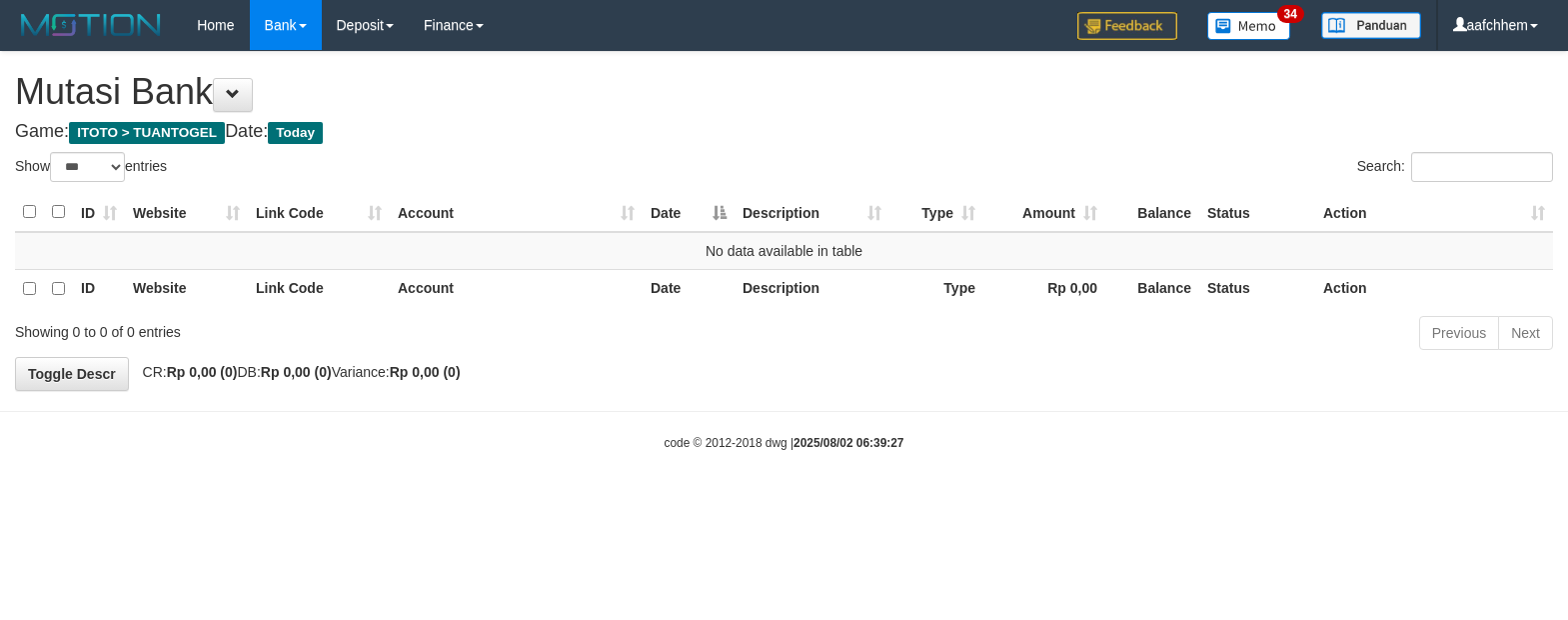 select on "***" 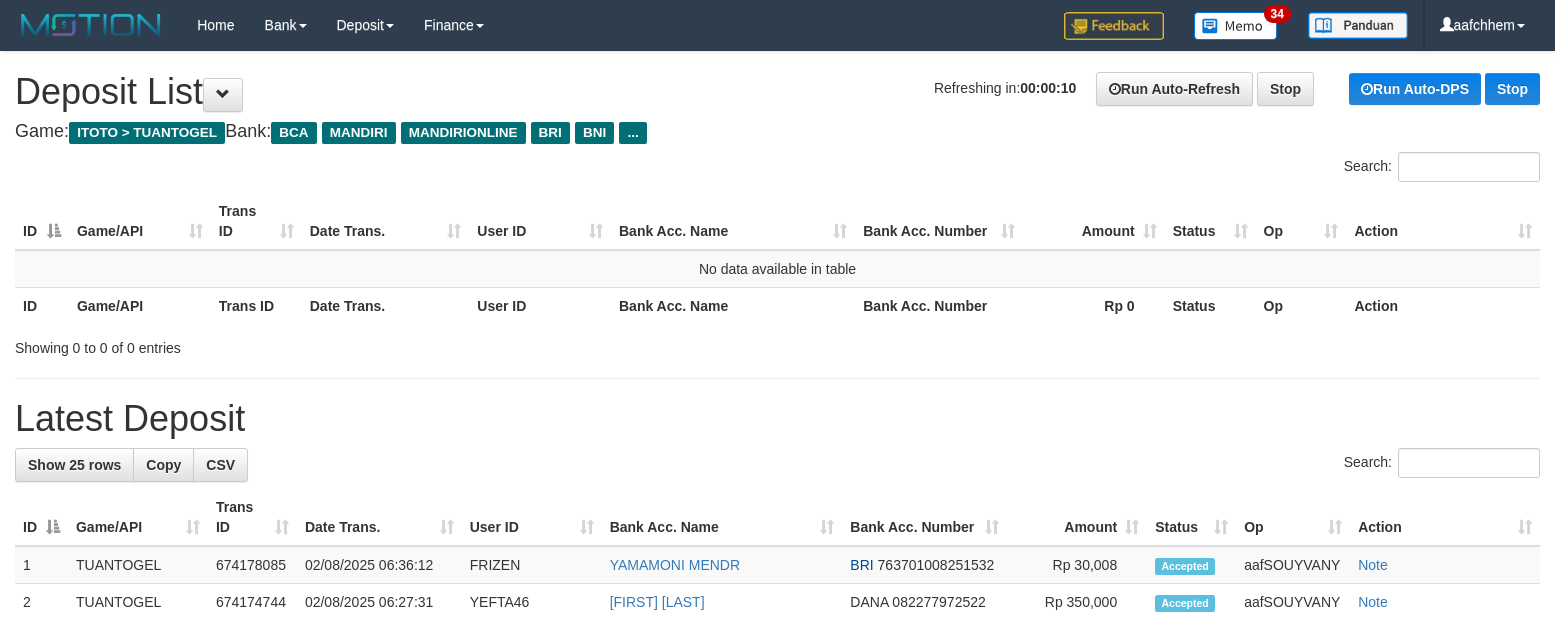 scroll, scrollTop: 0, scrollLeft: 0, axis: both 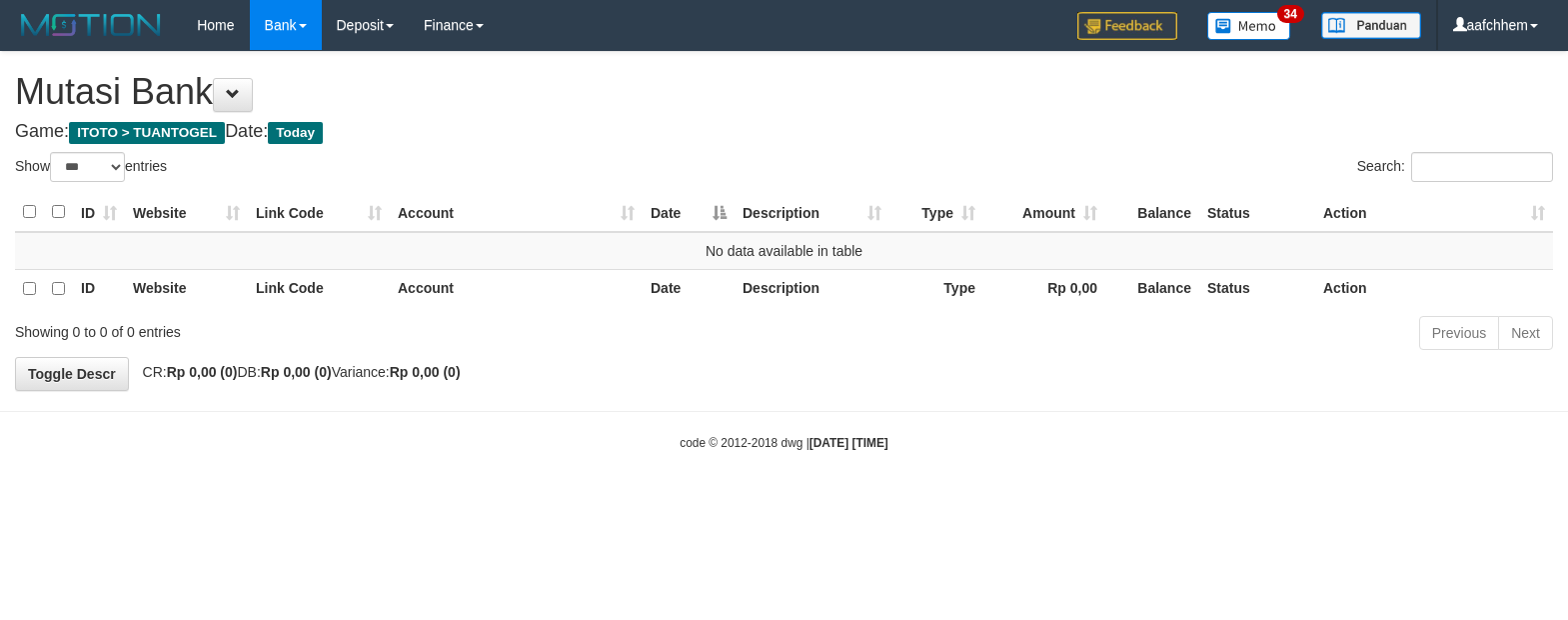 select on "***" 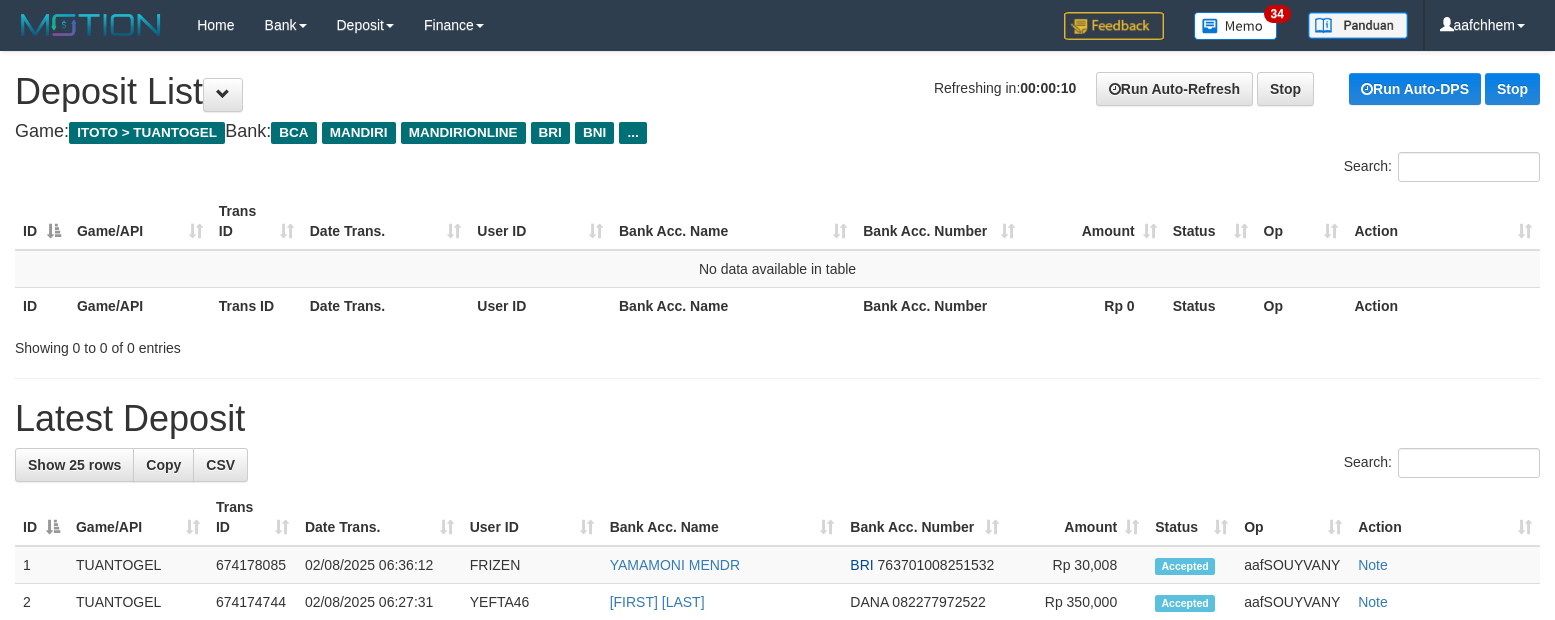 scroll, scrollTop: 0, scrollLeft: 0, axis: both 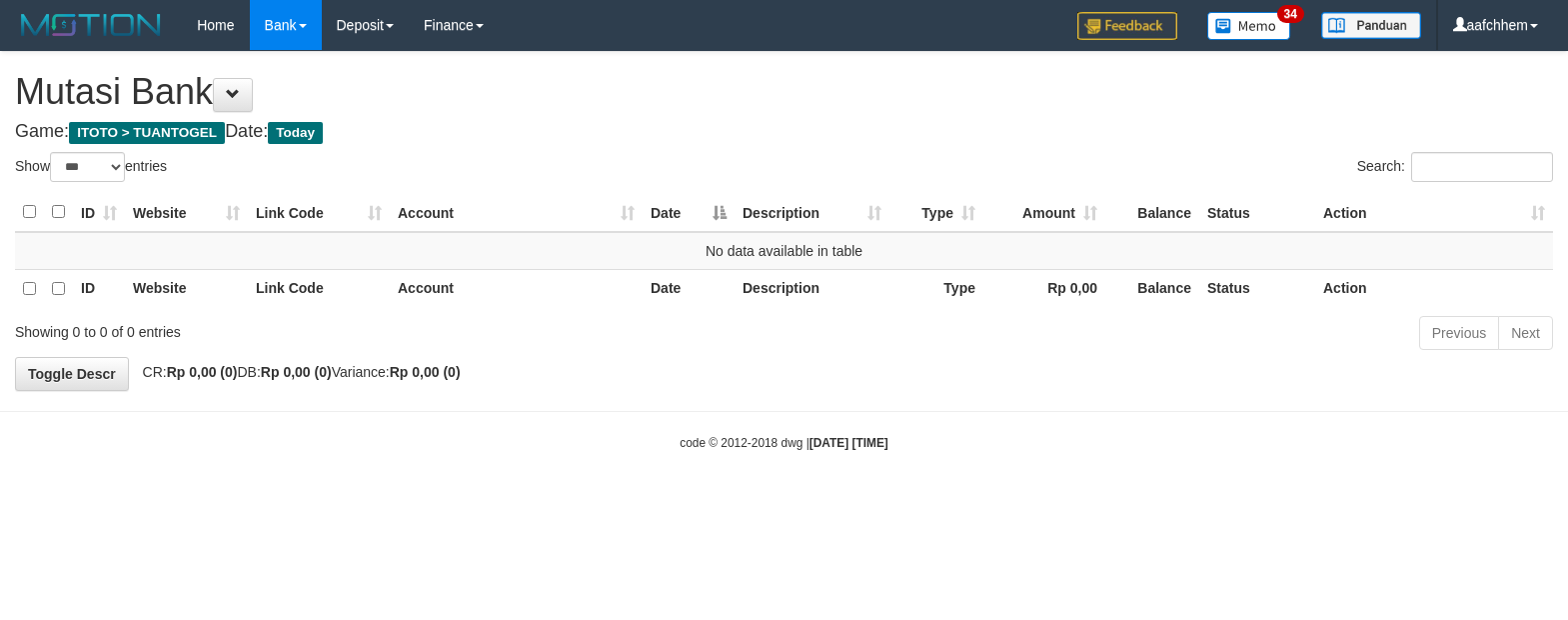 select on "***" 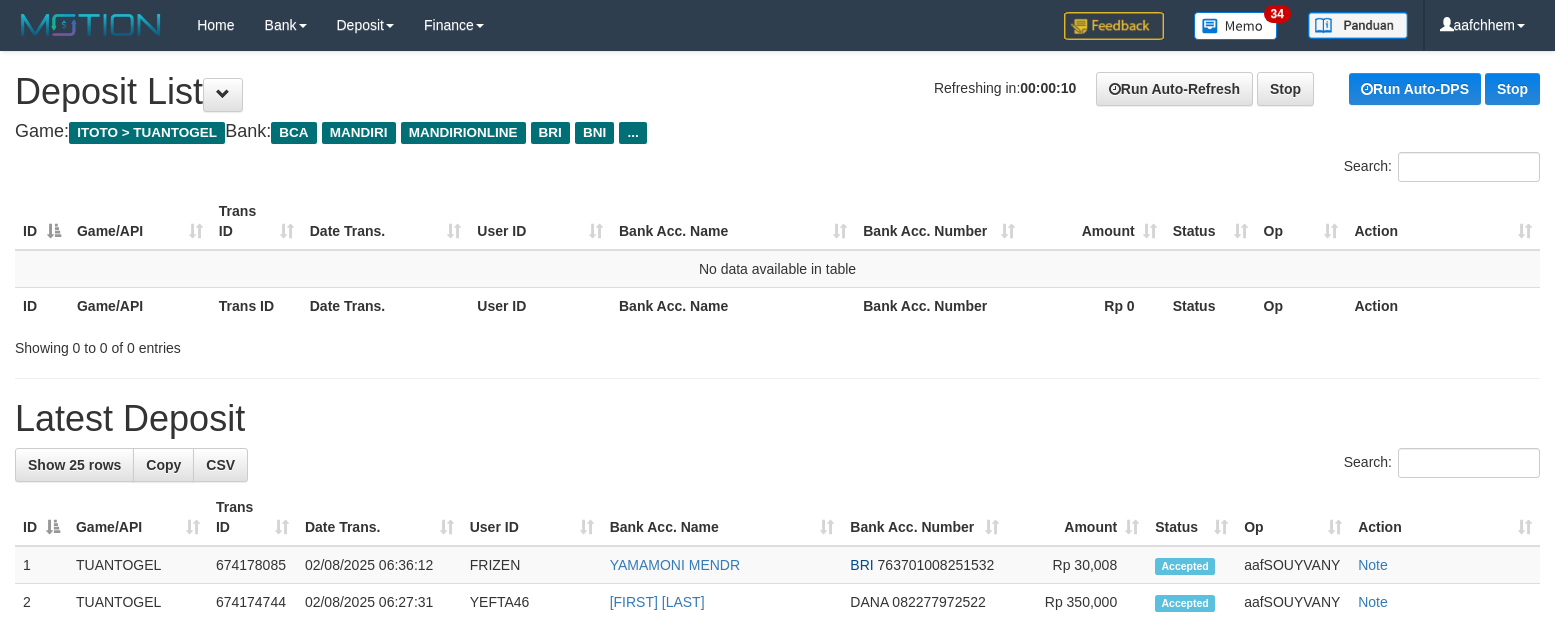 scroll, scrollTop: 0, scrollLeft: 0, axis: both 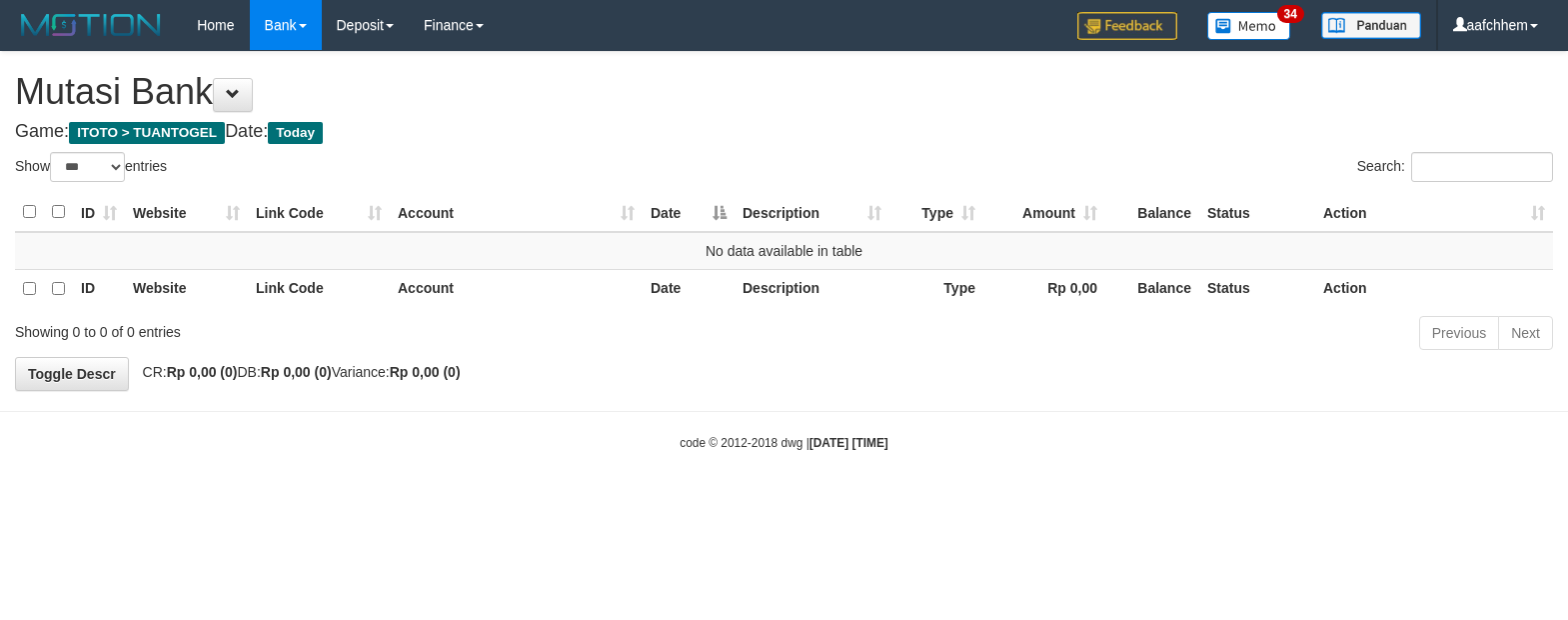 select on "***" 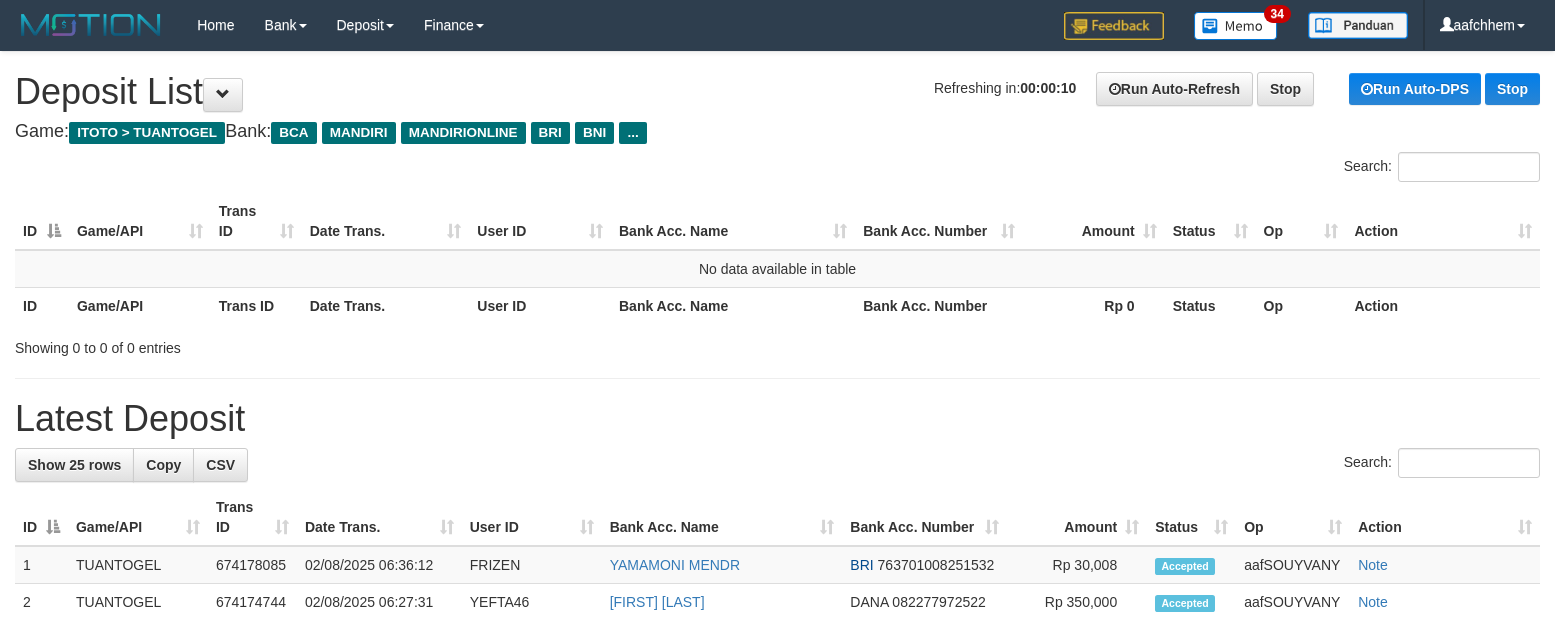scroll, scrollTop: 0, scrollLeft: 0, axis: both 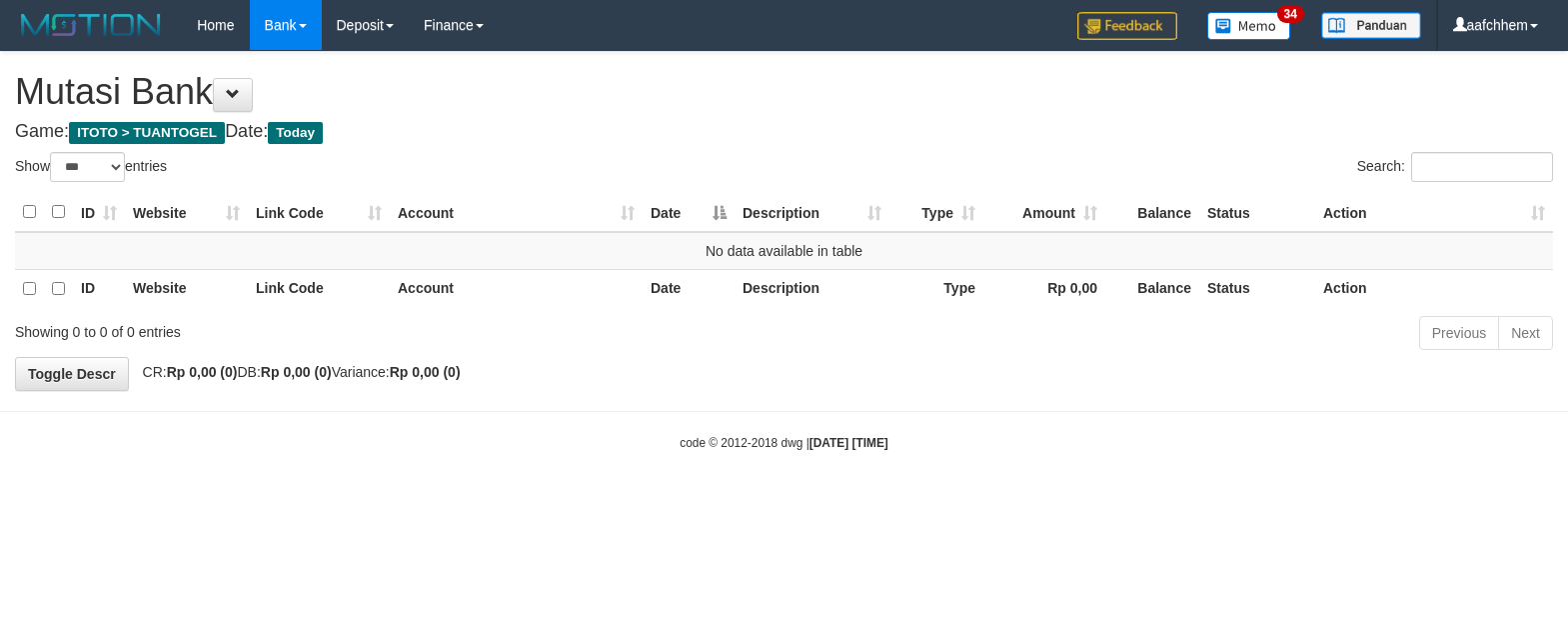 select on "***" 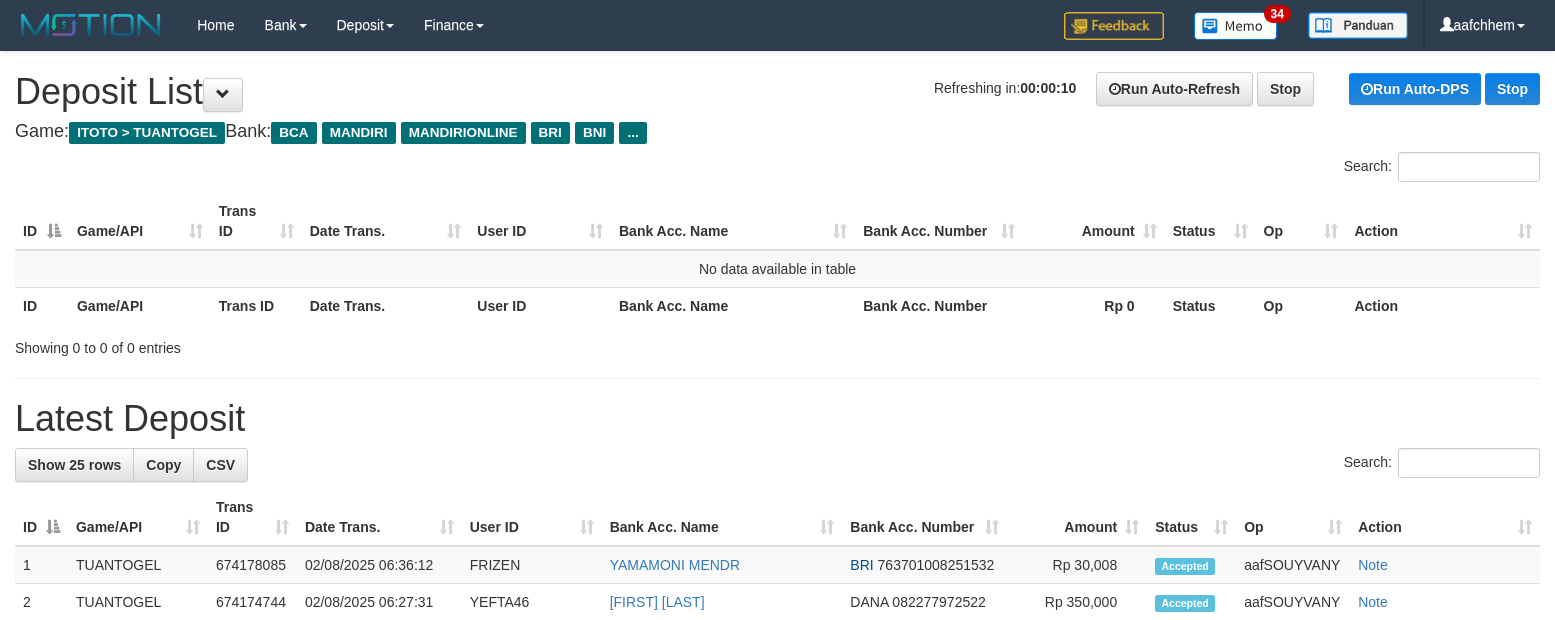 scroll, scrollTop: 0, scrollLeft: 0, axis: both 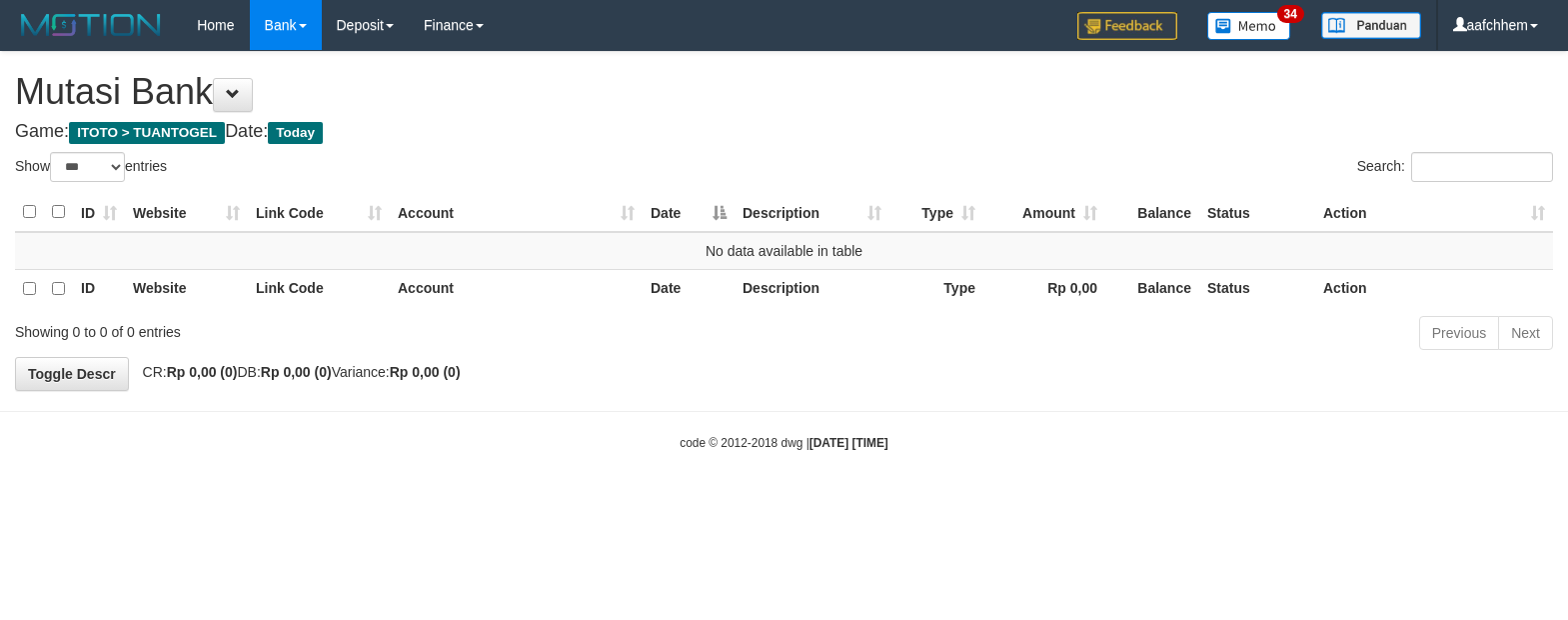 select on "***" 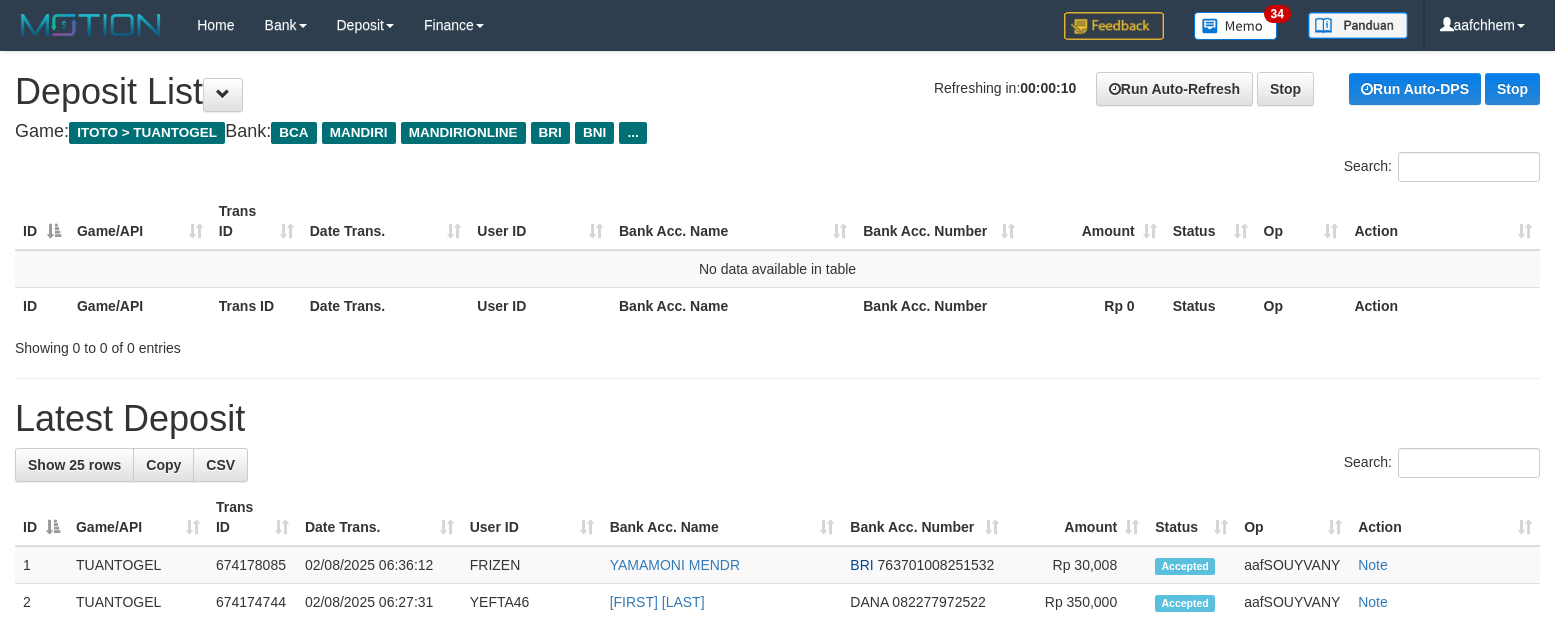 scroll, scrollTop: 0, scrollLeft: 0, axis: both 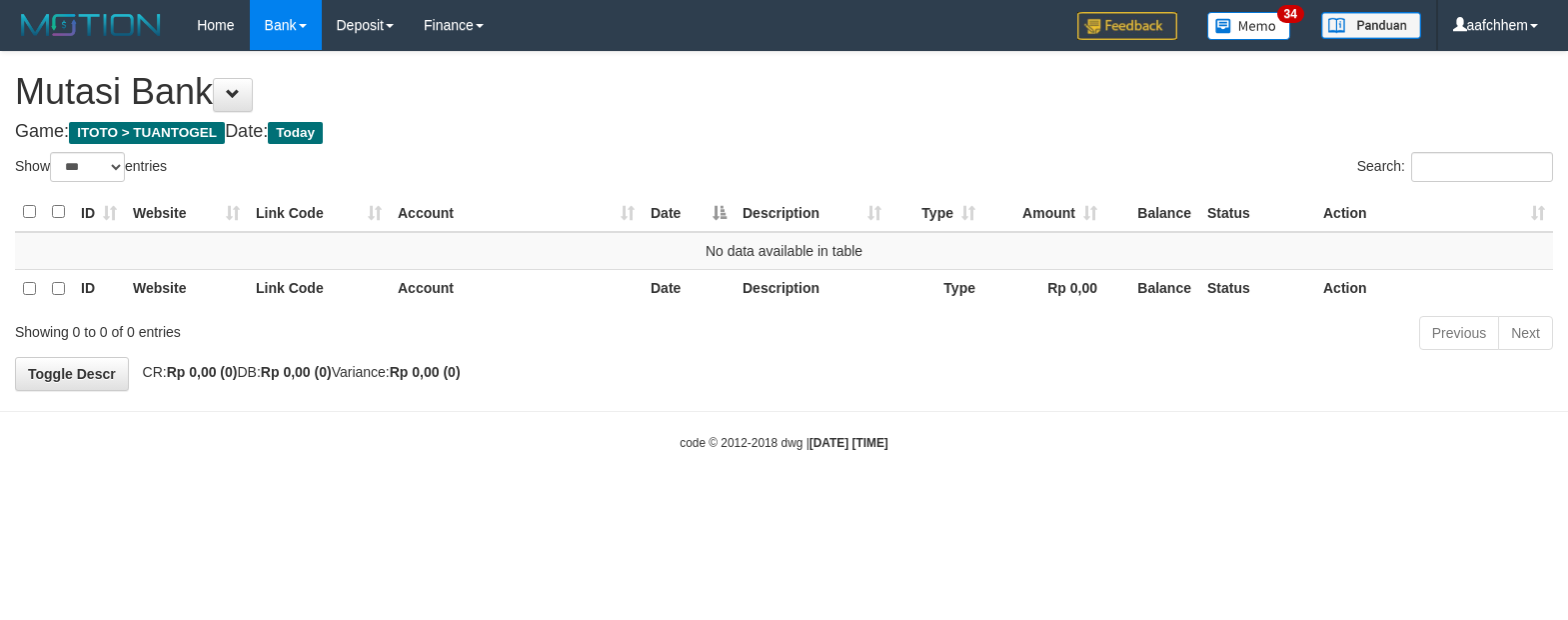 select on "***" 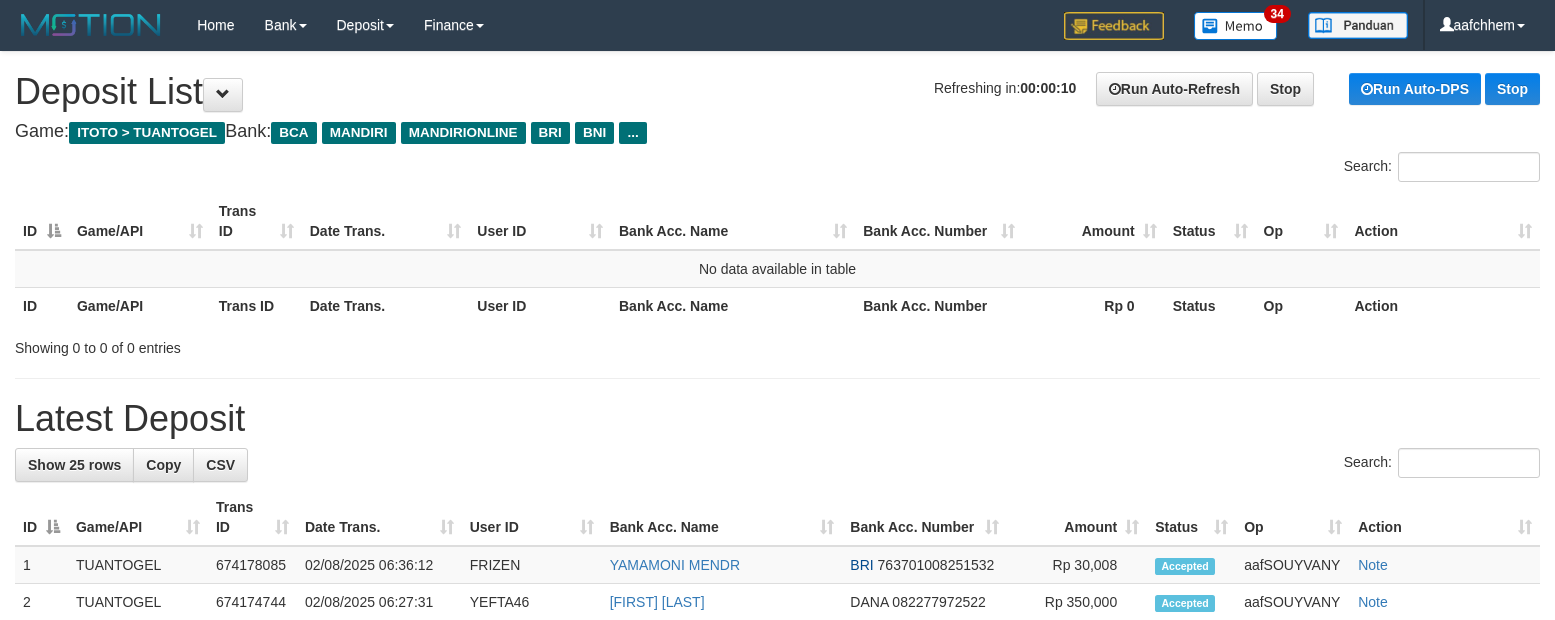 scroll, scrollTop: 0, scrollLeft: 0, axis: both 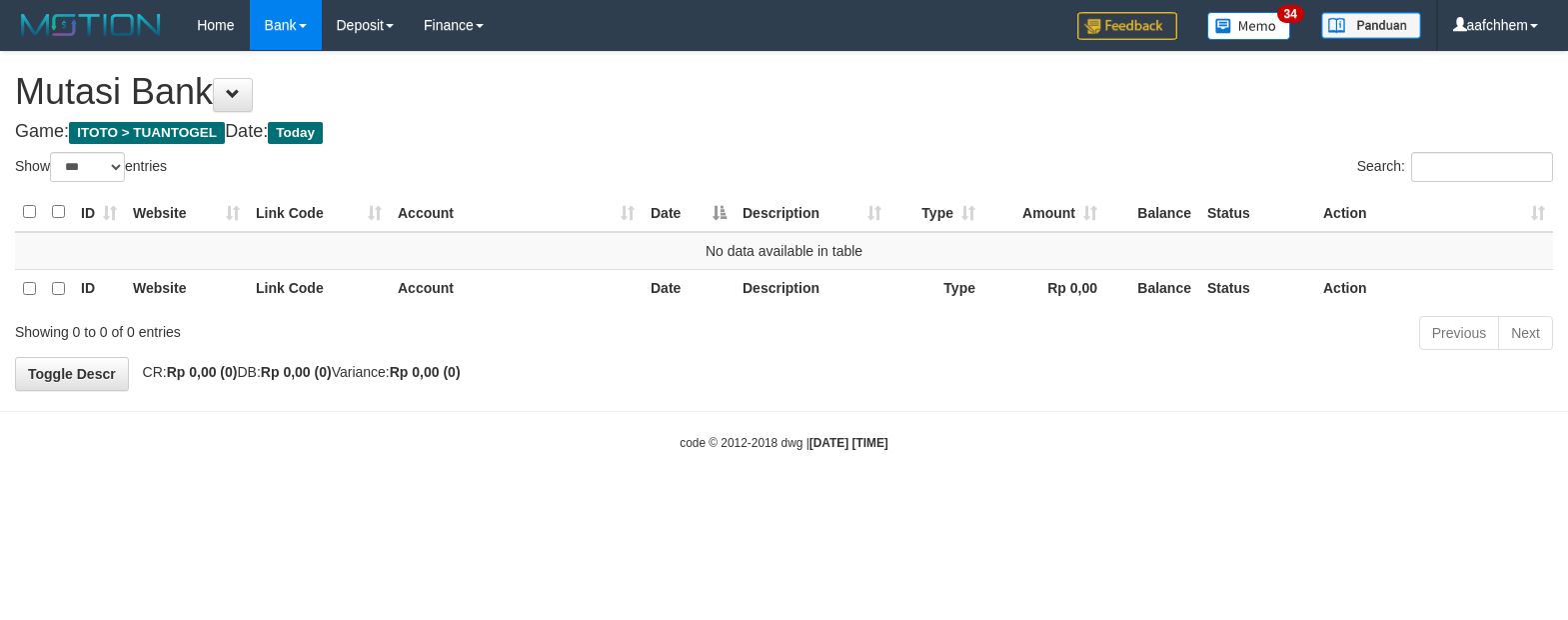 select on "***" 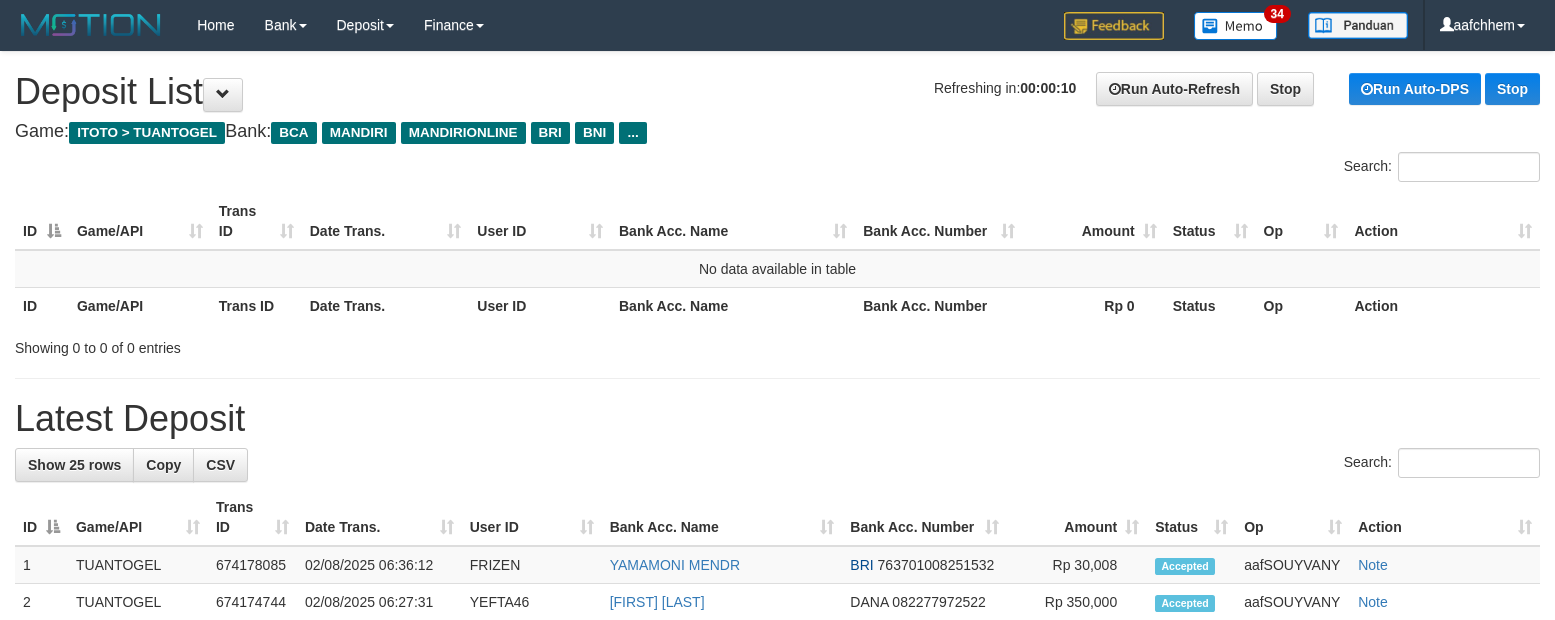 scroll, scrollTop: 0, scrollLeft: 0, axis: both 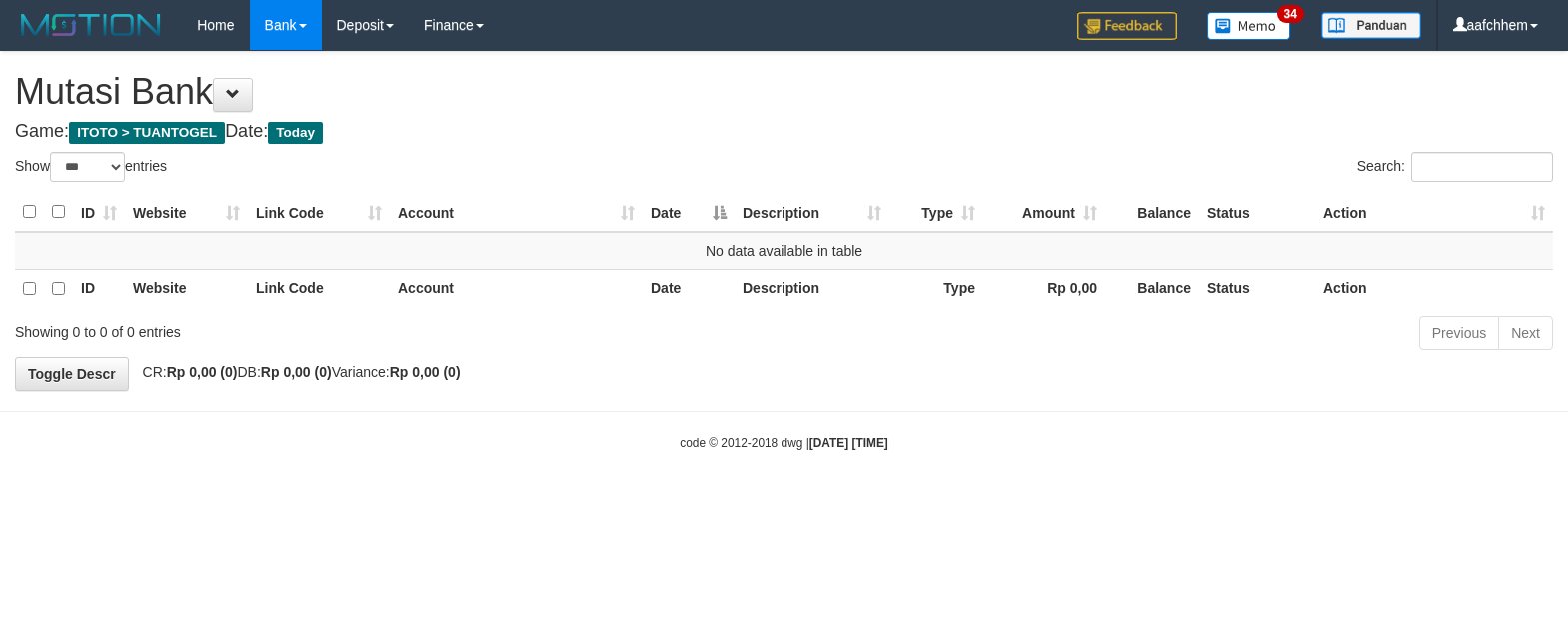 select on "***" 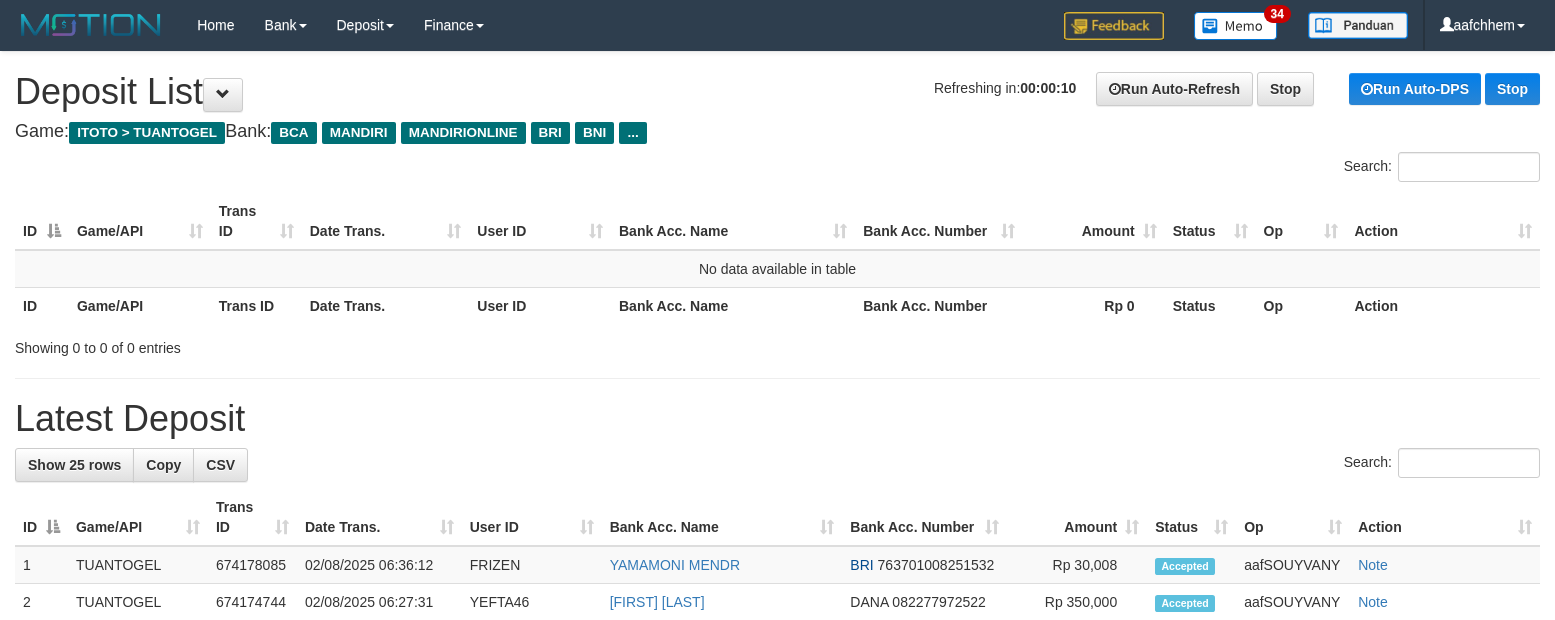 scroll, scrollTop: 0, scrollLeft: 0, axis: both 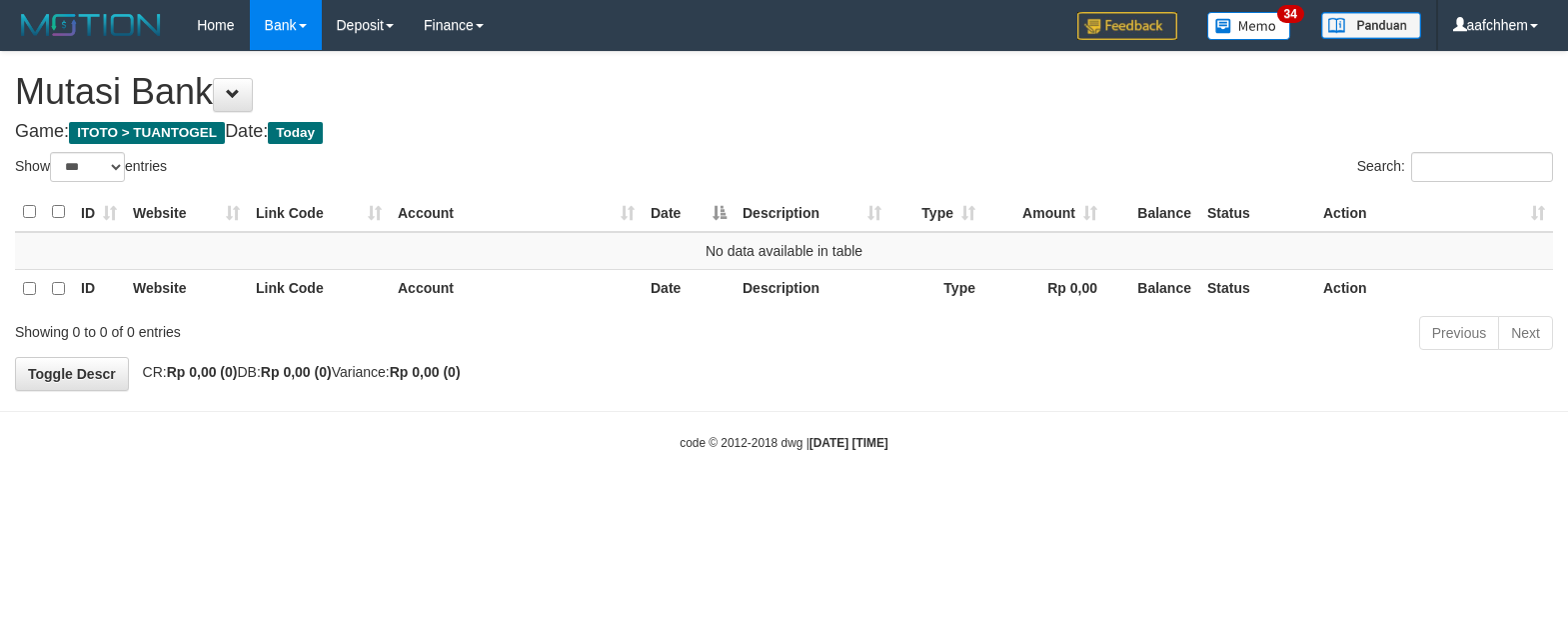 select on "***" 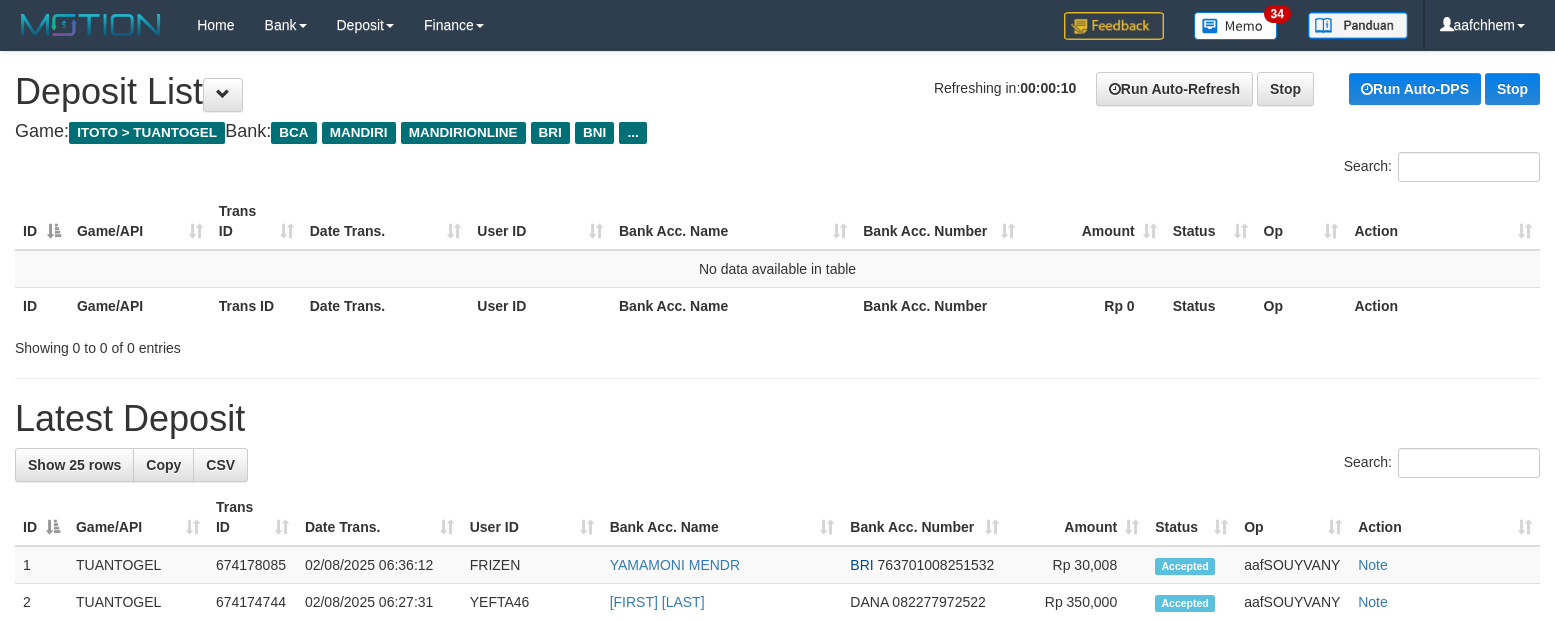 scroll, scrollTop: 0, scrollLeft: 0, axis: both 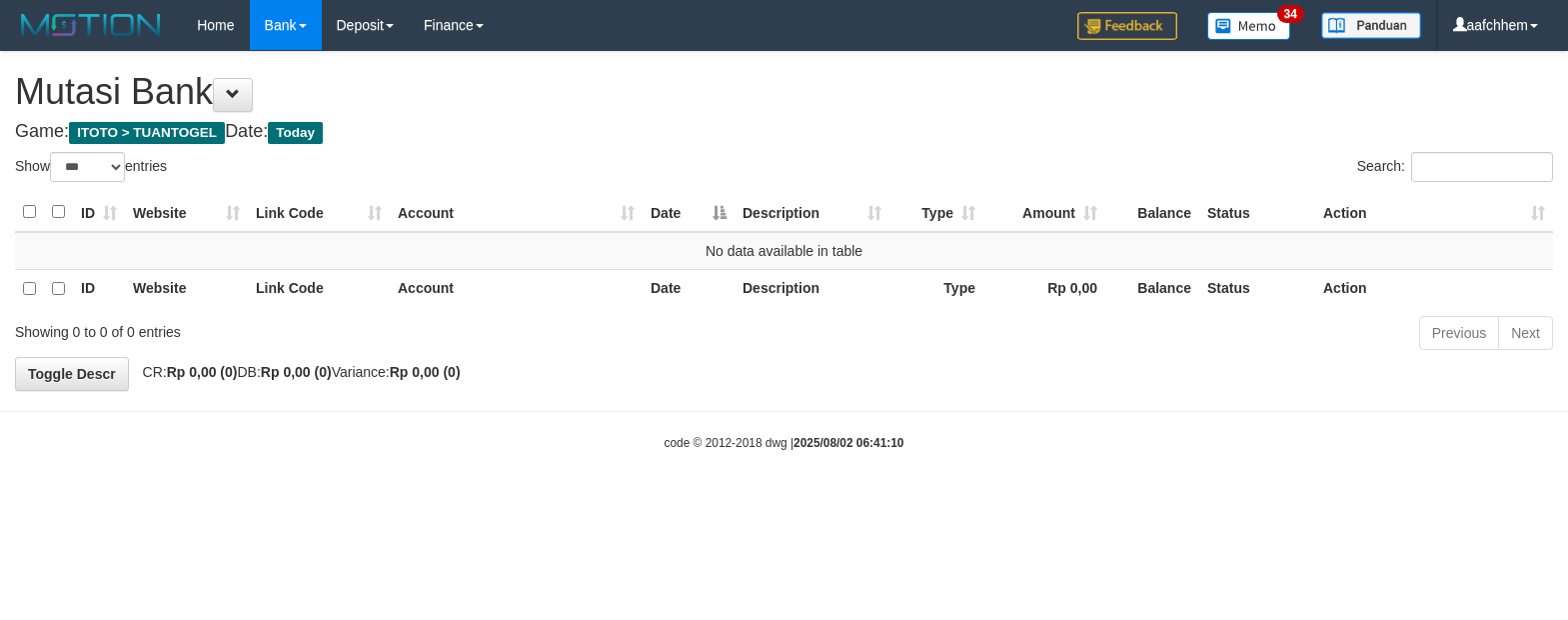 select on "***" 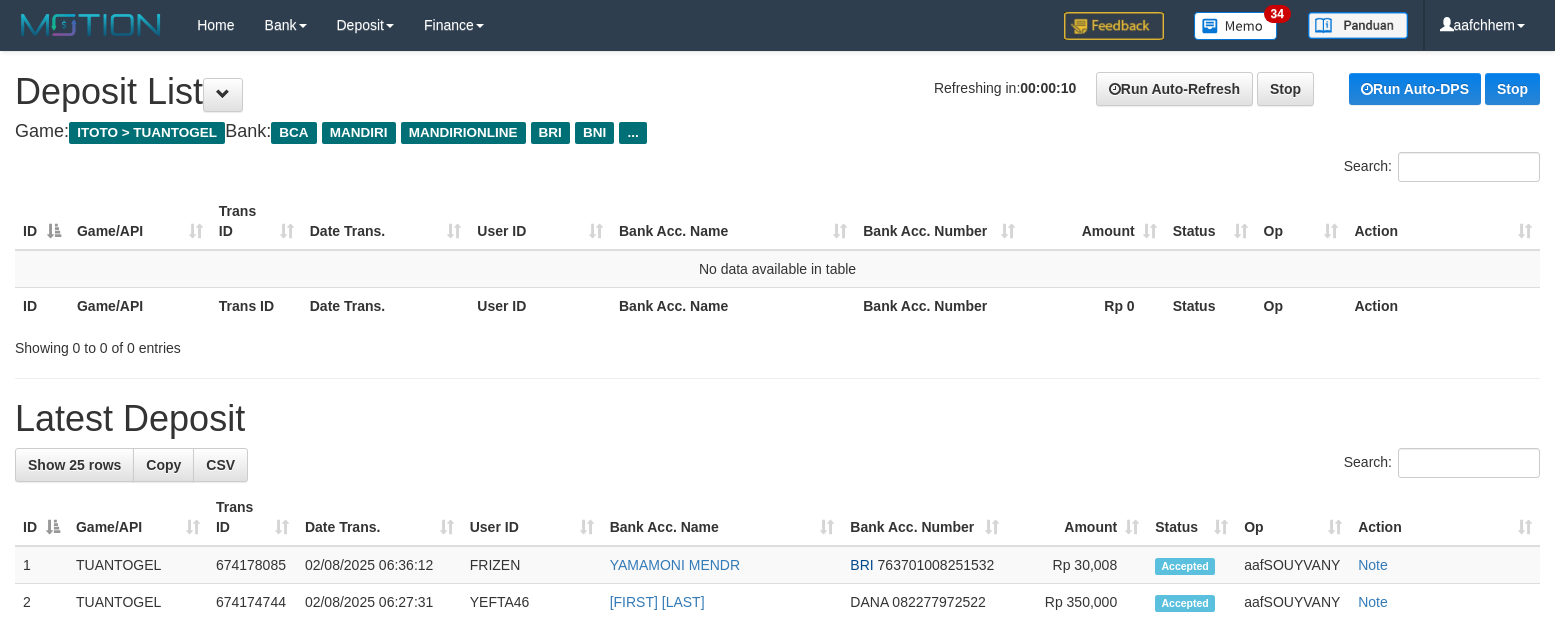 scroll, scrollTop: 0, scrollLeft: 0, axis: both 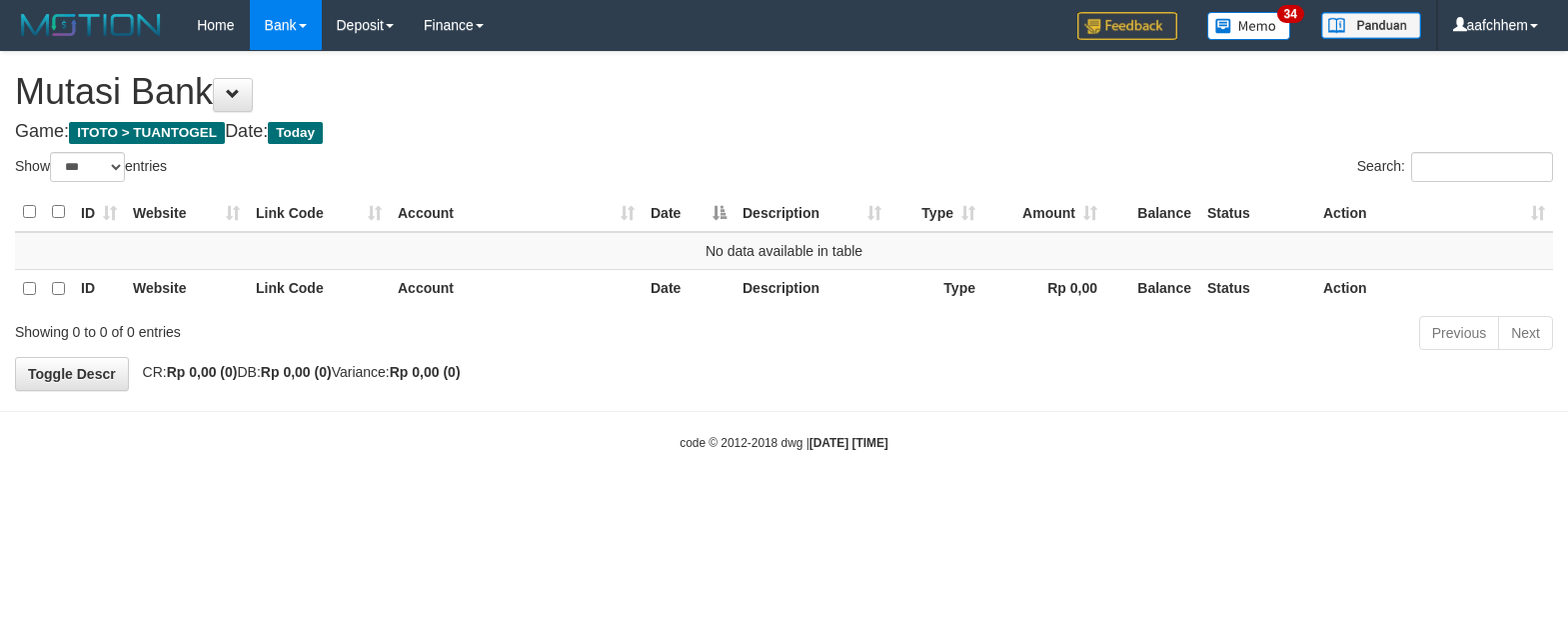 select on "***" 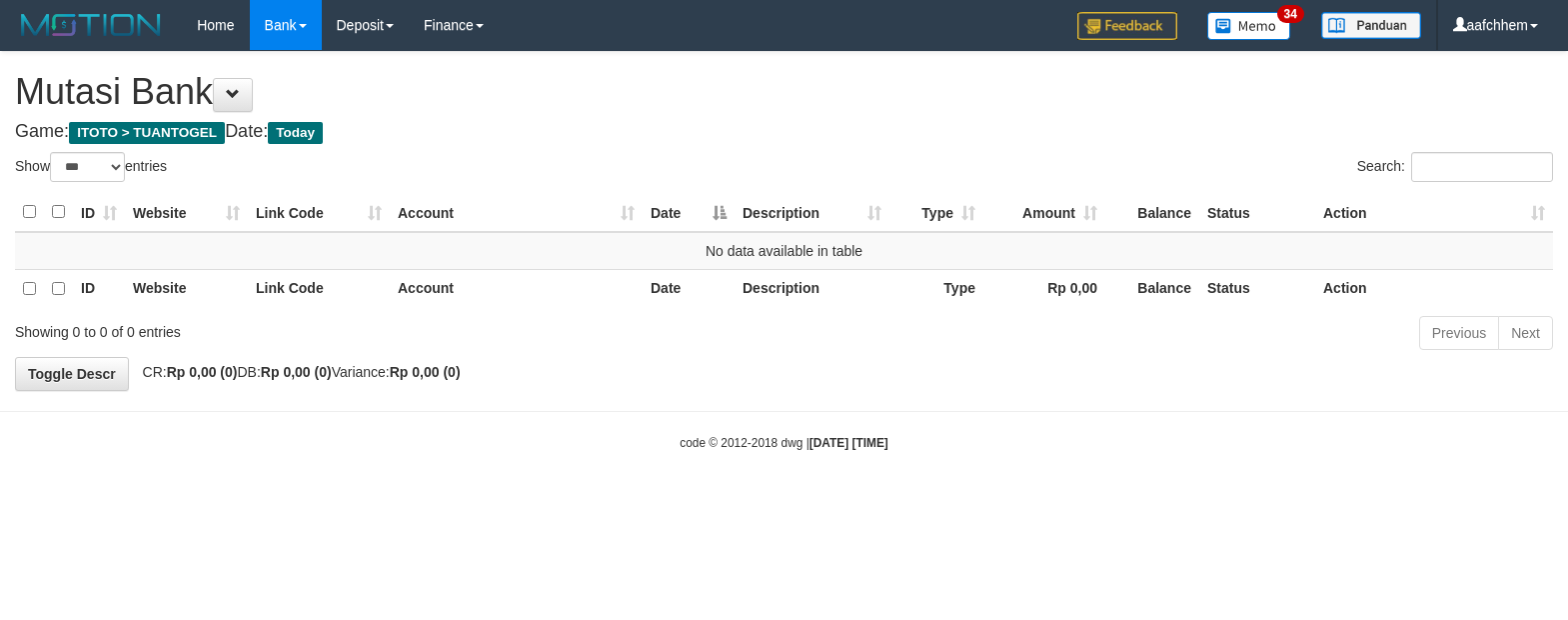 select on "***" 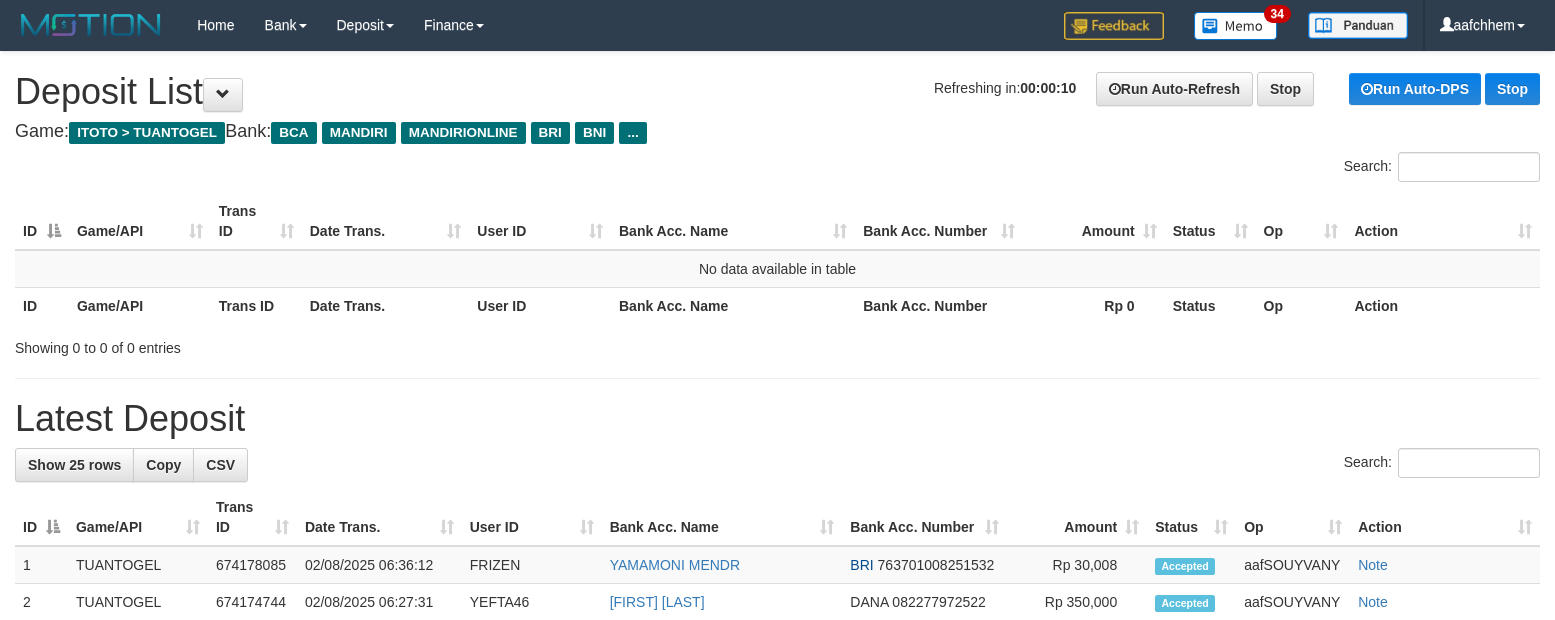 scroll, scrollTop: 0, scrollLeft: 0, axis: both 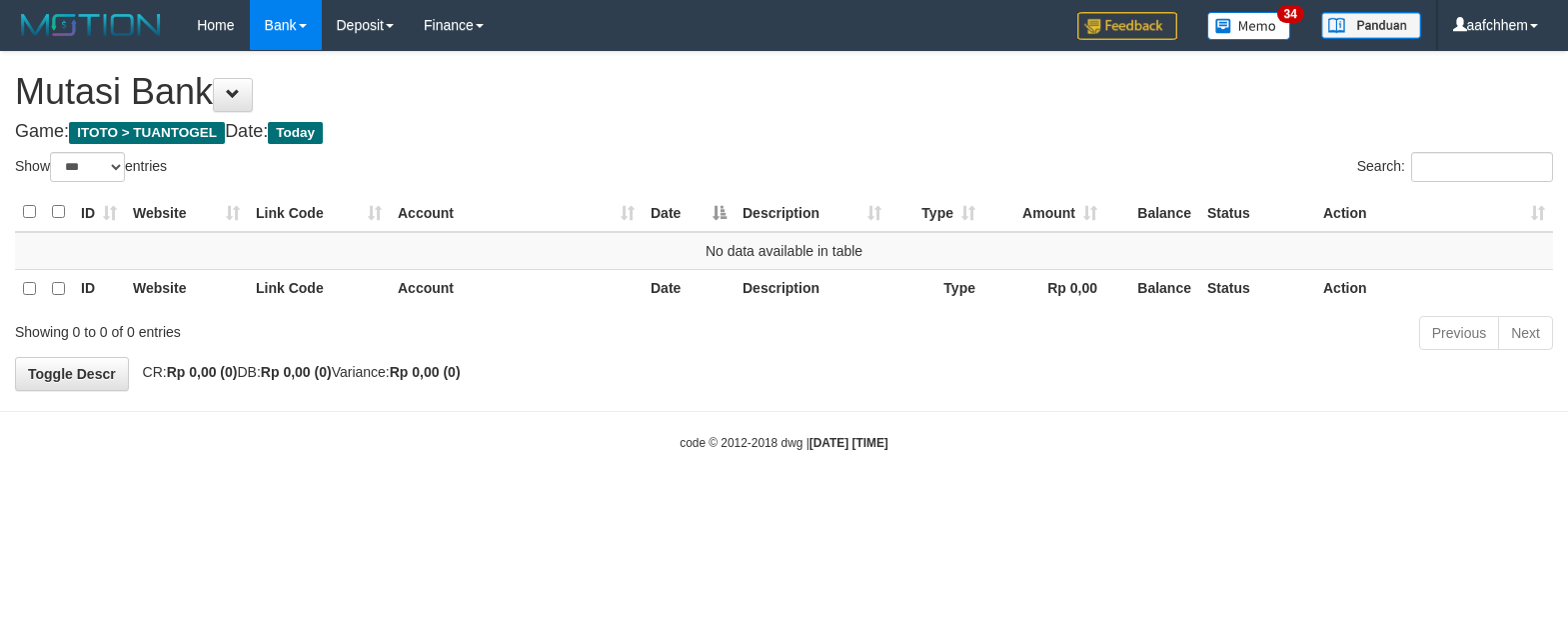 select on "***" 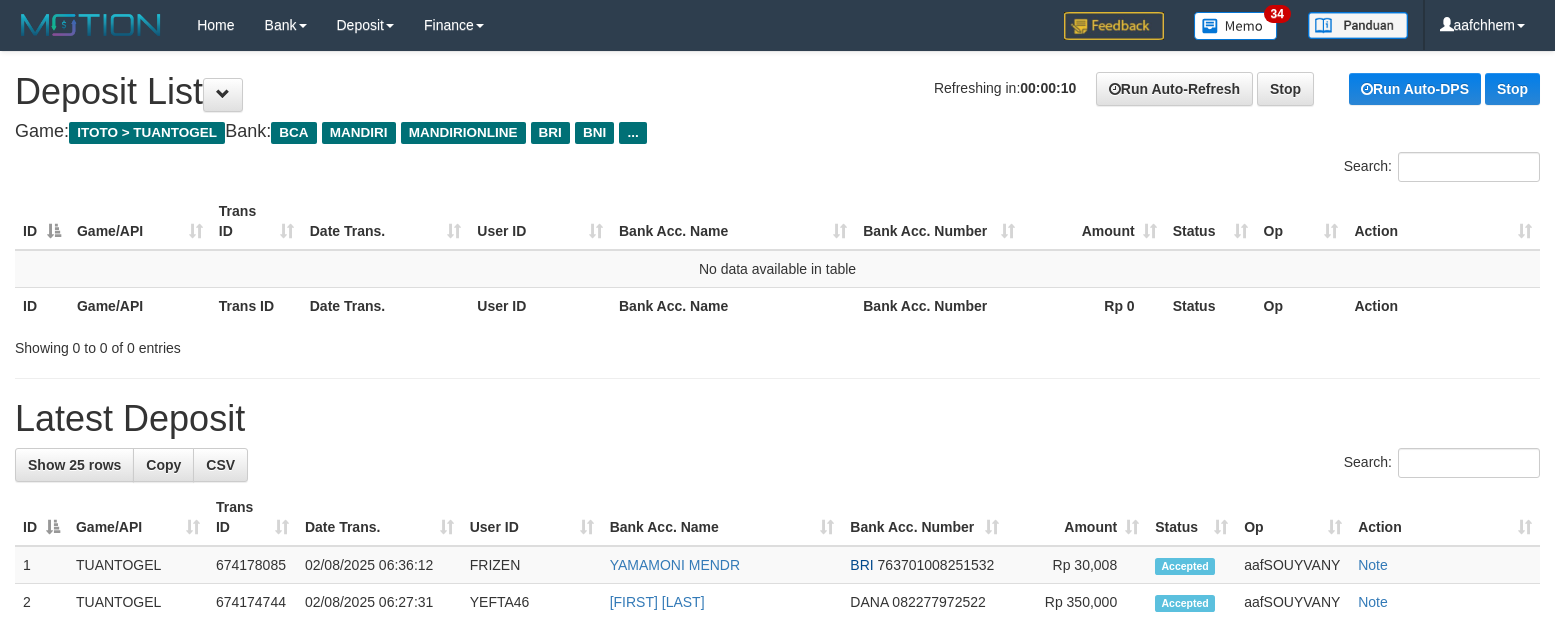 scroll, scrollTop: 0, scrollLeft: 0, axis: both 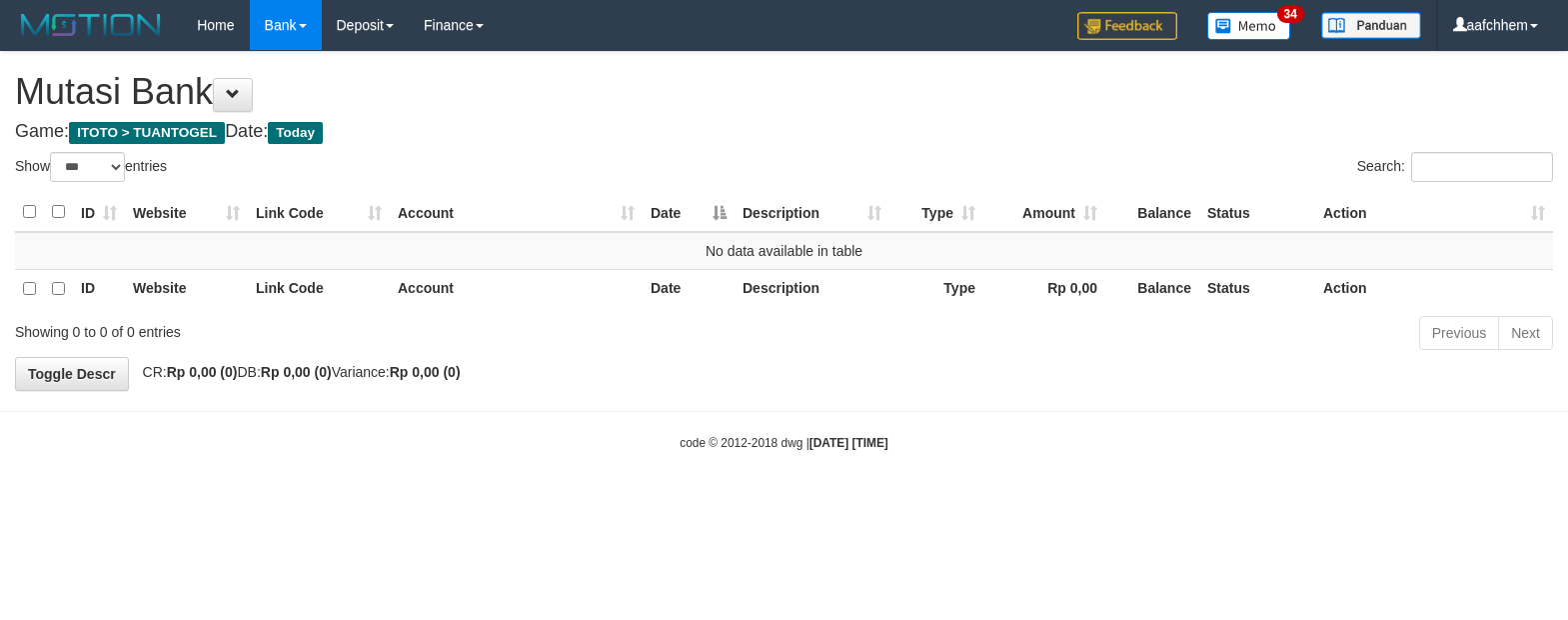 select on "***" 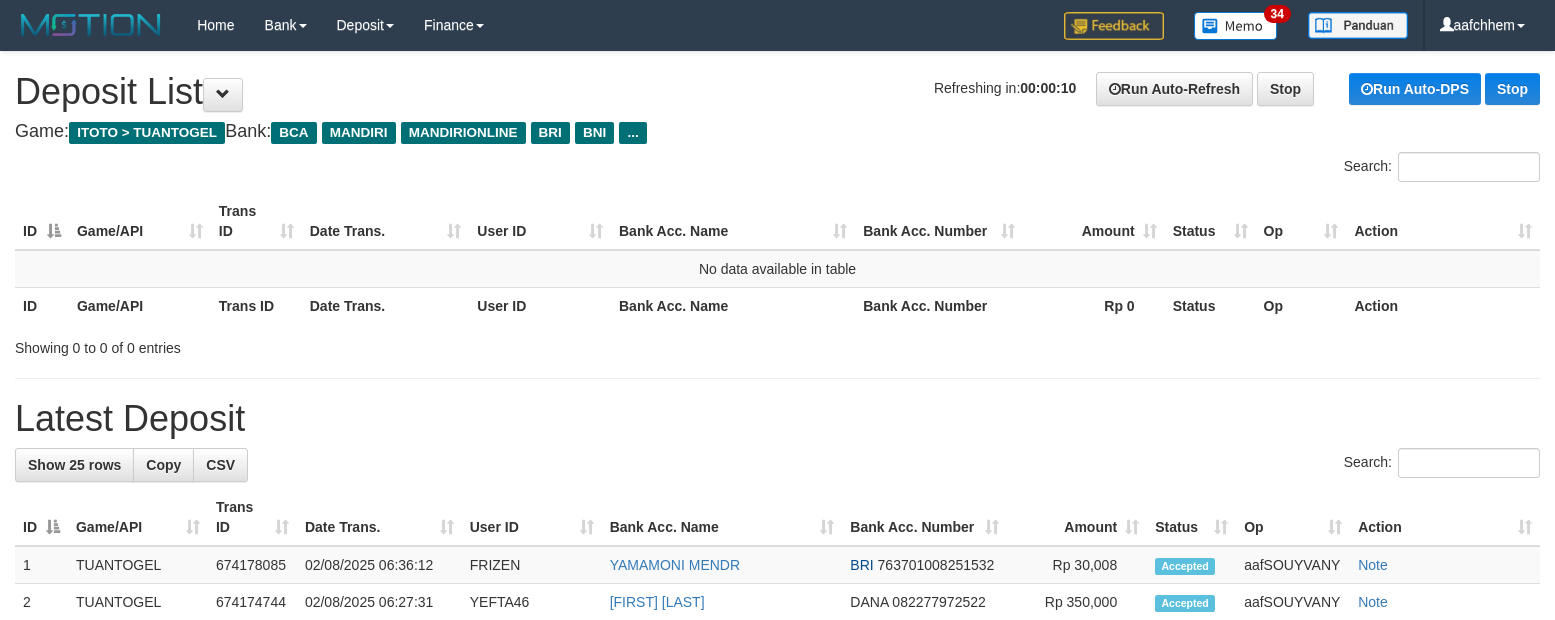 scroll, scrollTop: 0, scrollLeft: 0, axis: both 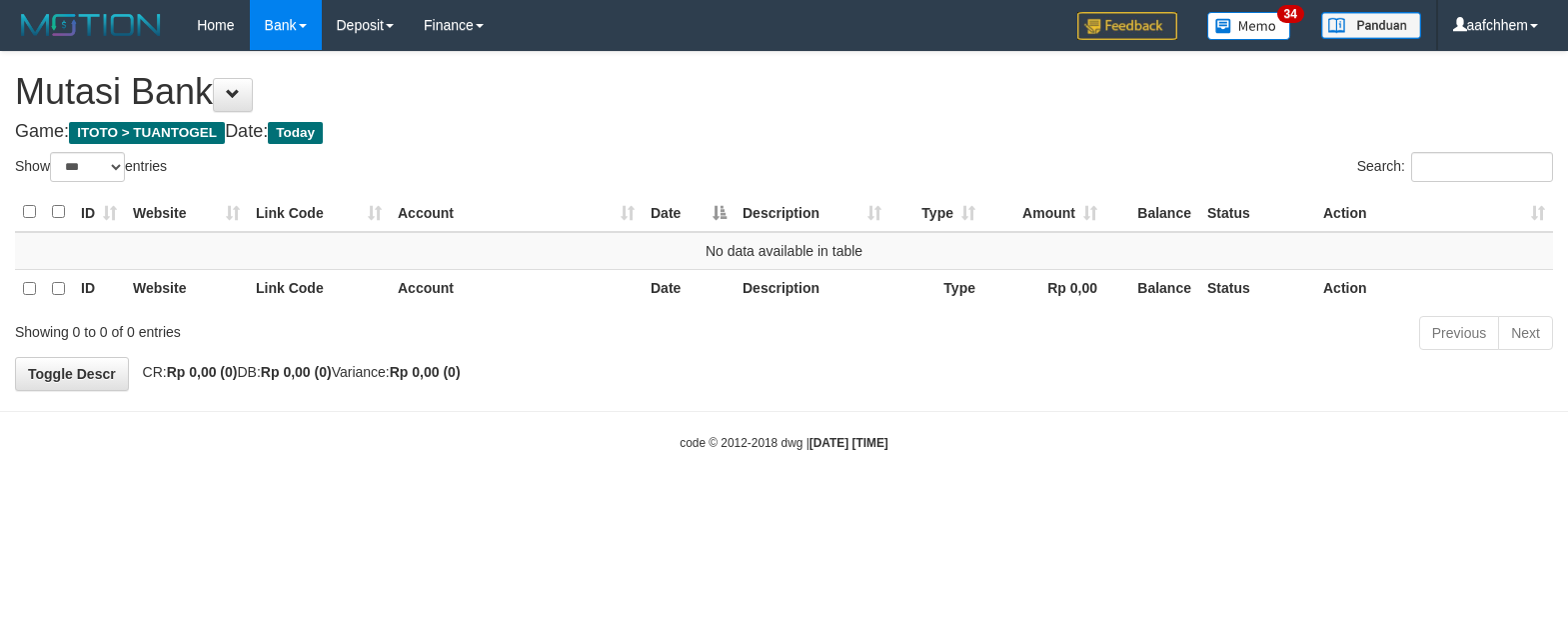 select on "***" 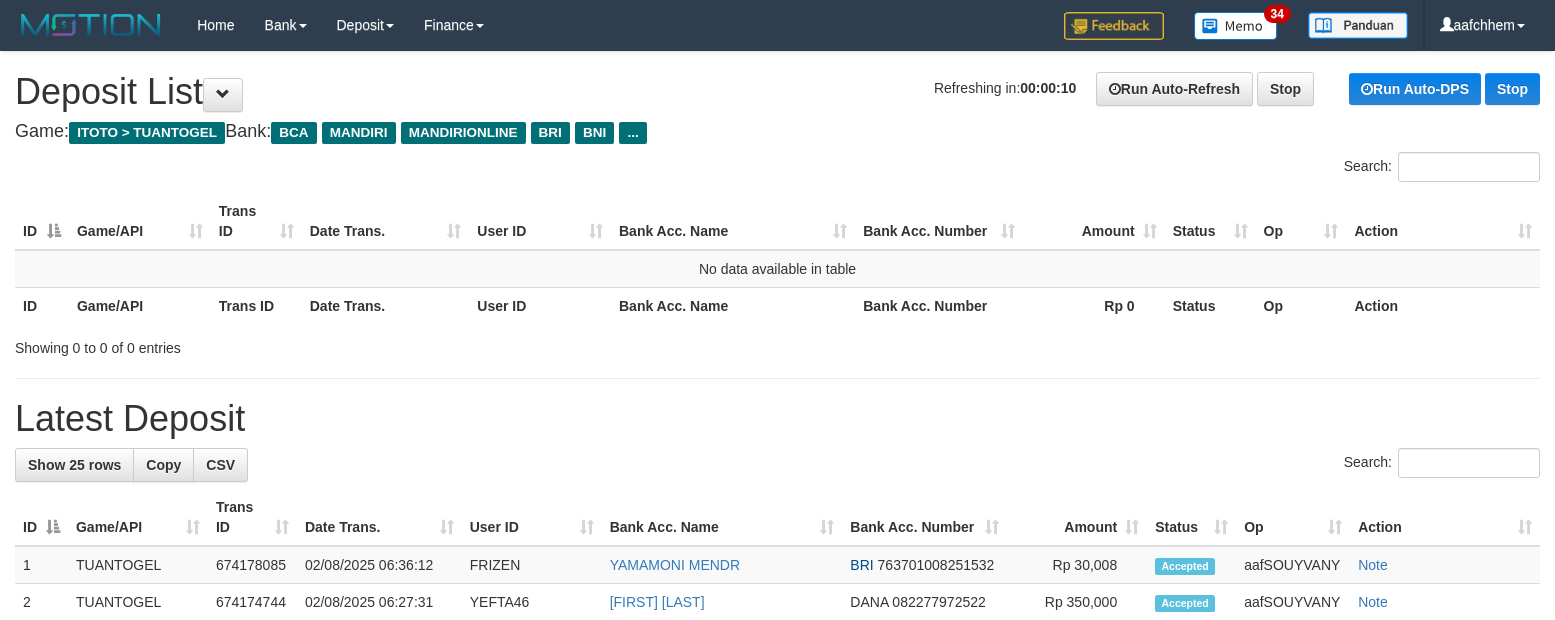 scroll, scrollTop: 0, scrollLeft: 0, axis: both 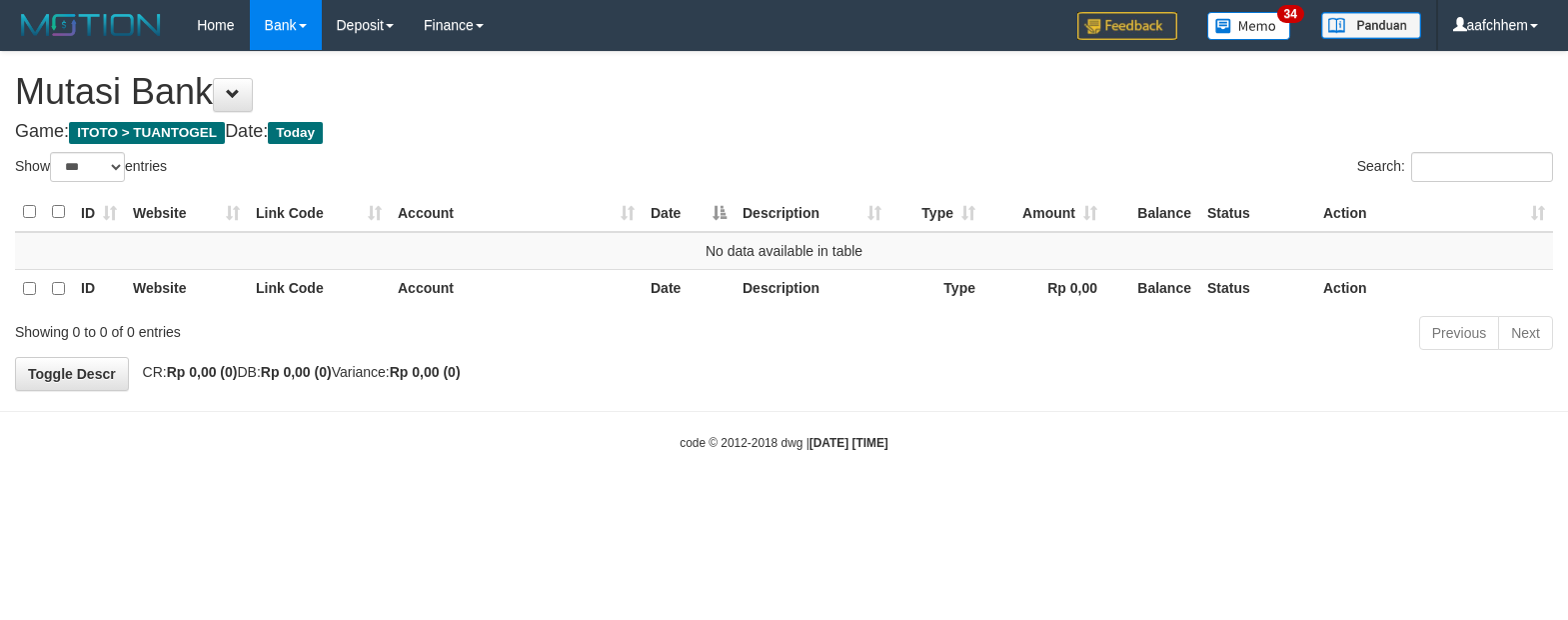 select on "***" 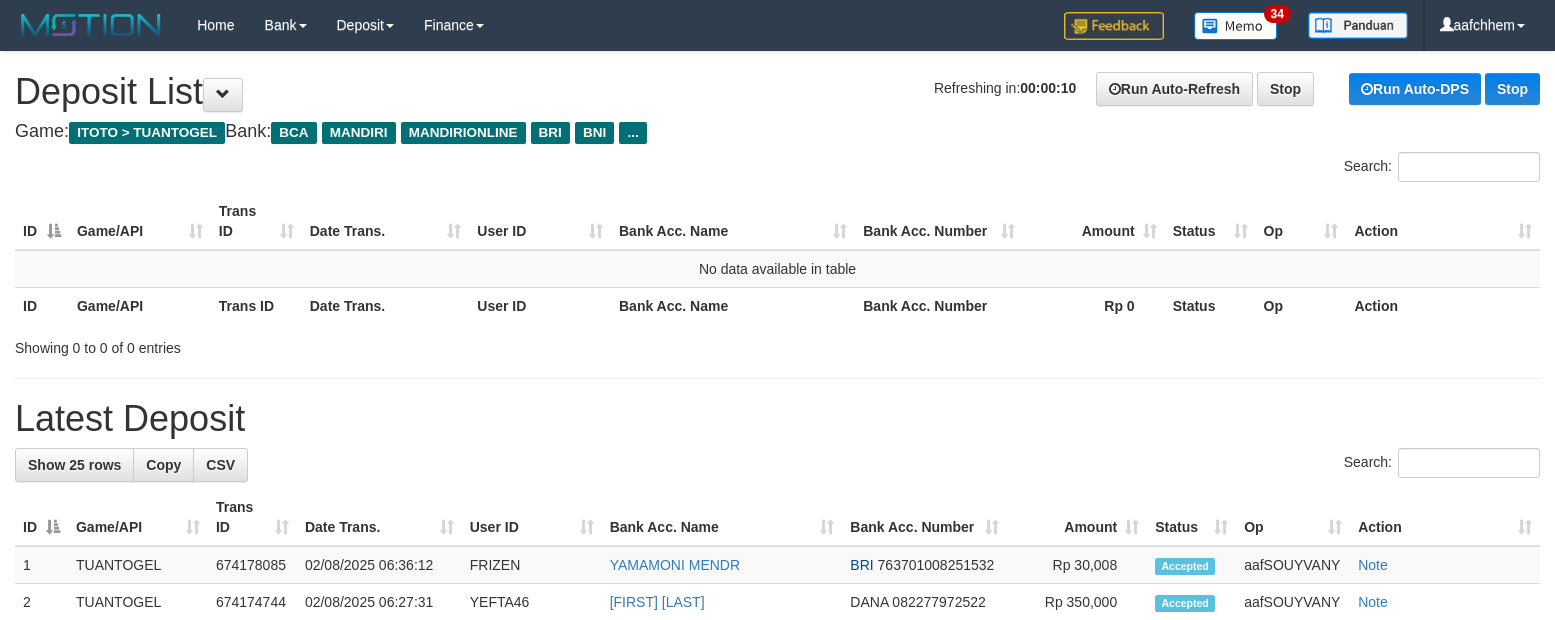 scroll, scrollTop: 0, scrollLeft: 0, axis: both 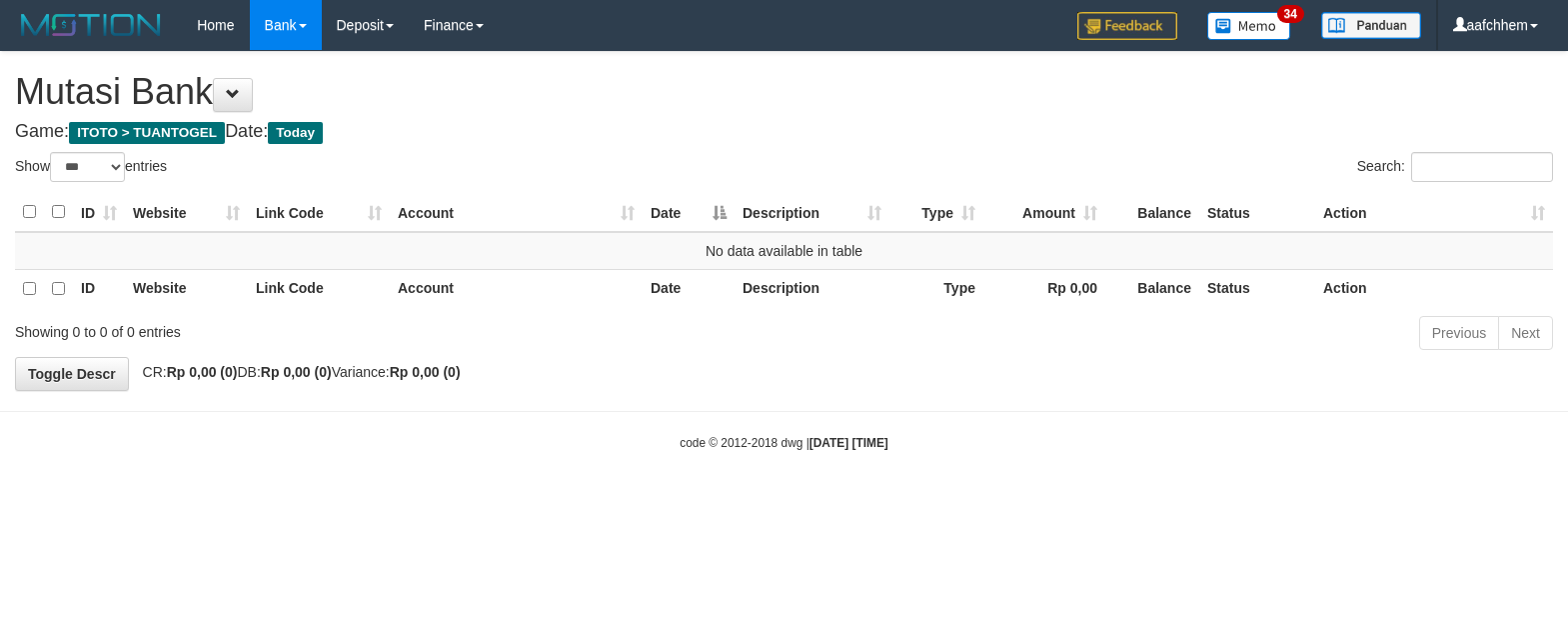 select on "***" 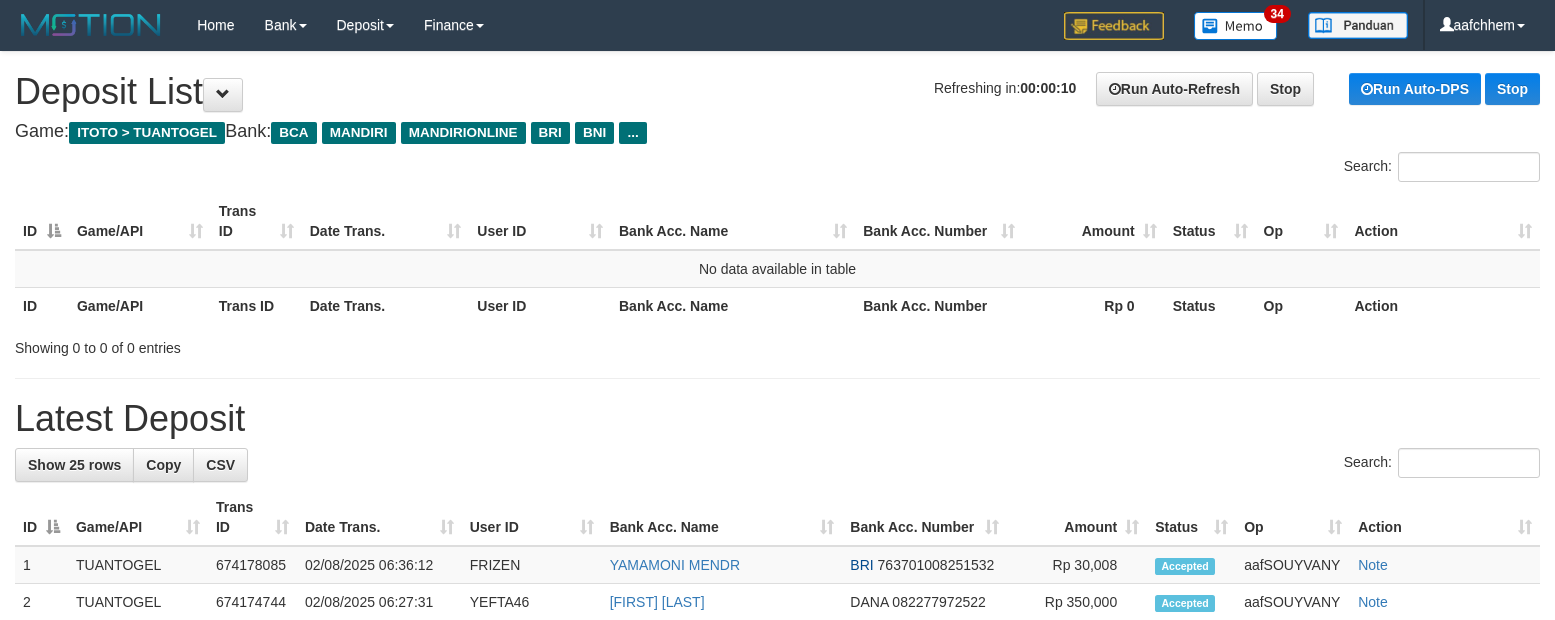 scroll, scrollTop: 0, scrollLeft: 0, axis: both 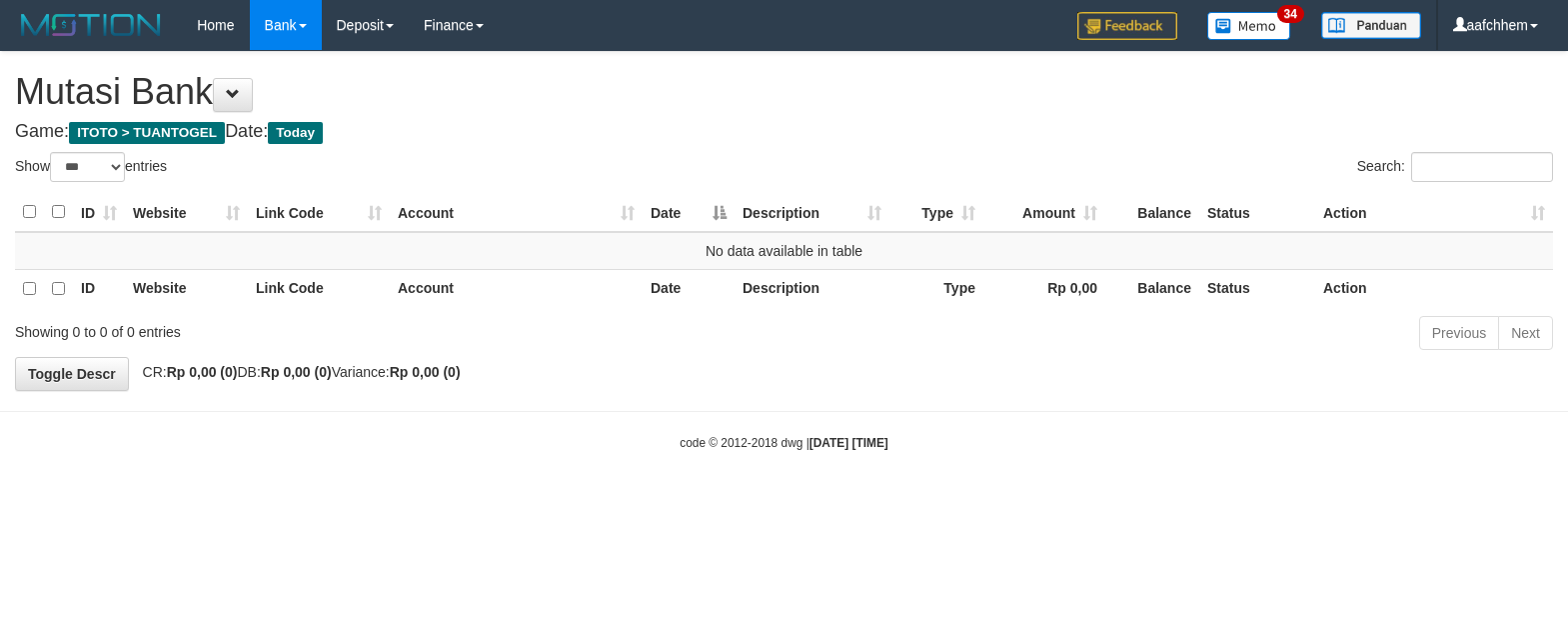 select on "***" 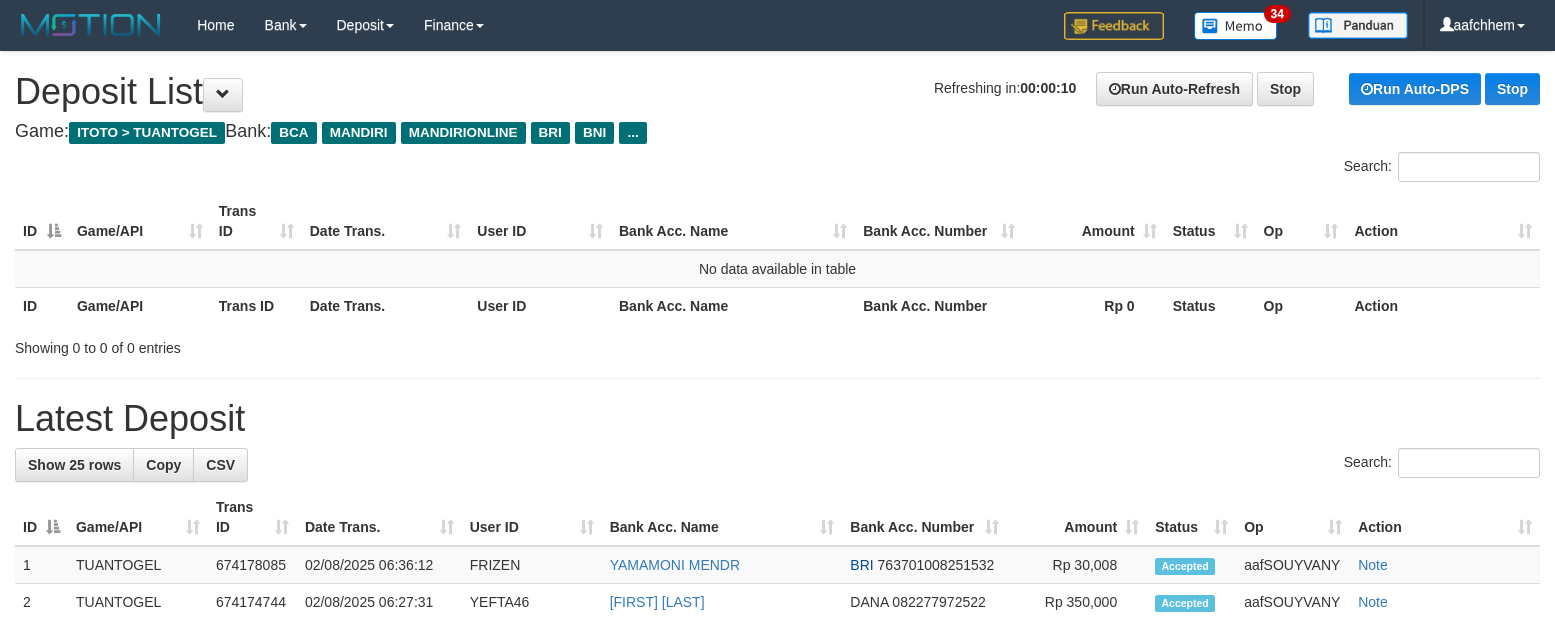 scroll, scrollTop: 0, scrollLeft: 0, axis: both 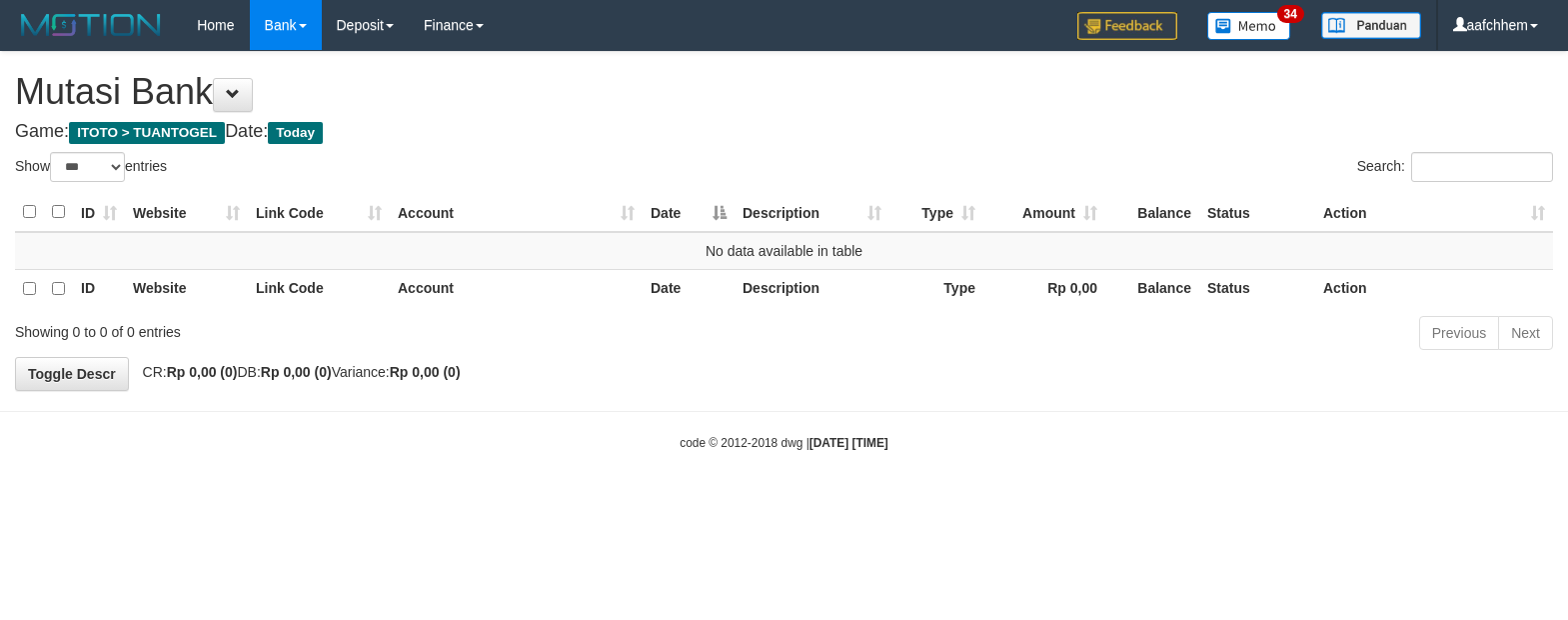 select on "***" 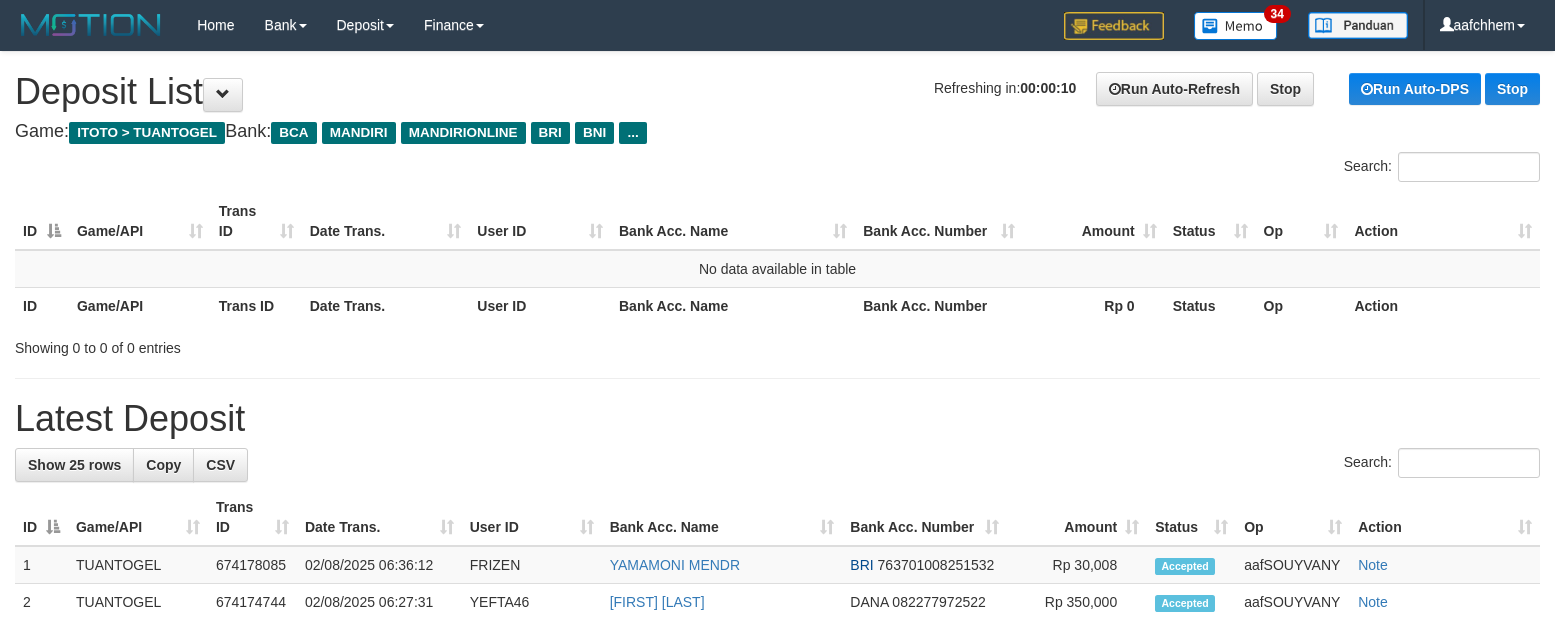 scroll, scrollTop: 0, scrollLeft: 0, axis: both 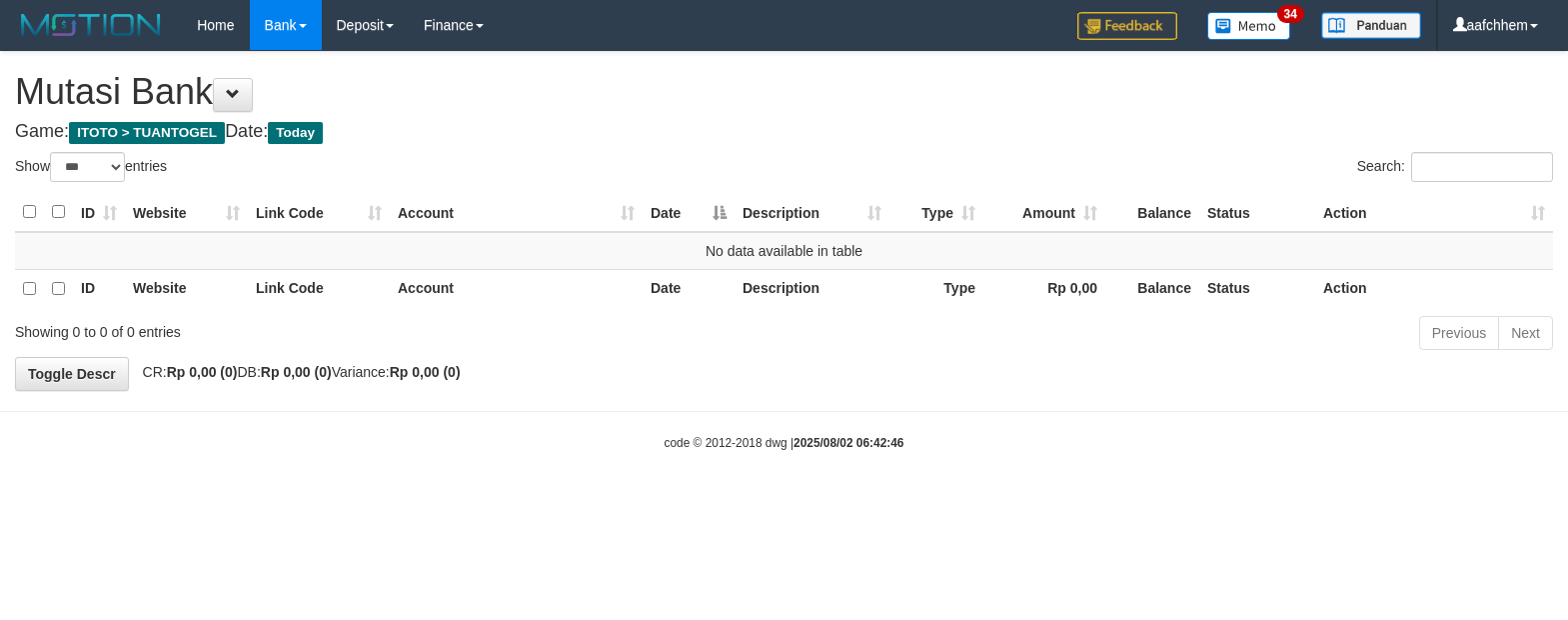 select on "***" 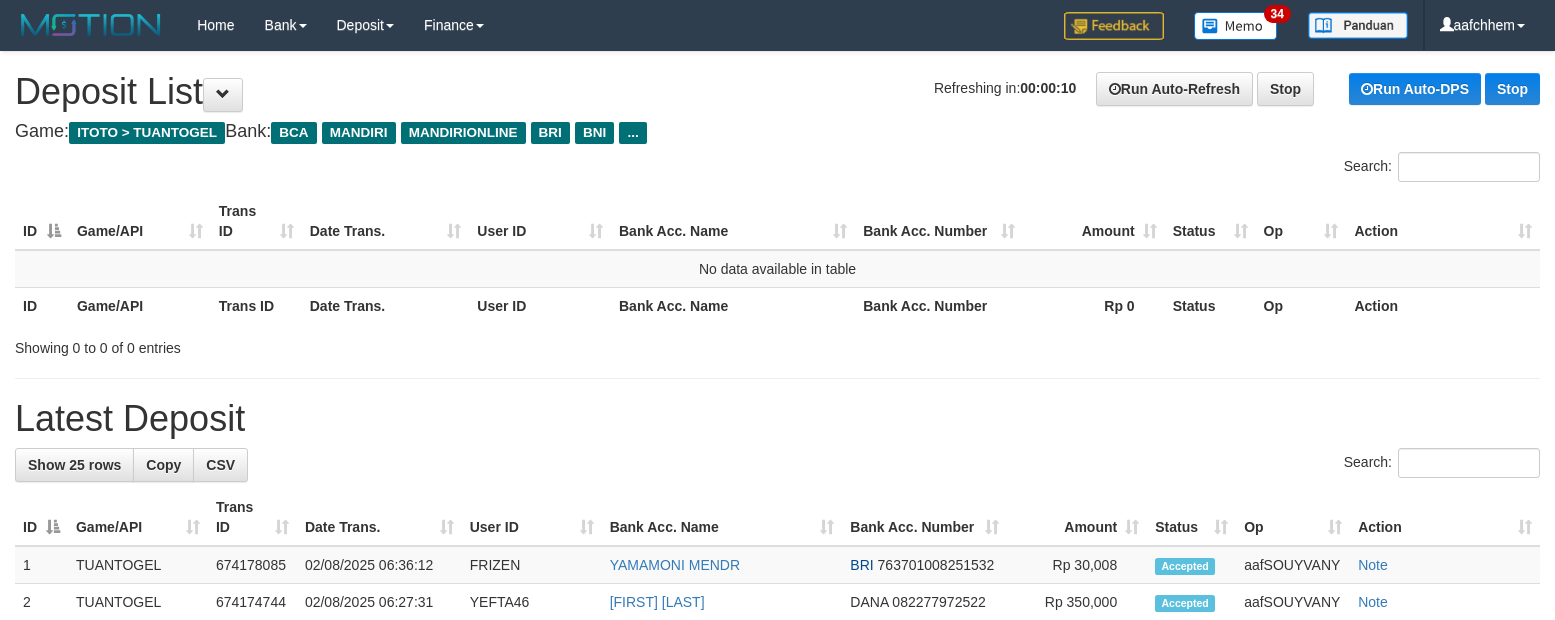 scroll, scrollTop: 0, scrollLeft: 0, axis: both 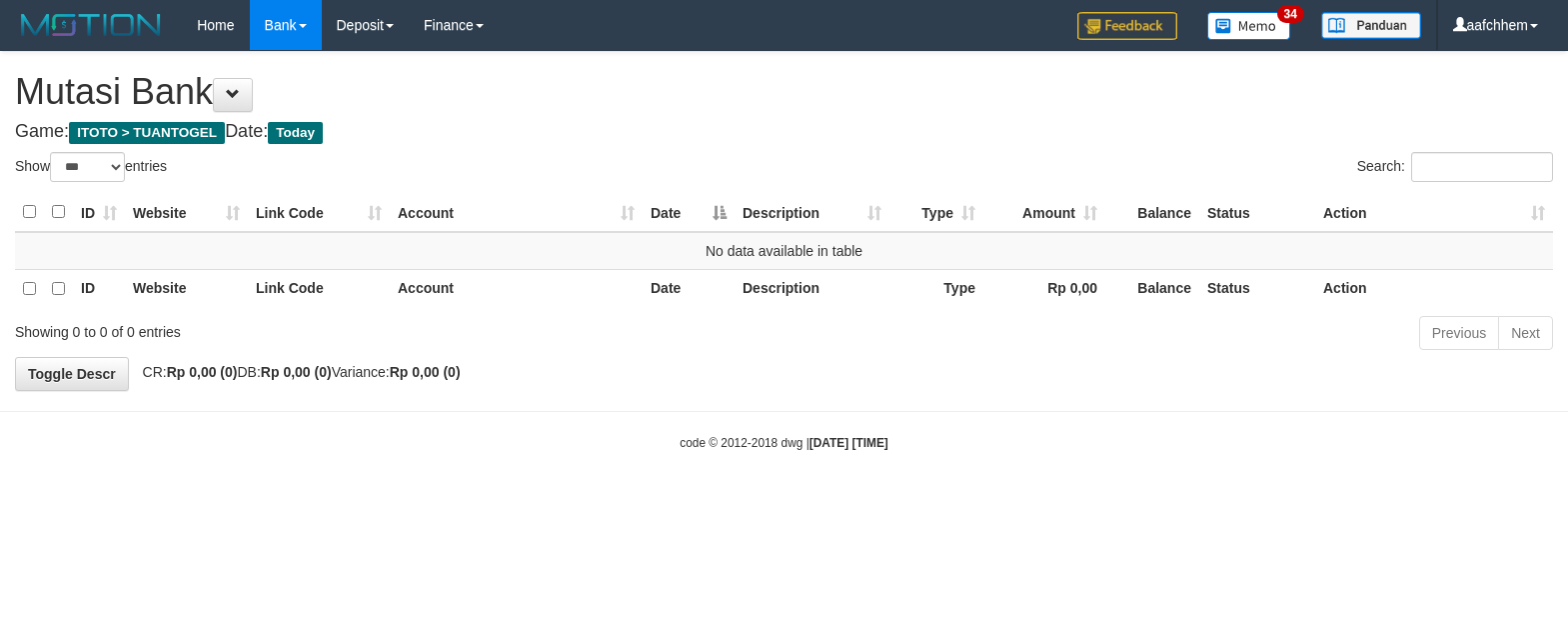 select on "***" 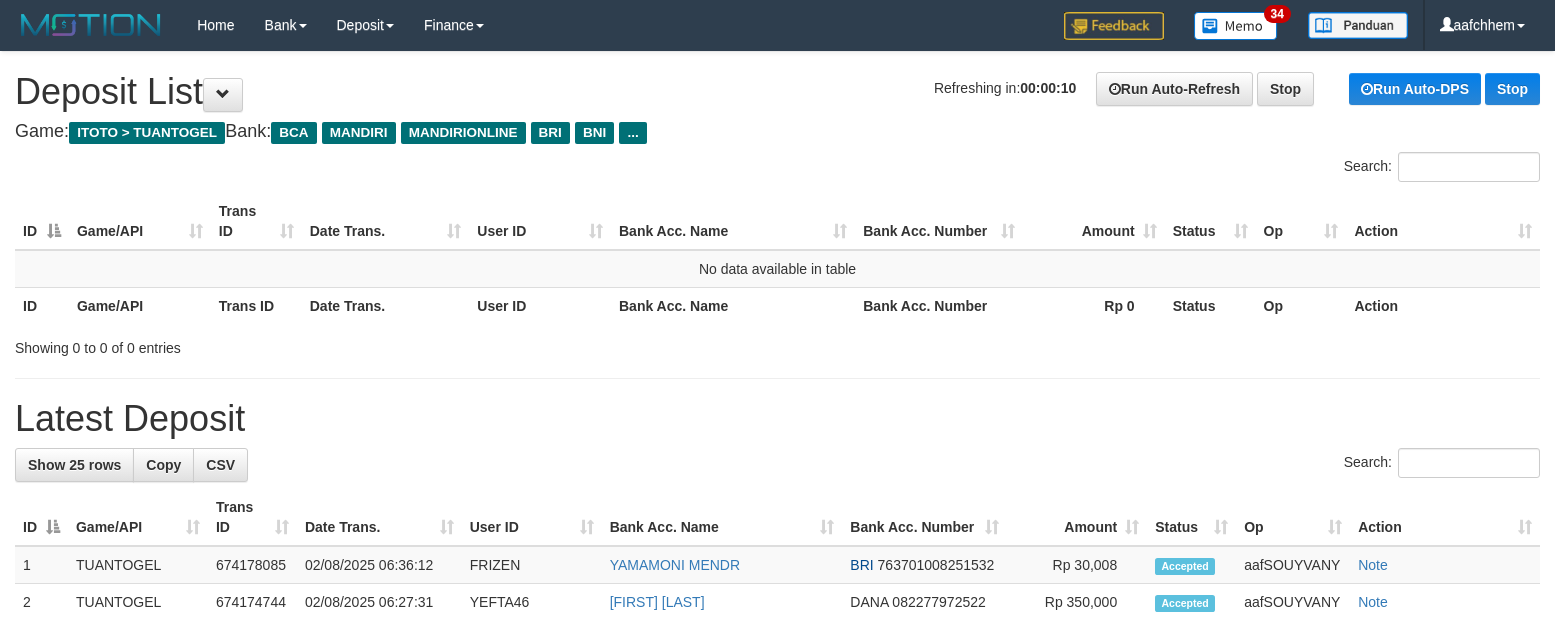 scroll, scrollTop: 0, scrollLeft: 0, axis: both 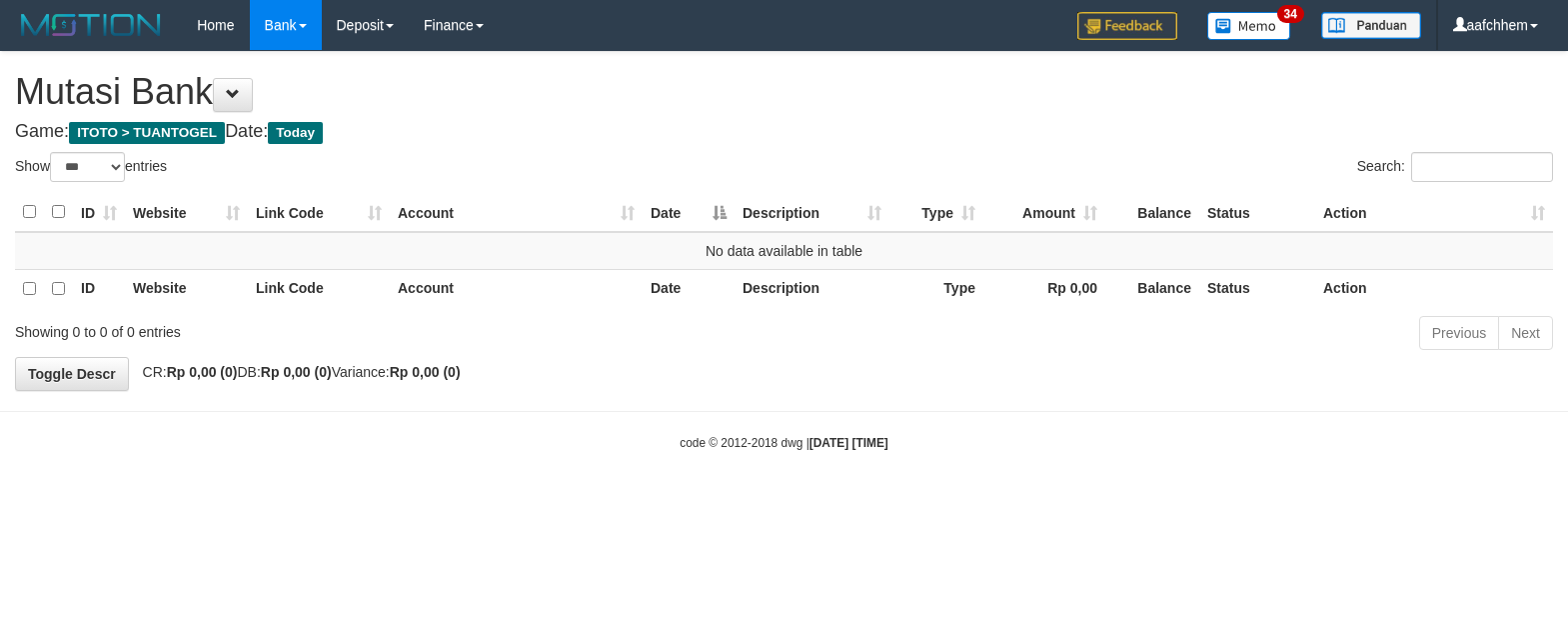 select on "***" 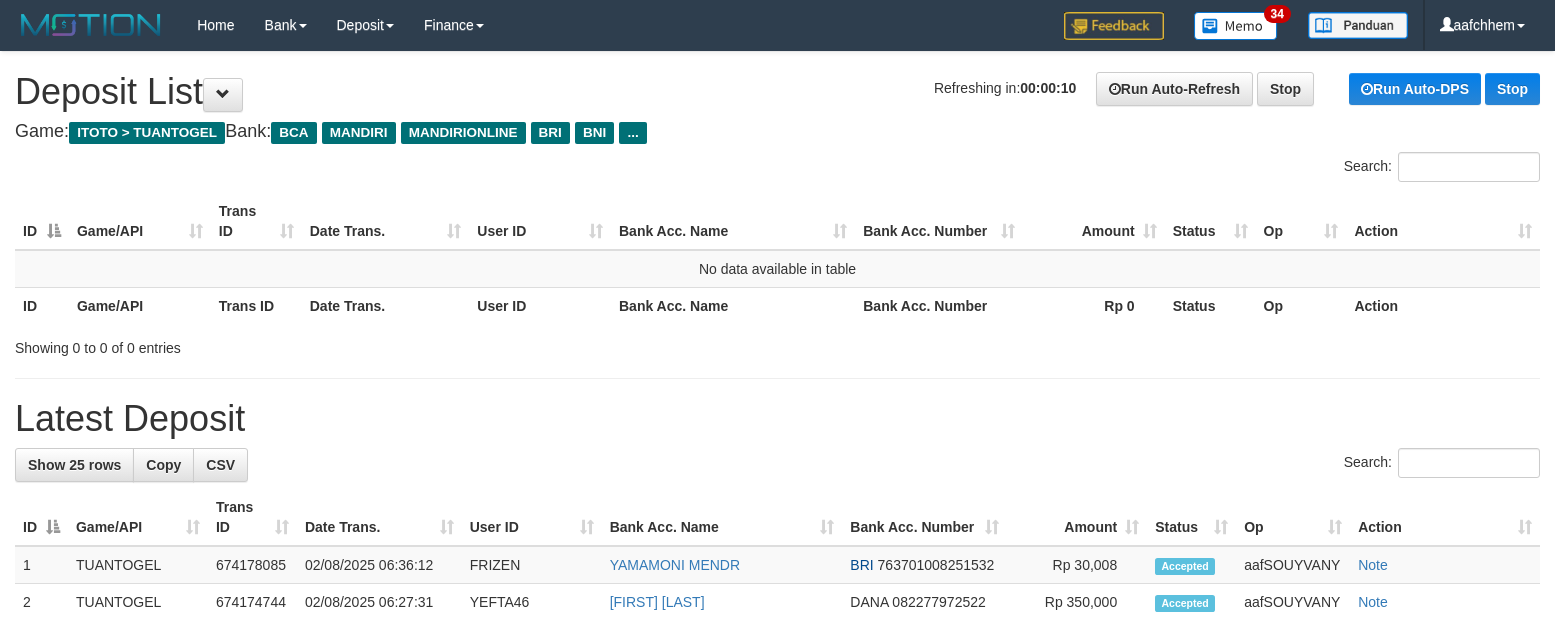 scroll, scrollTop: 0, scrollLeft: 0, axis: both 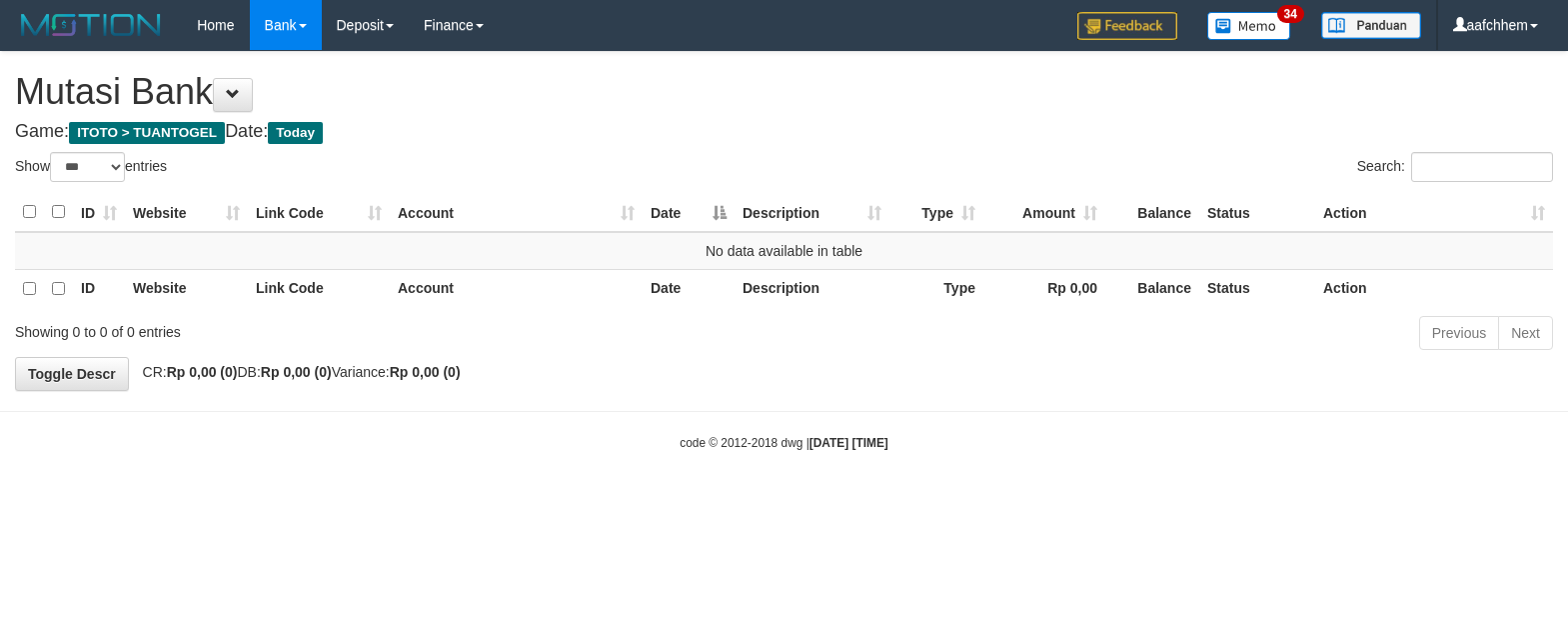 select on "***" 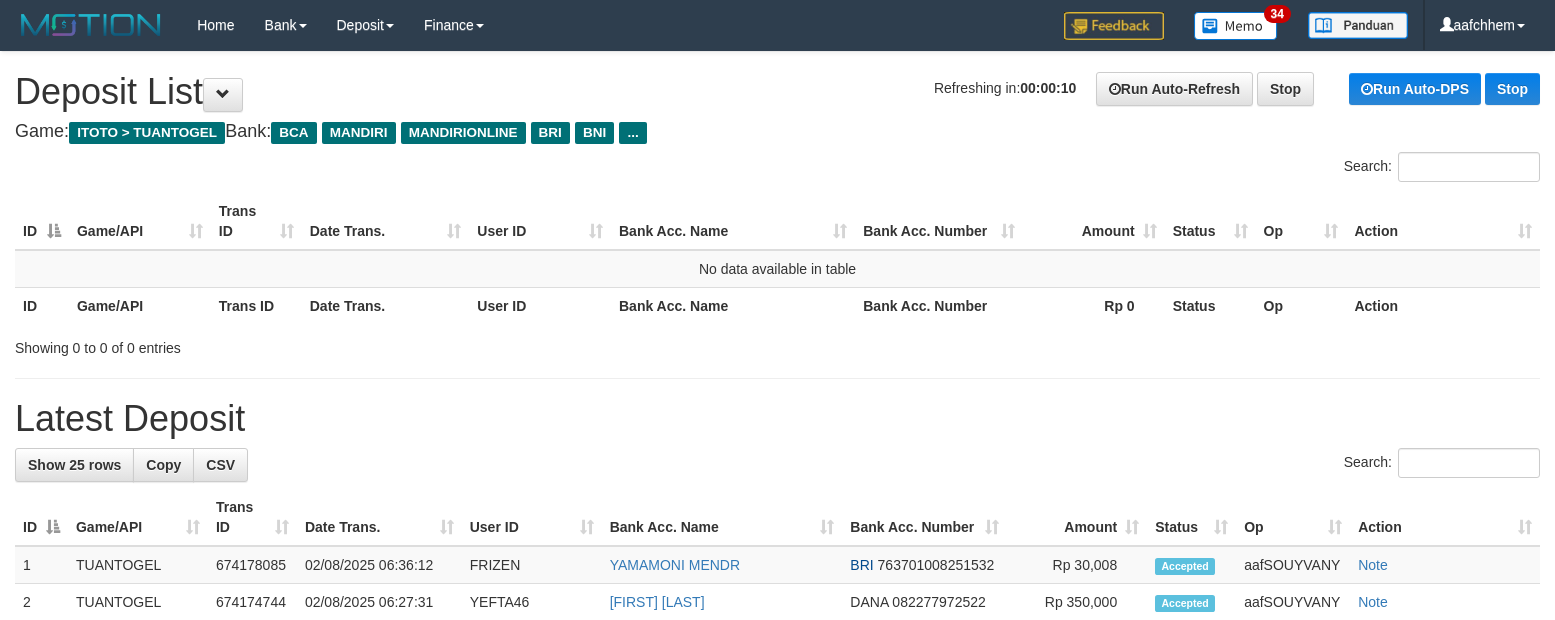 scroll, scrollTop: 0, scrollLeft: 0, axis: both 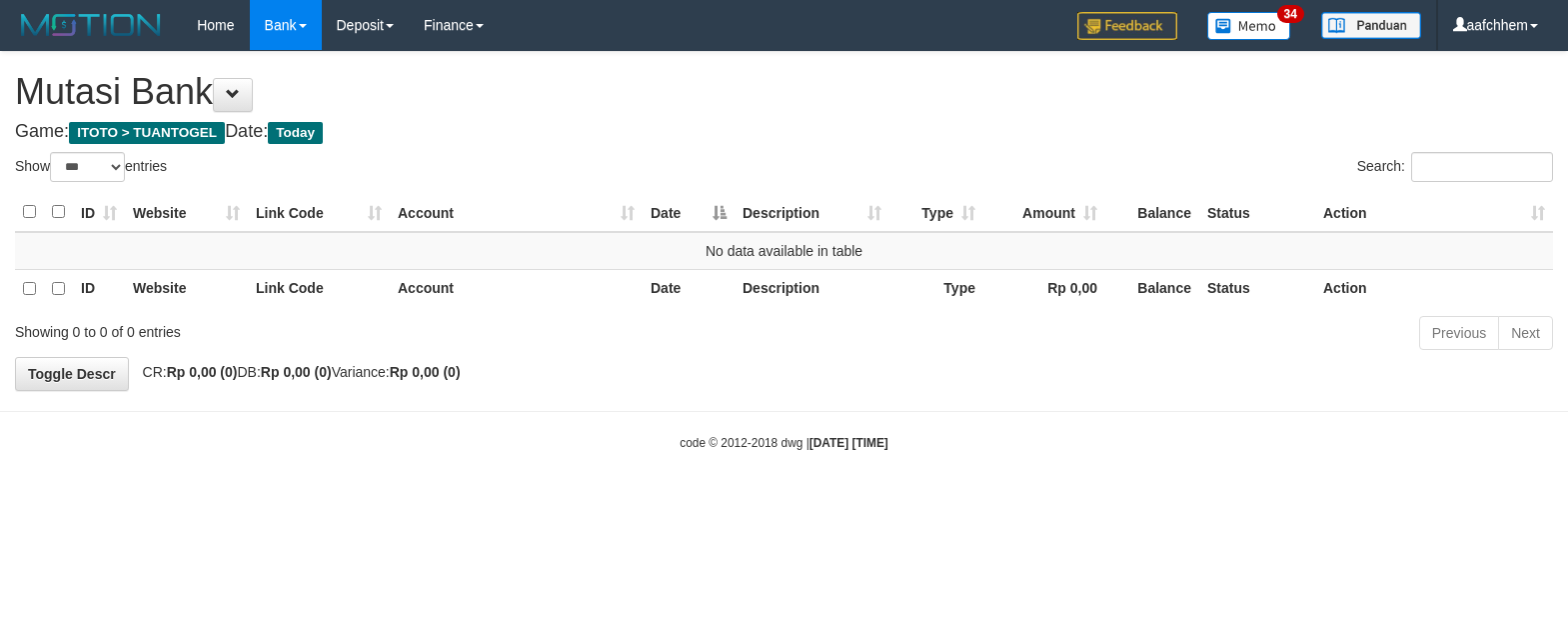 select on "***" 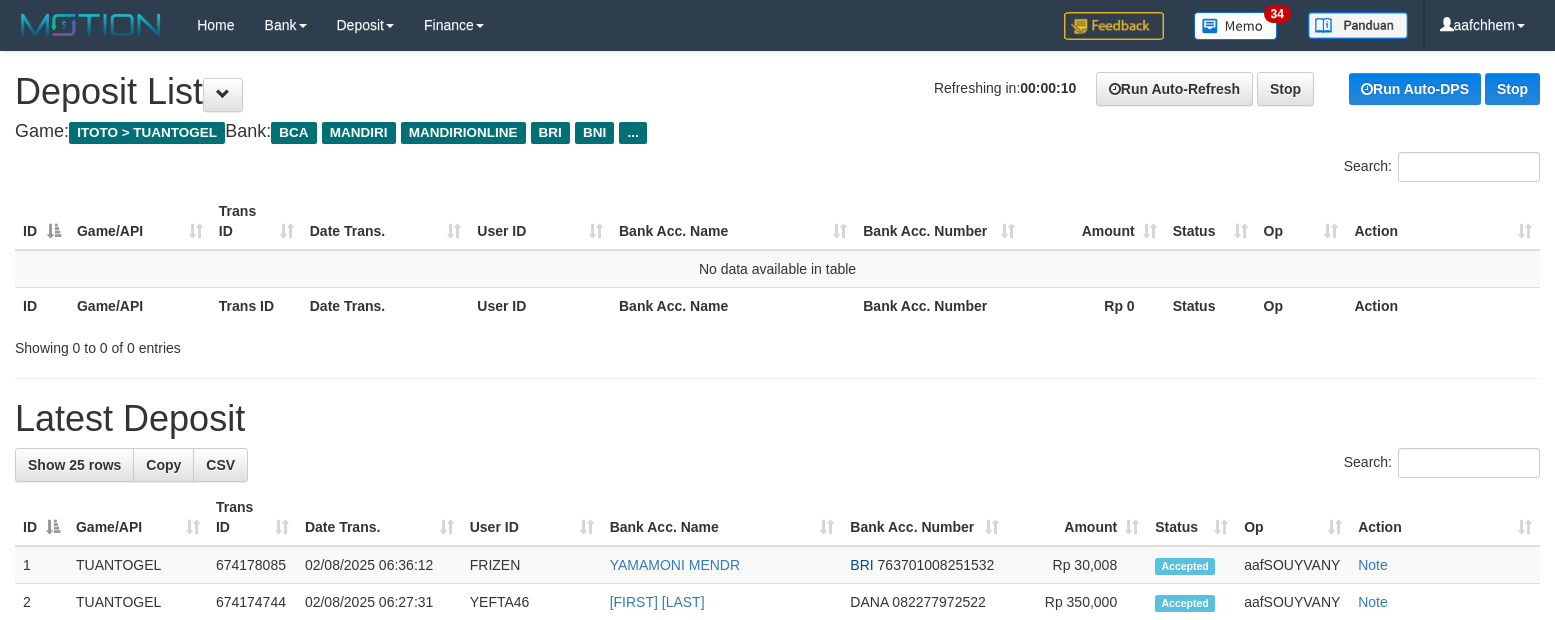 scroll, scrollTop: 0, scrollLeft: 0, axis: both 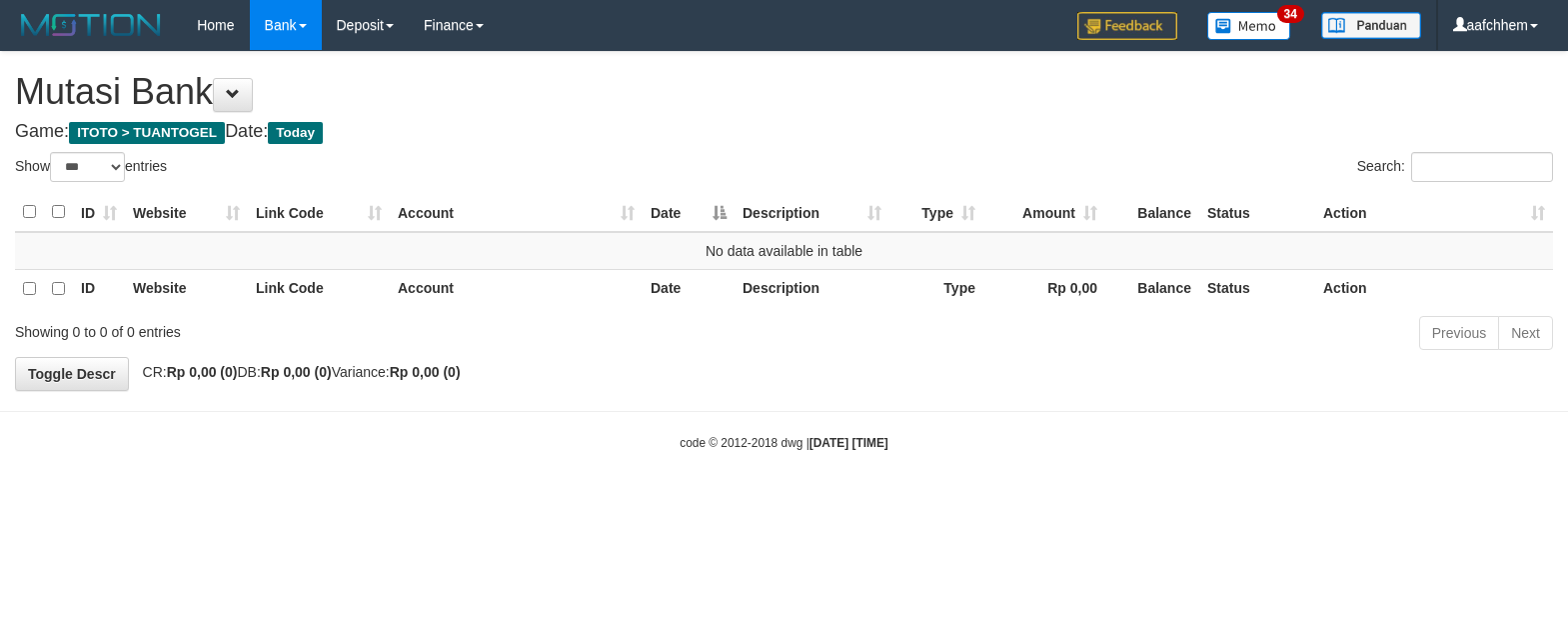 select on "***" 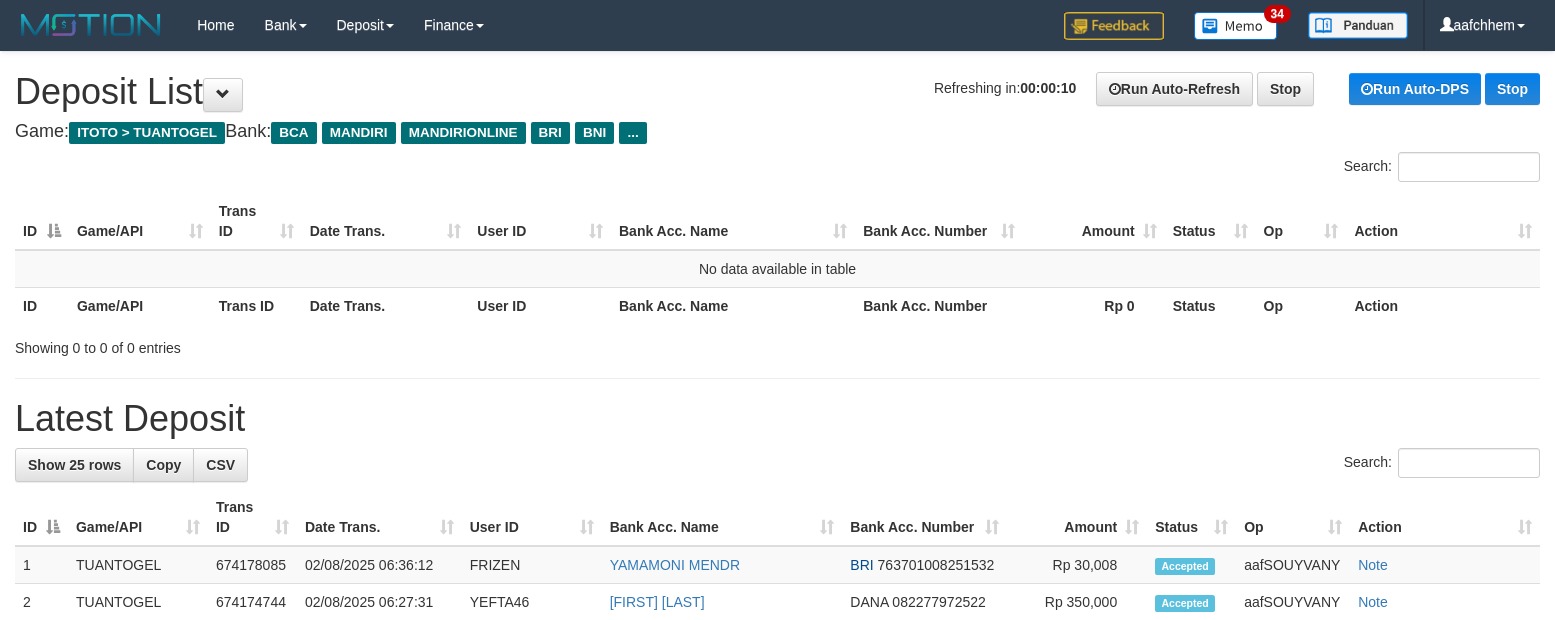 scroll, scrollTop: 0, scrollLeft: 0, axis: both 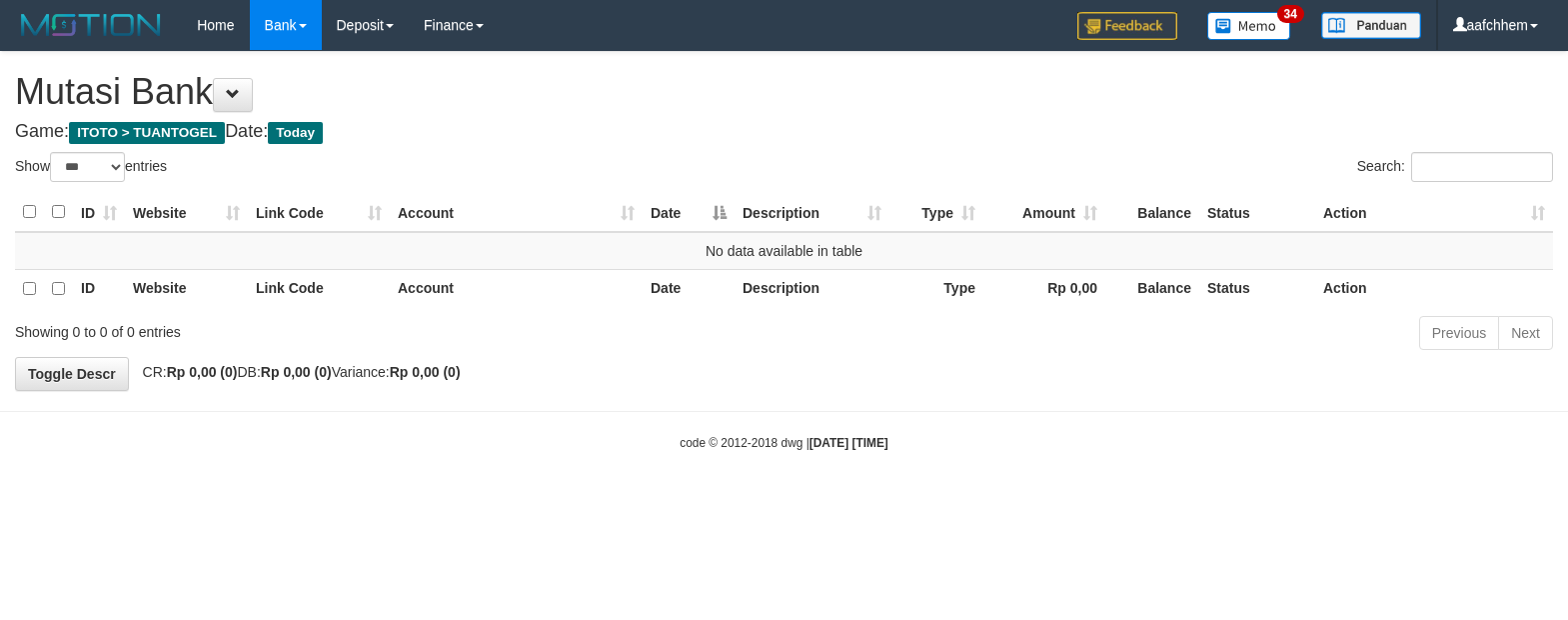select on "***" 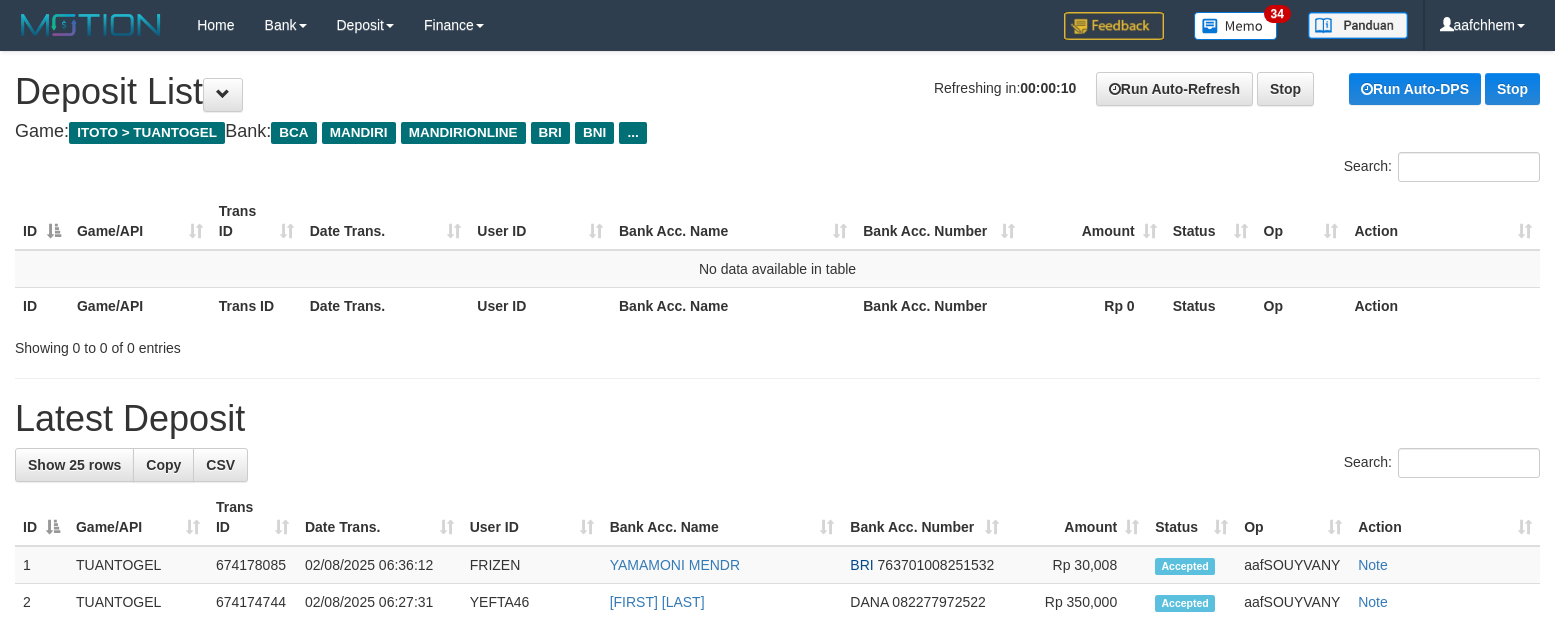 scroll, scrollTop: 0, scrollLeft: 0, axis: both 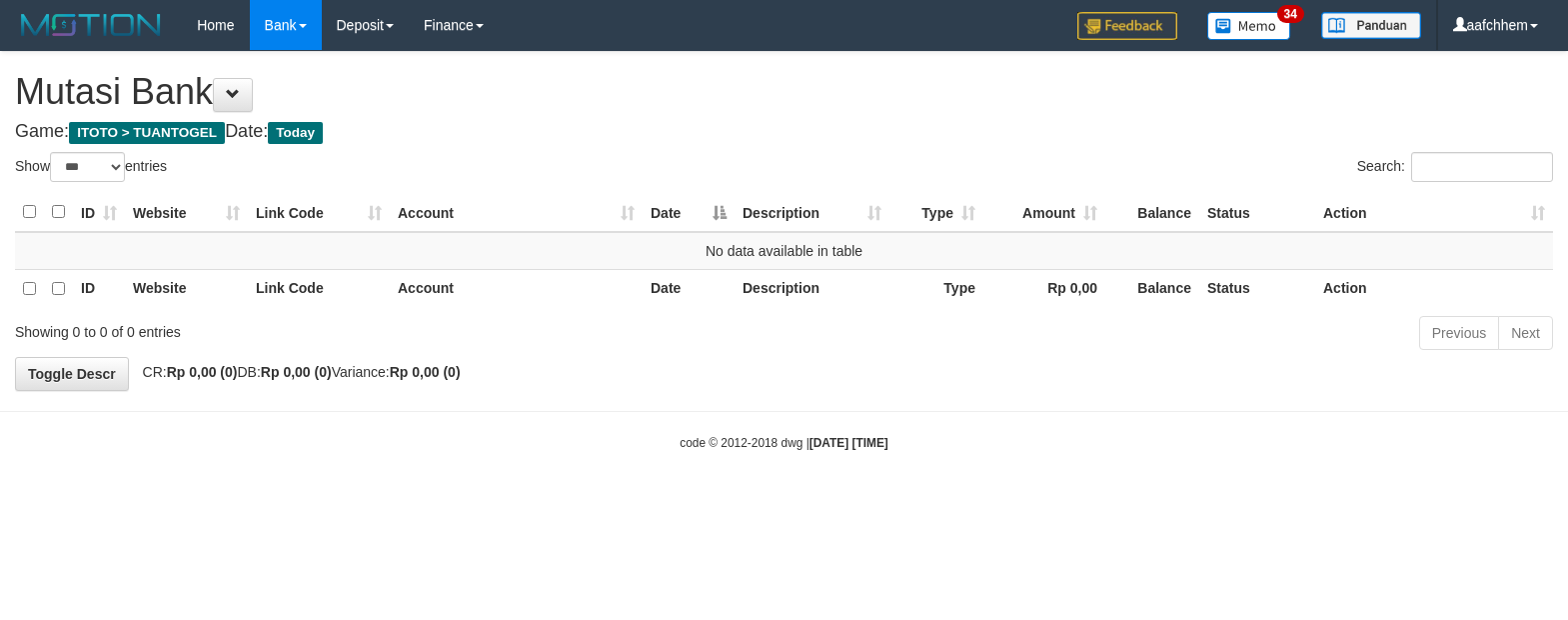 select on "***" 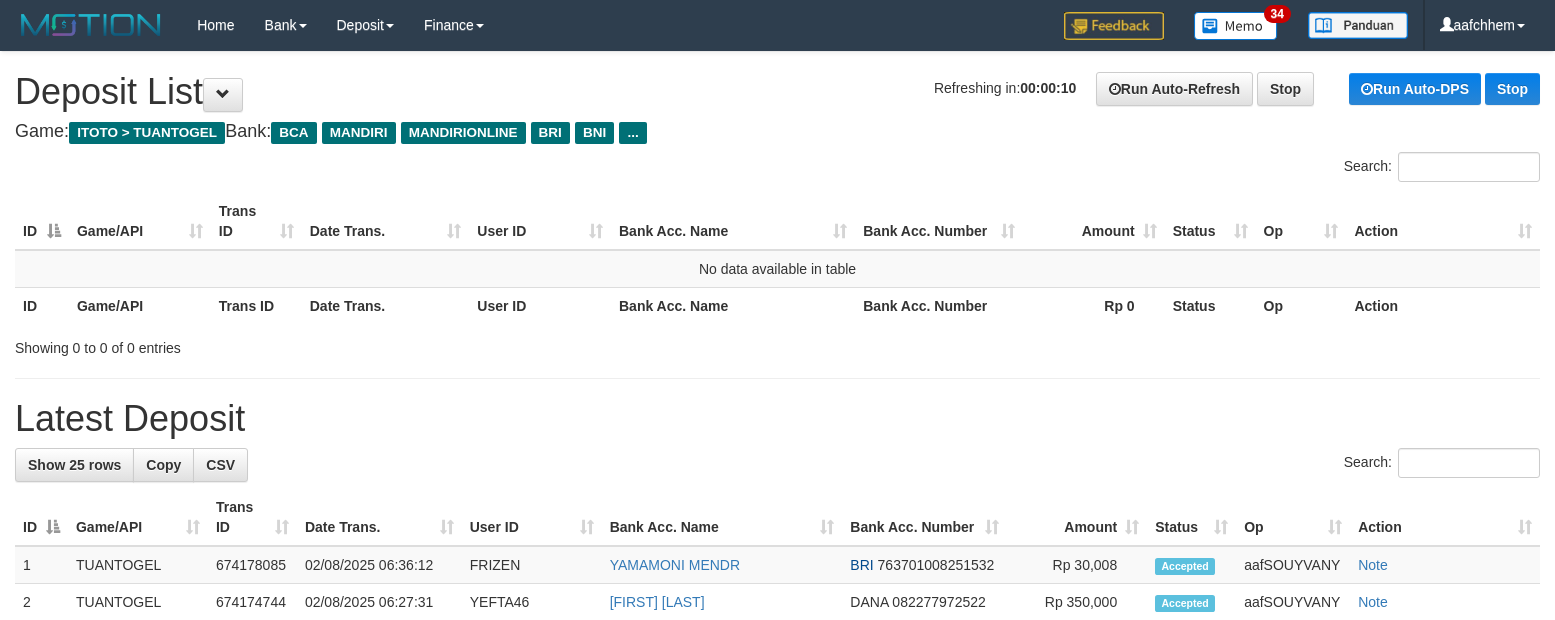 scroll, scrollTop: 0, scrollLeft: 0, axis: both 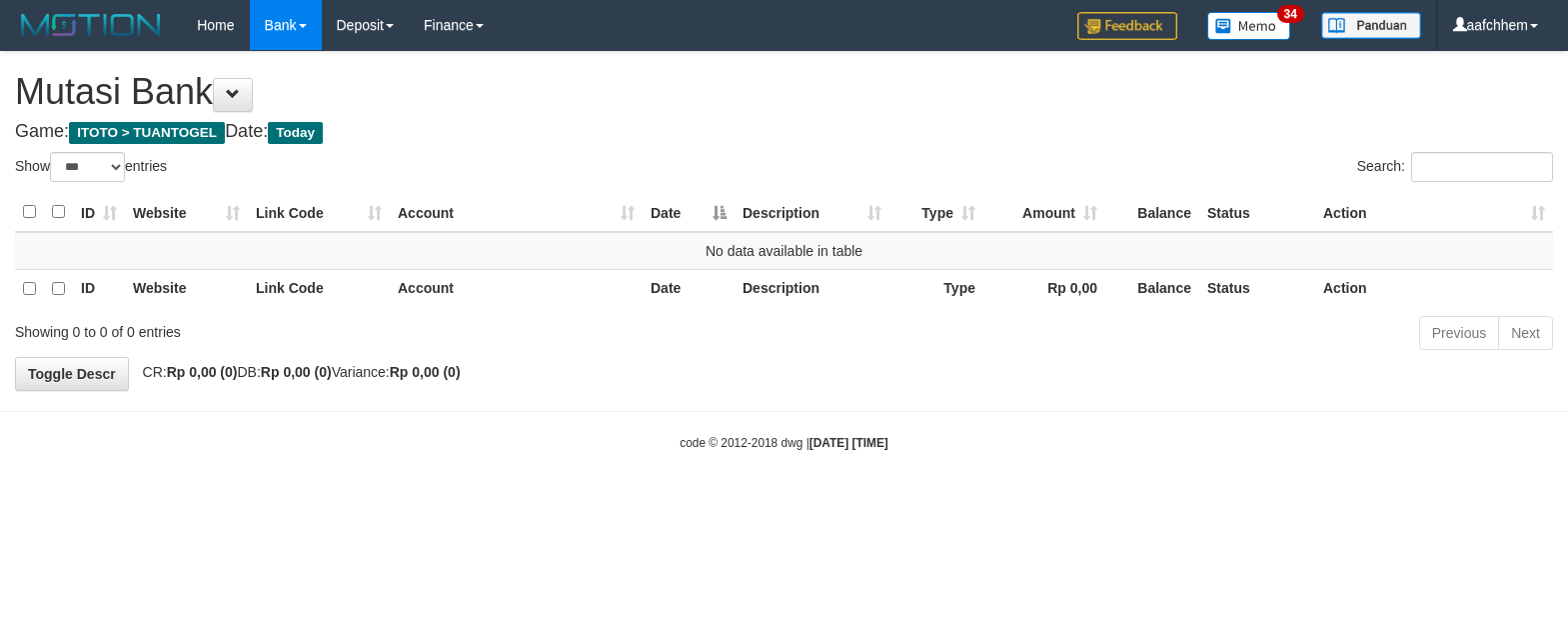 select on "***" 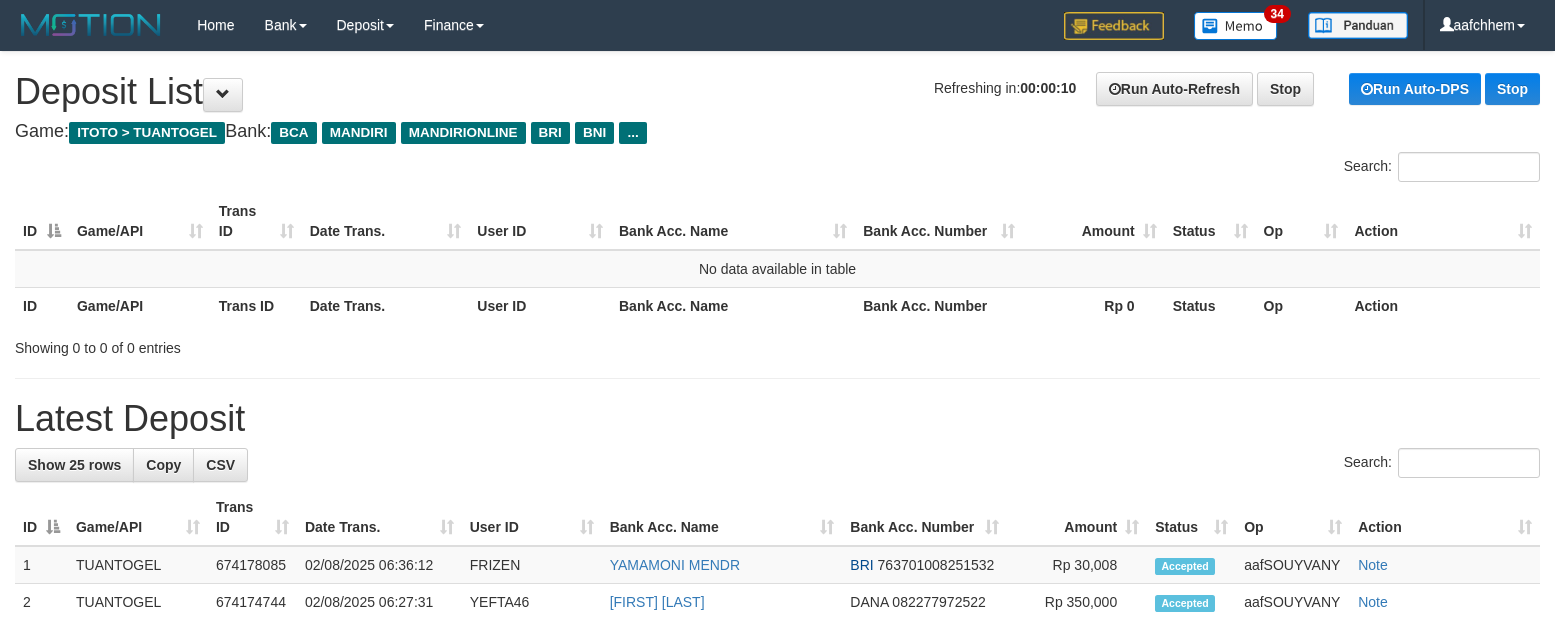 scroll, scrollTop: 0, scrollLeft: 0, axis: both 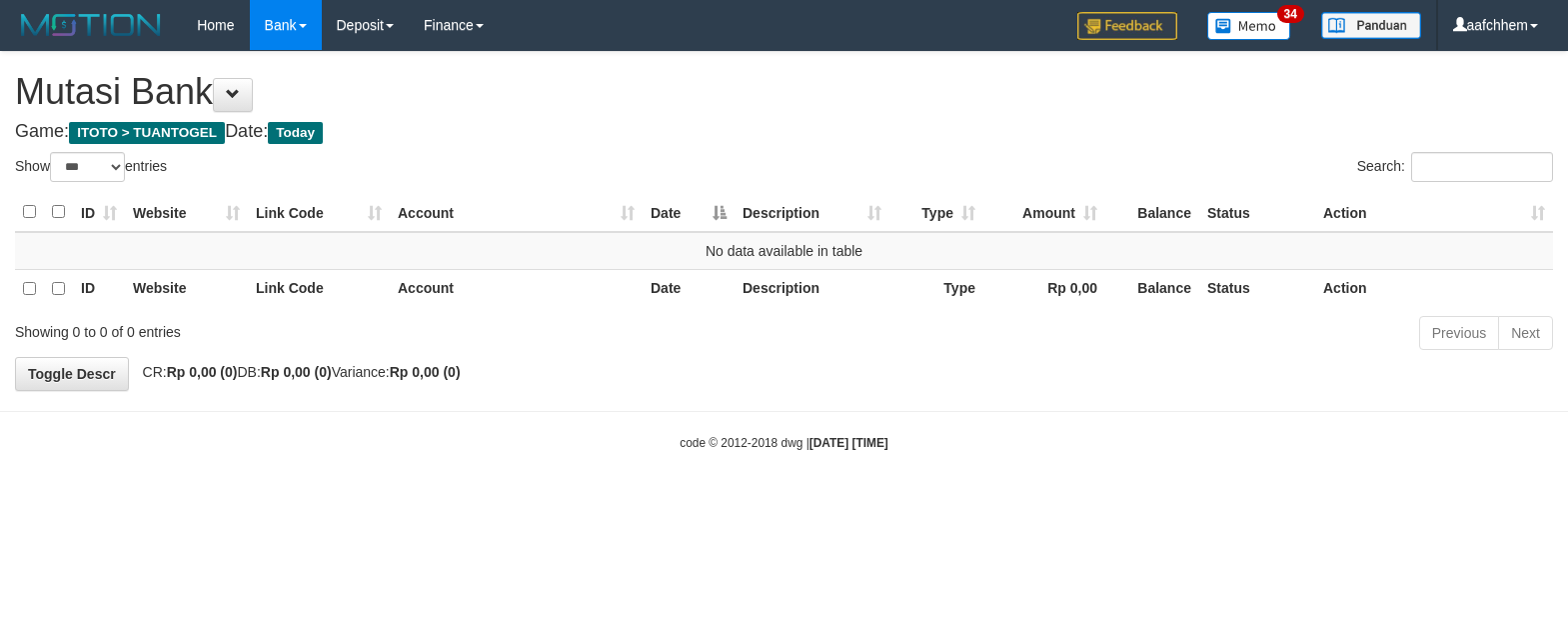 select on "***" 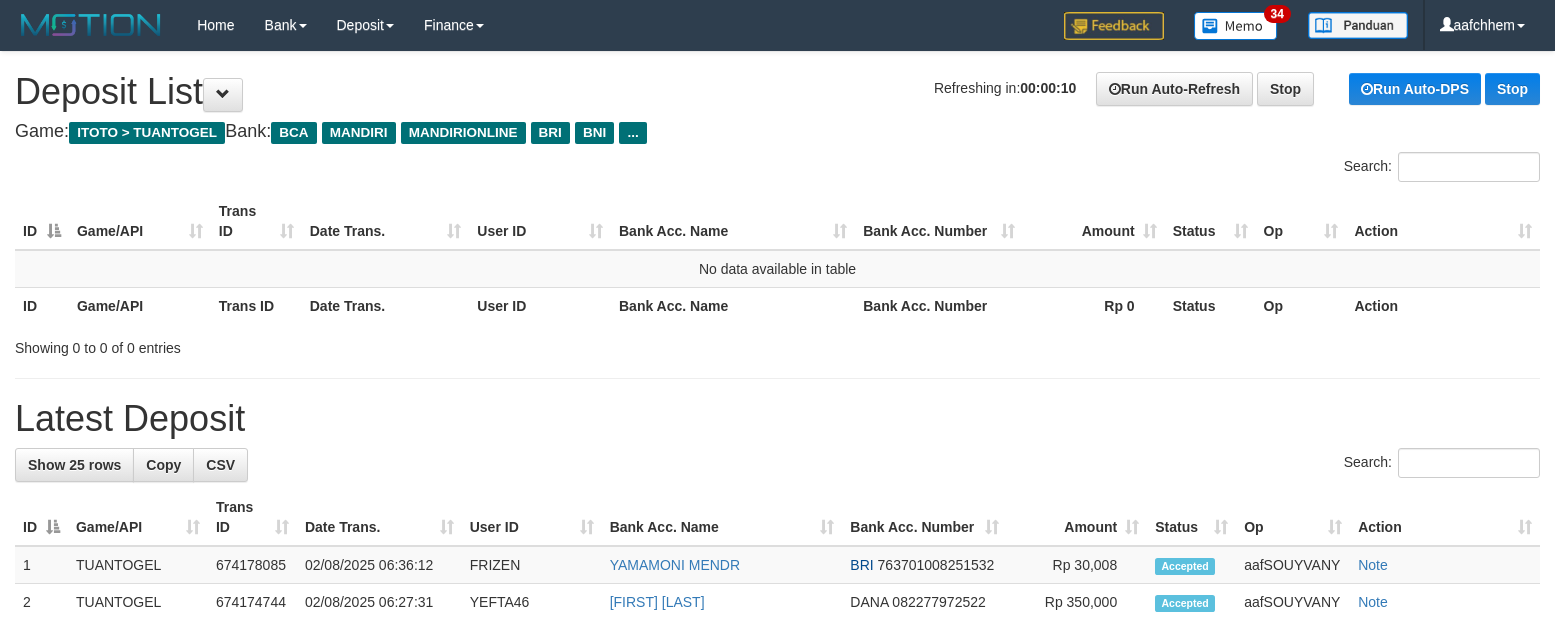 scroll, scrollTop: 0, scrollLeft: 0, axis: both 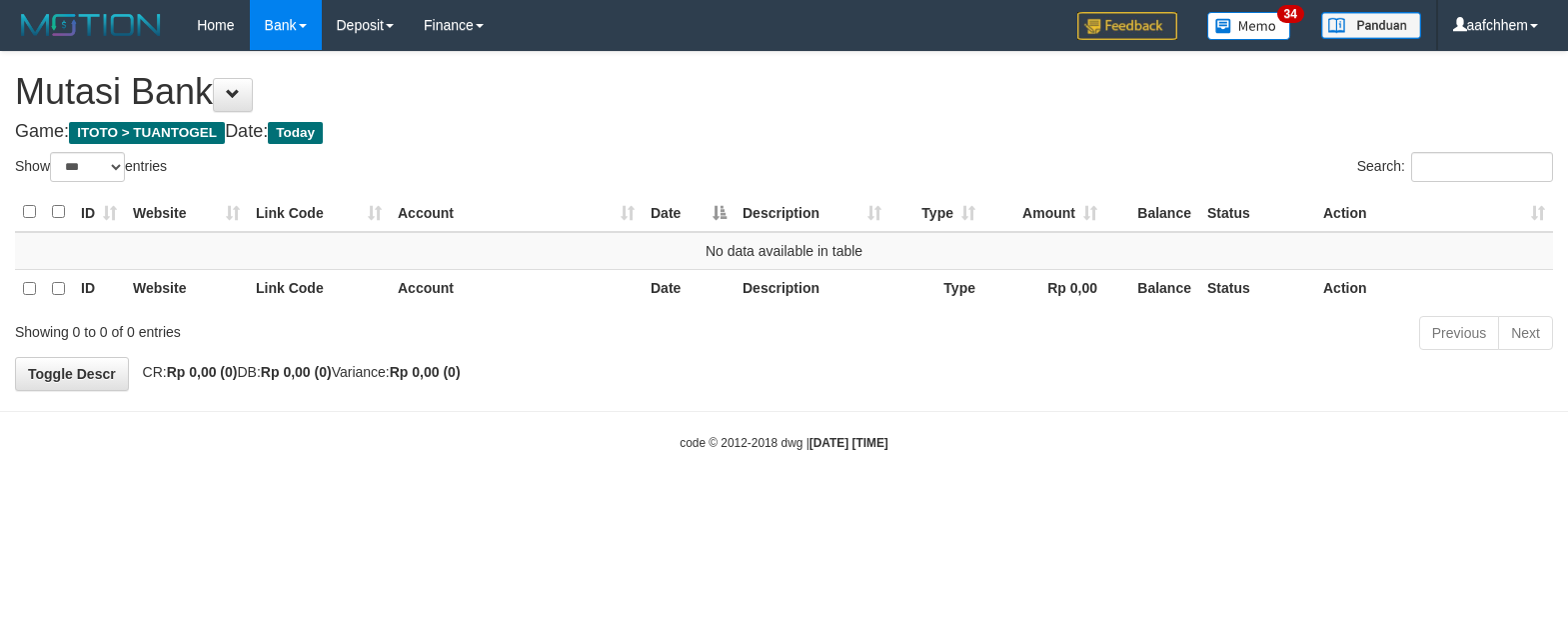 select on "***" 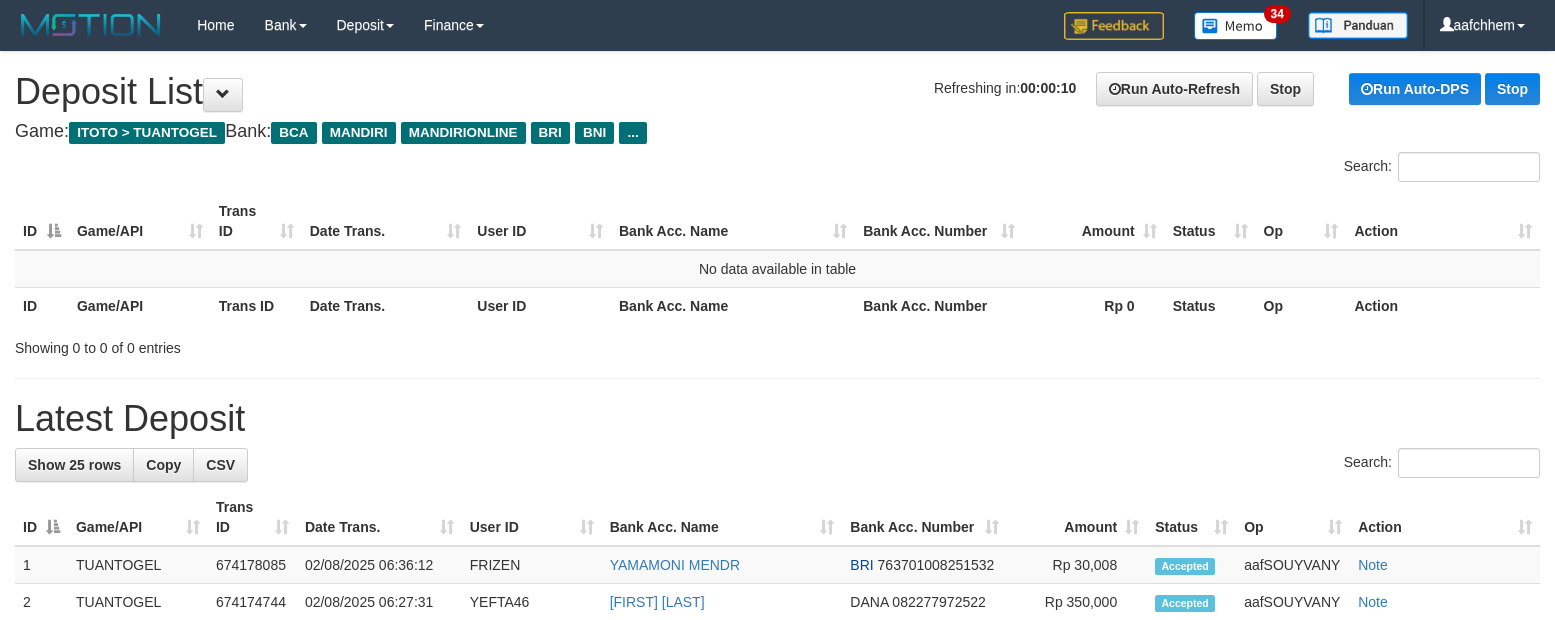 scroll, scrollTop: 0, scrollLeft: 0, axis: both 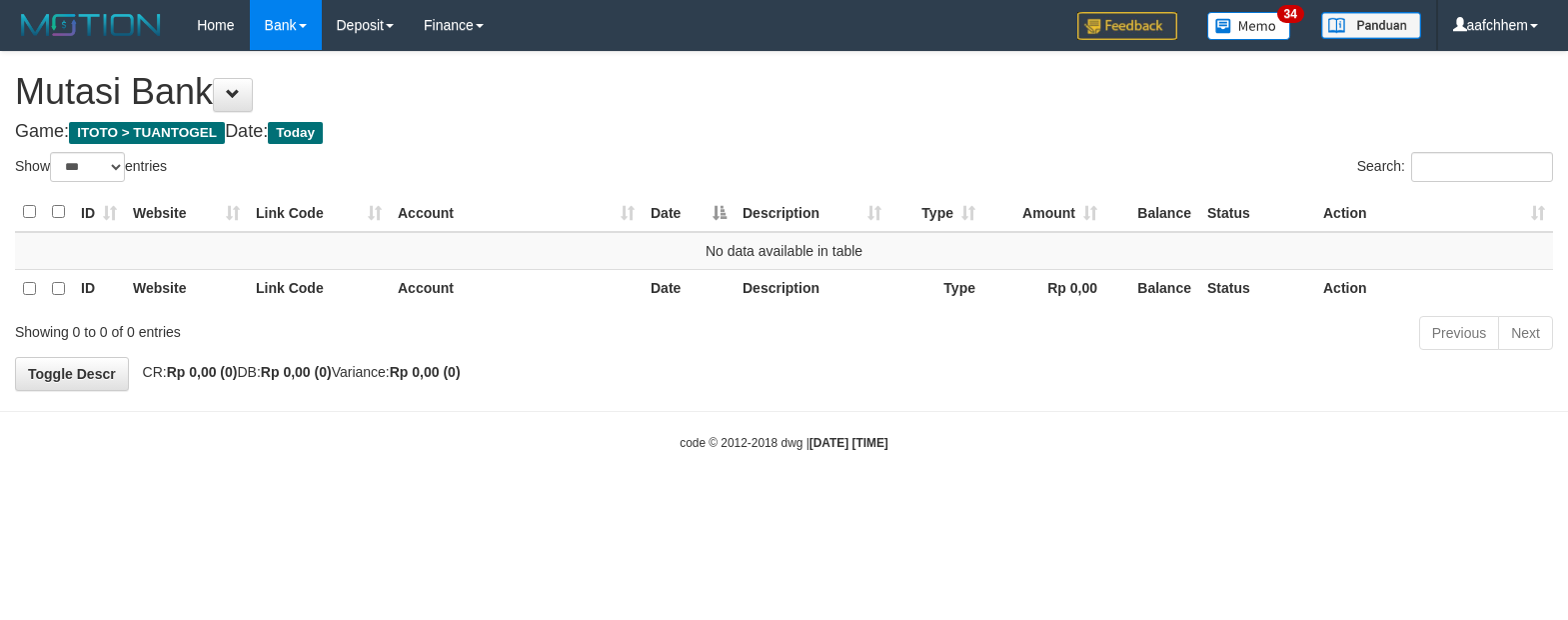 select on "***" 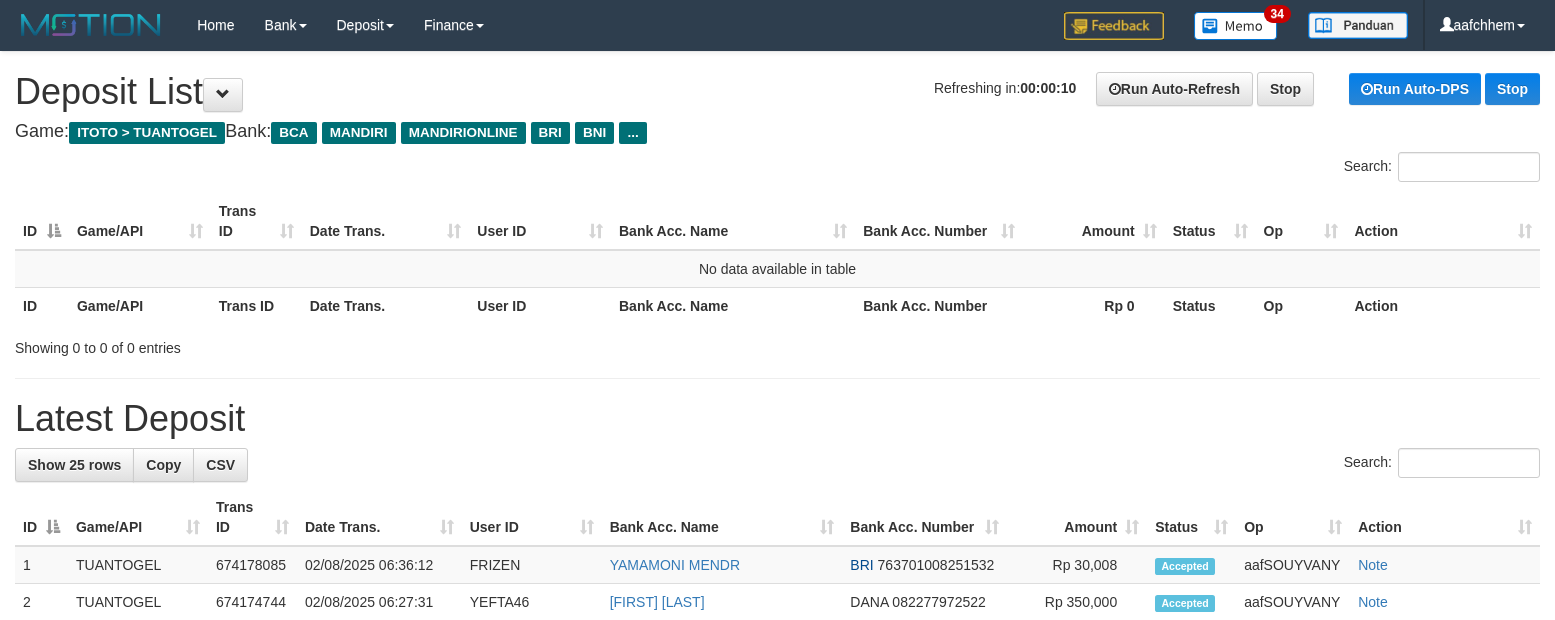 scroll, scrollTop: 0, scrollLeft: 0, axis: both 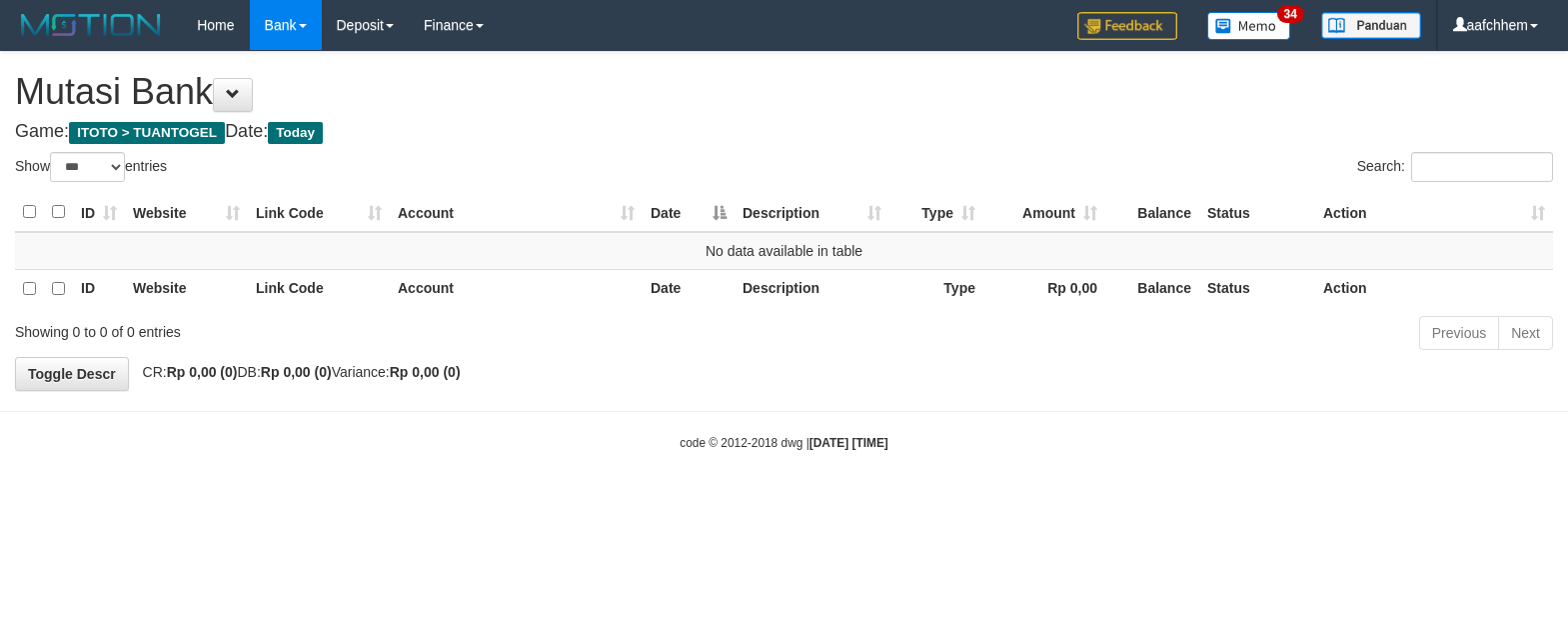 select on "***" 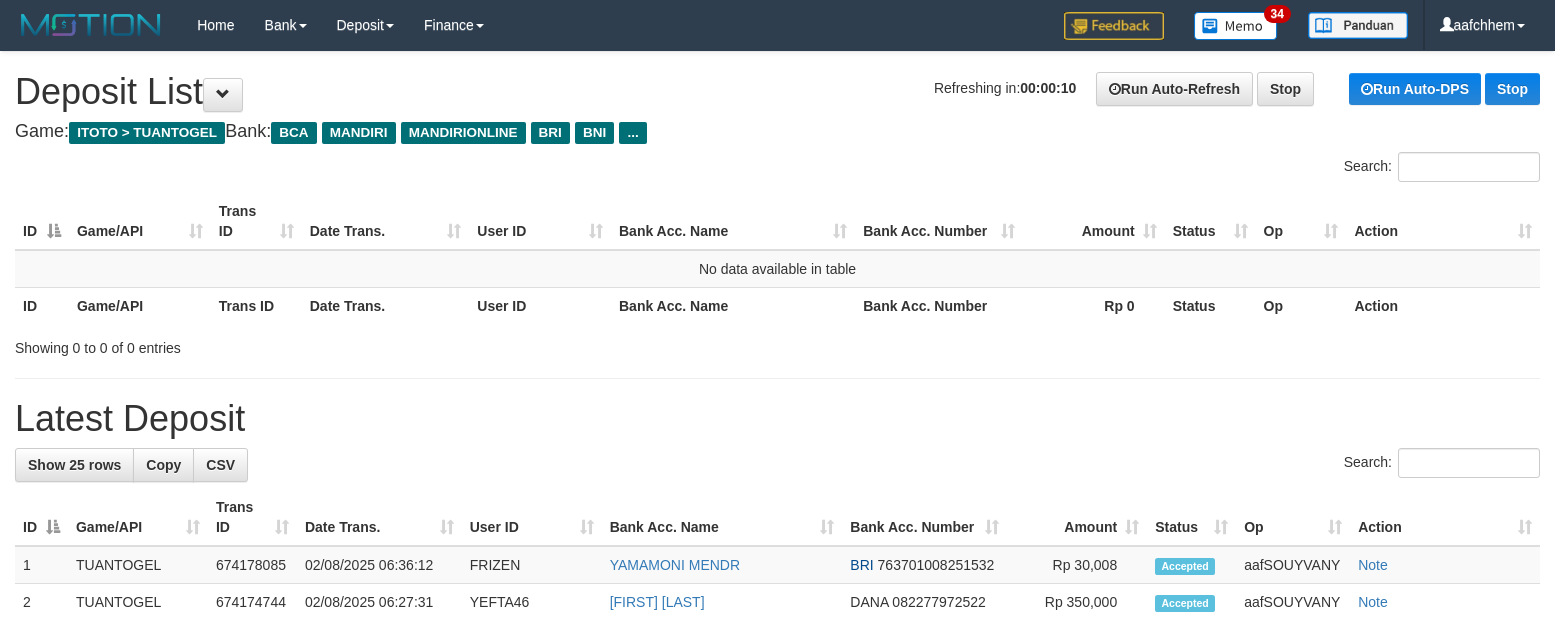 scroll, scrollTop: 0, scrollLeft: 0, axis: both 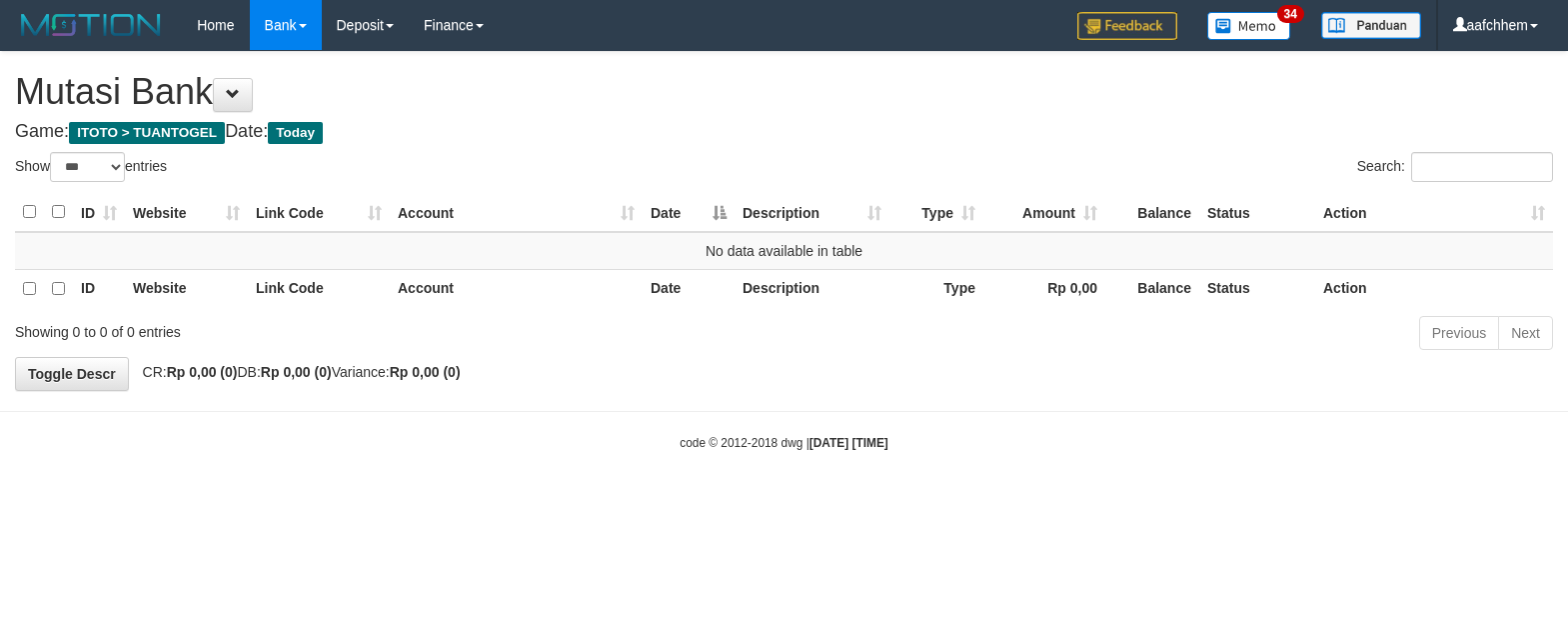select on "***" 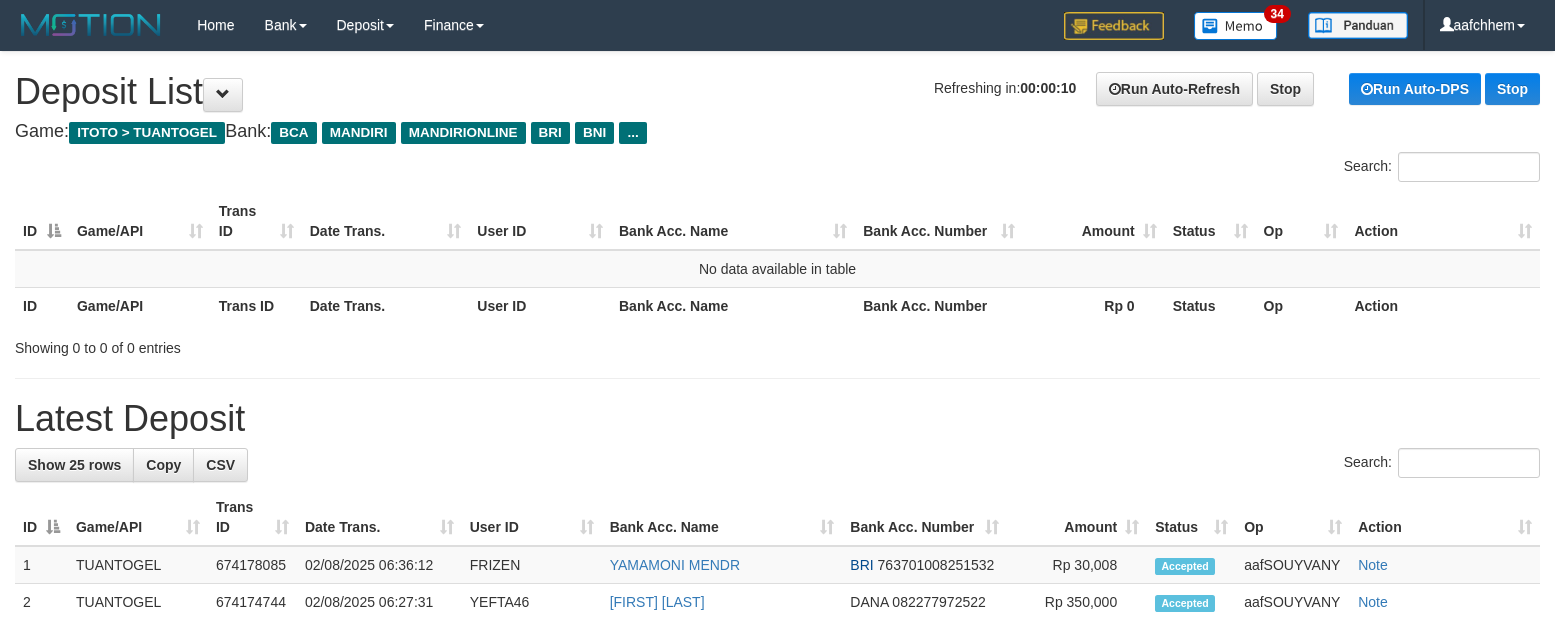 scroll, scrollTop: 0, scrollLeft: 0, axis: both 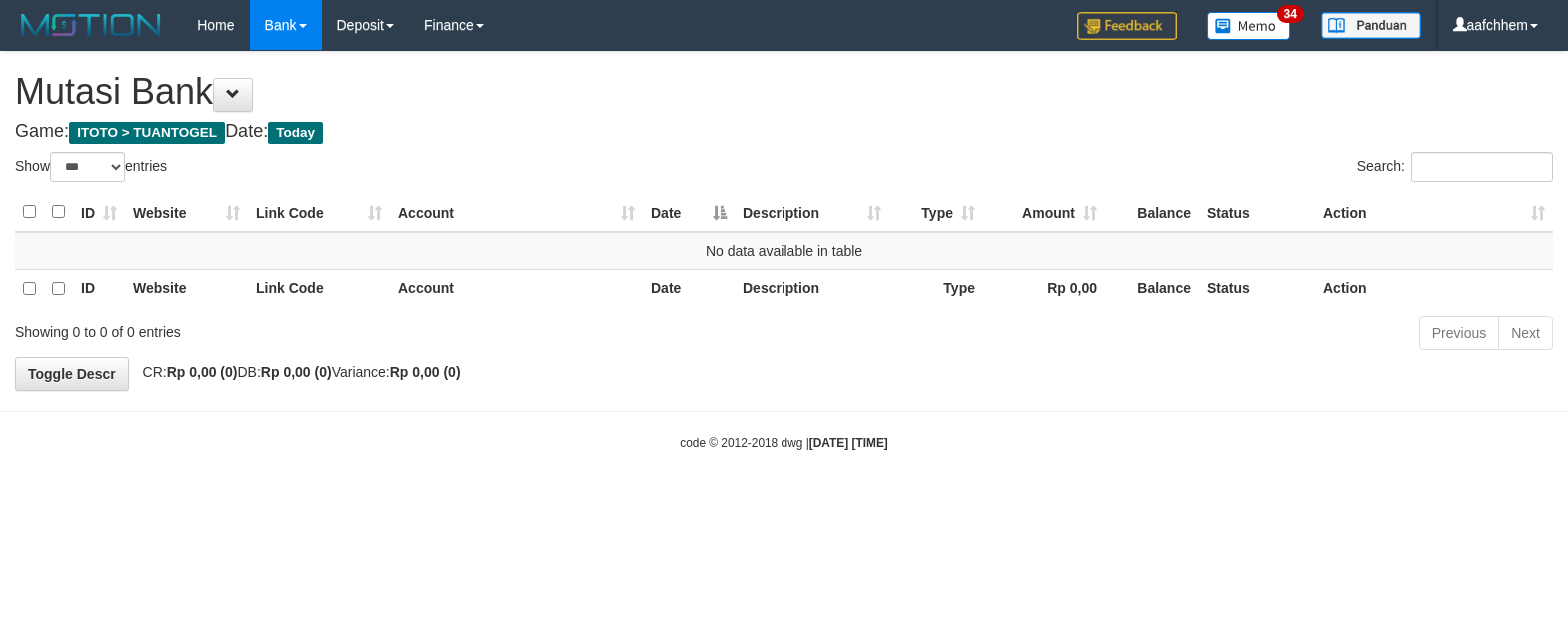 select on "***" 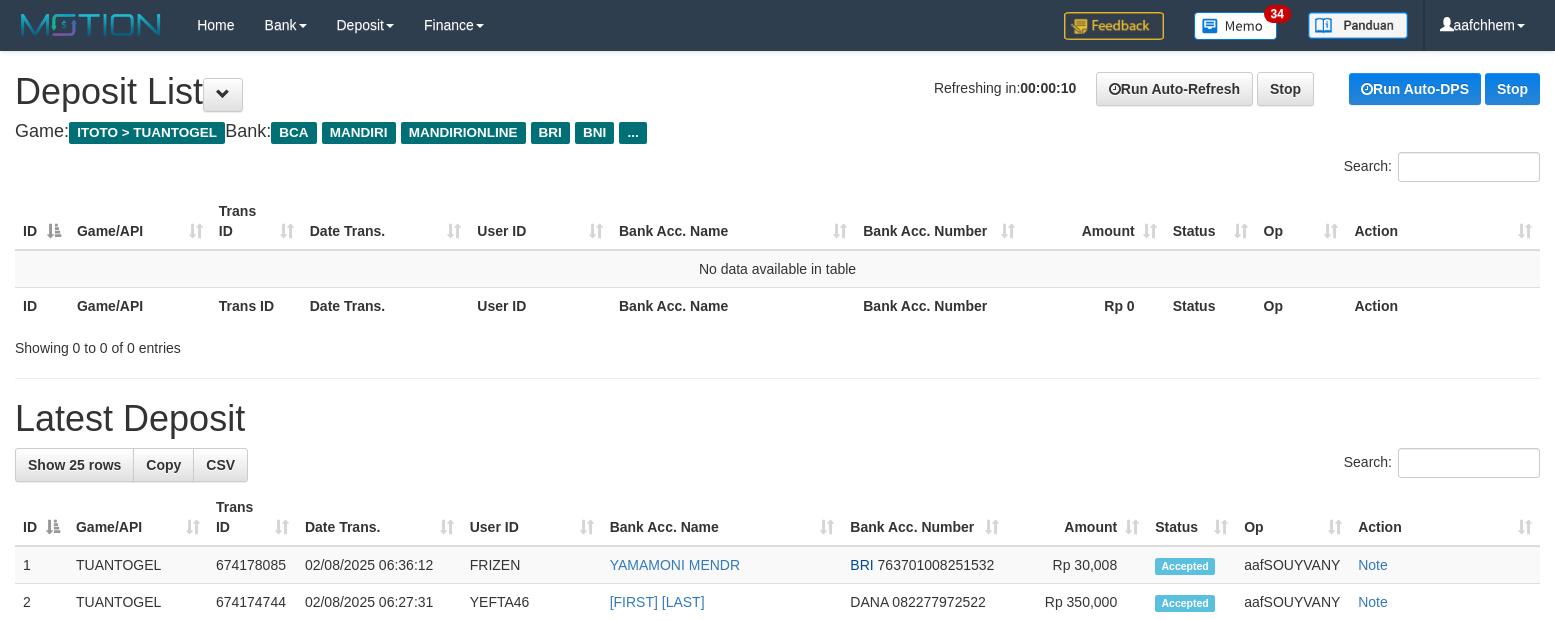 scroll, scrollTop: 0, scrollLeft: 0, axis: both 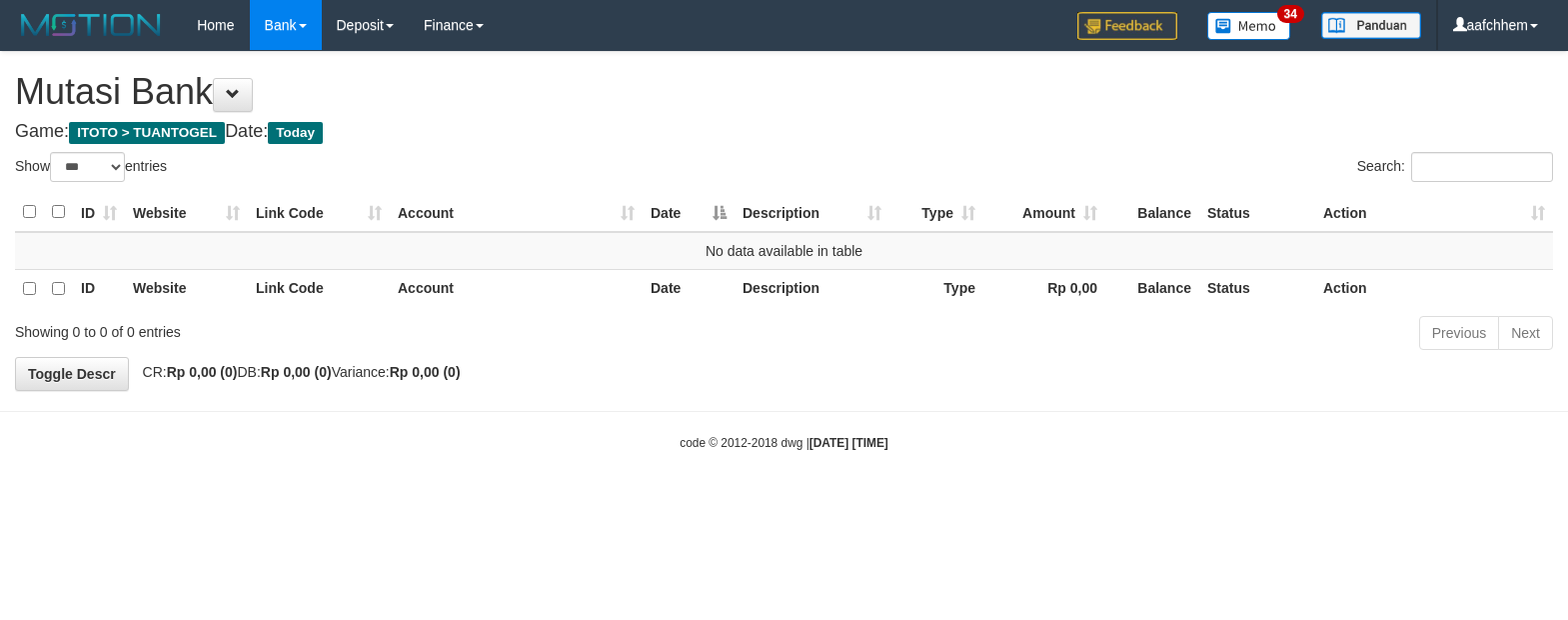 select on "***" 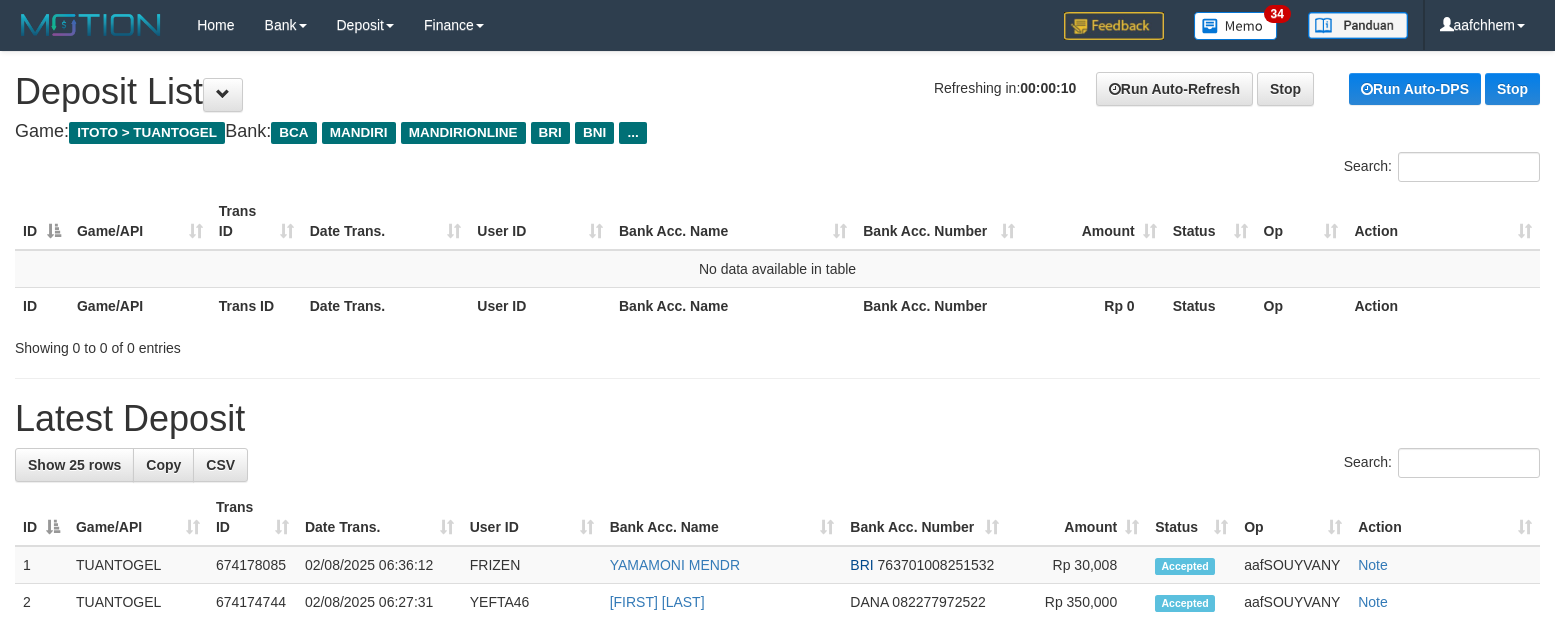scroll, scrollTop: 0, scrollLeft: 0, axis: both 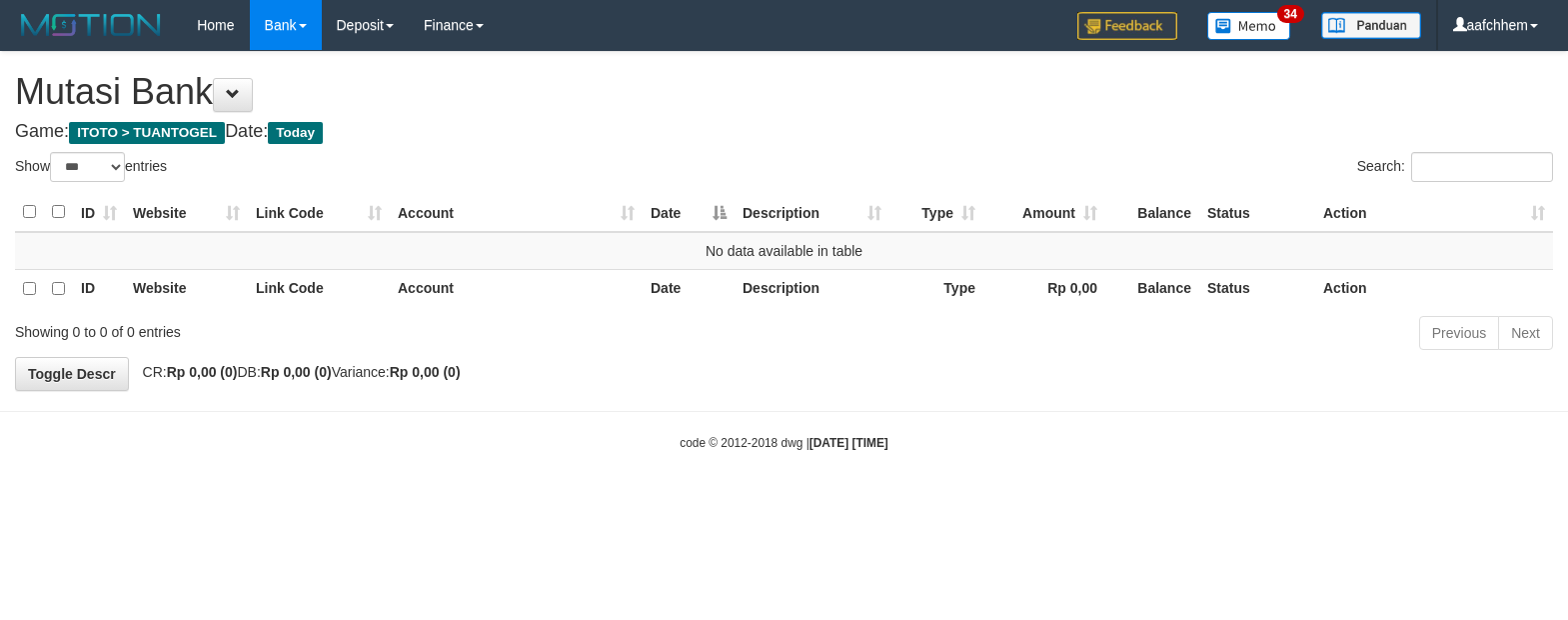 select on "***" 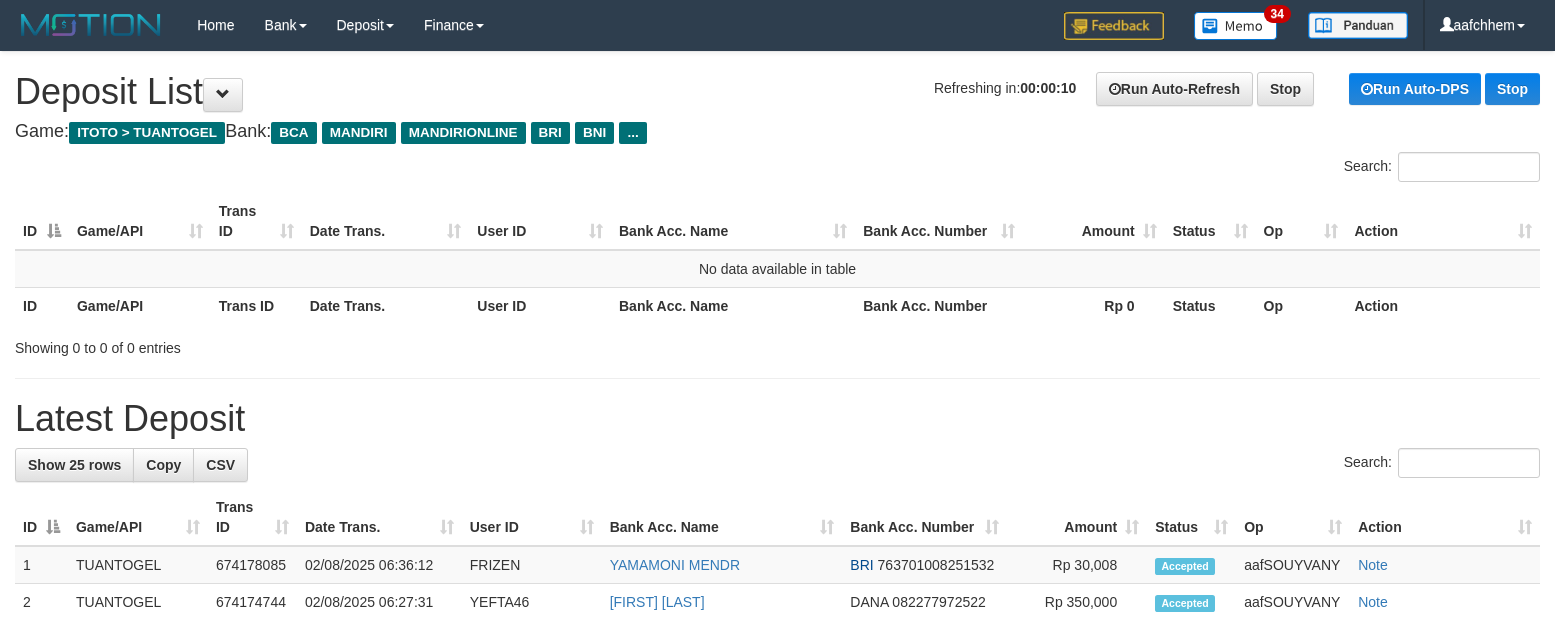 scroll, scrollTop: 0, scrollLeft: 0, axis: both 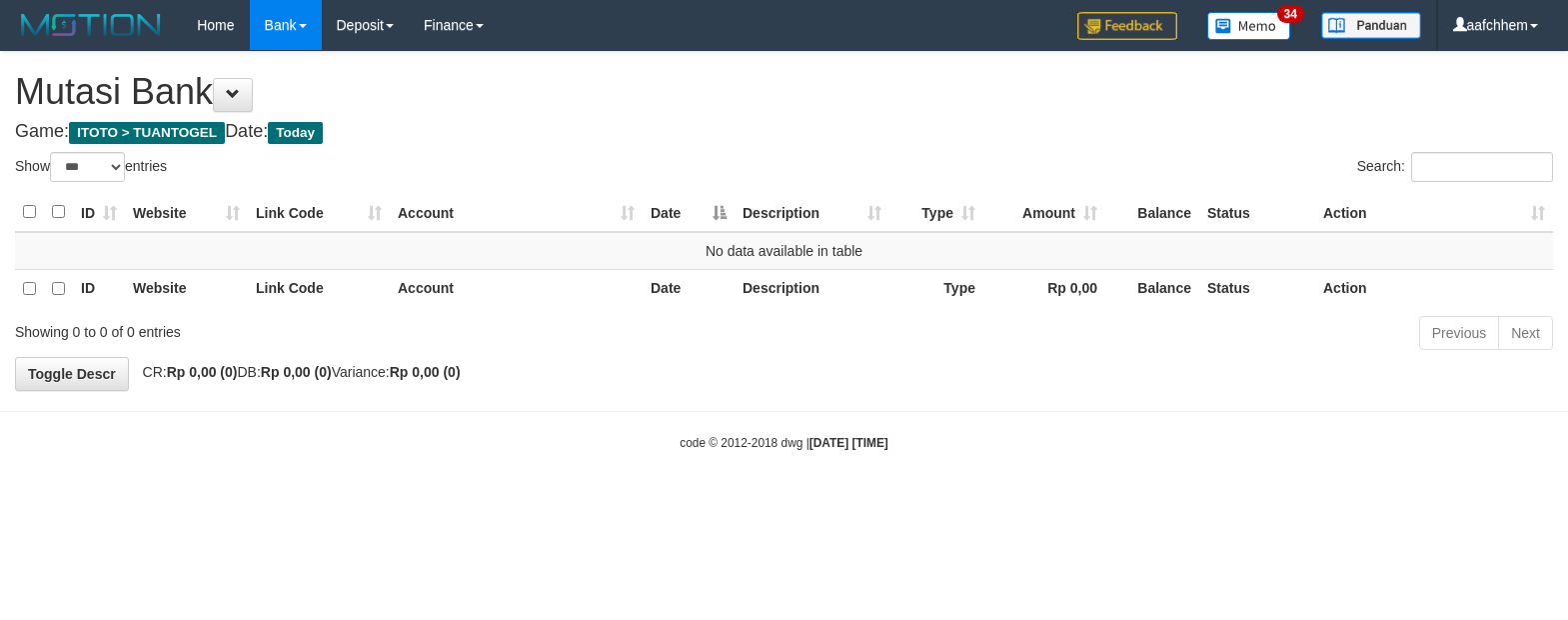 select on "***" 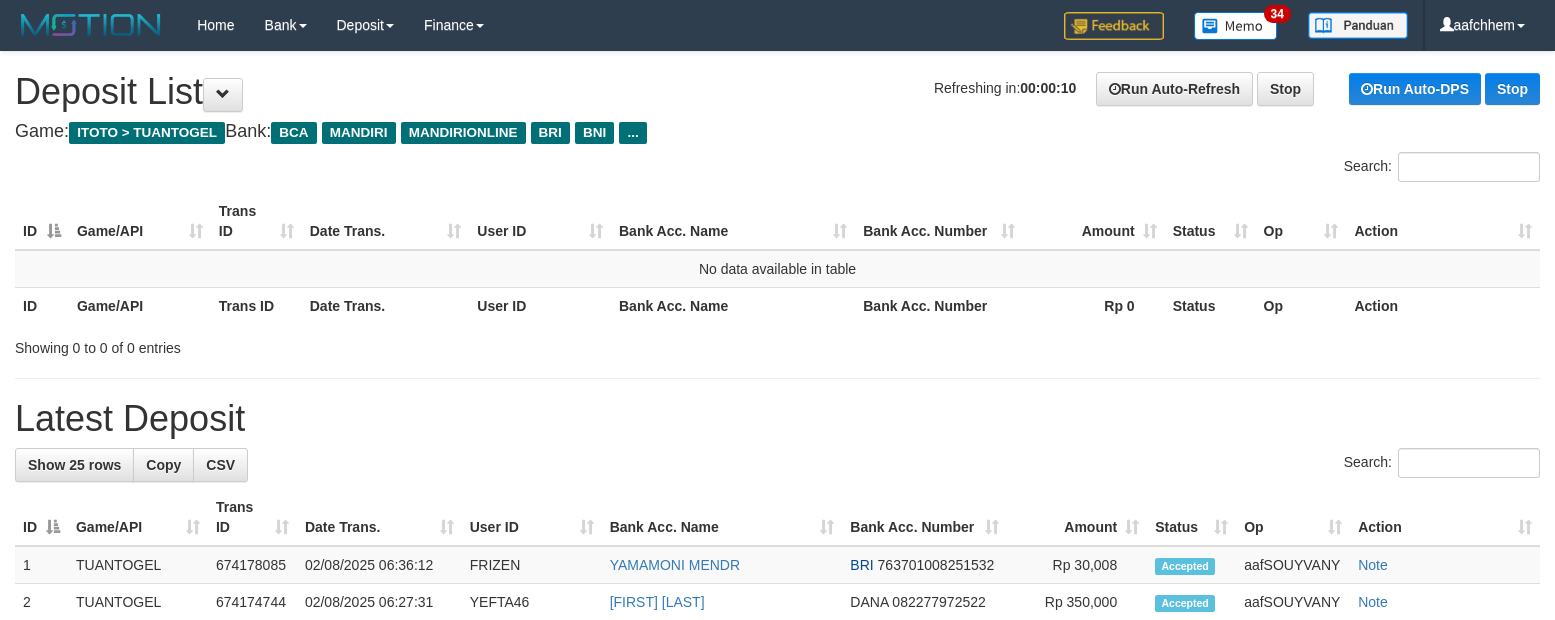 scroll, scrollTop: 0, scrollLeft: 0, axis: both 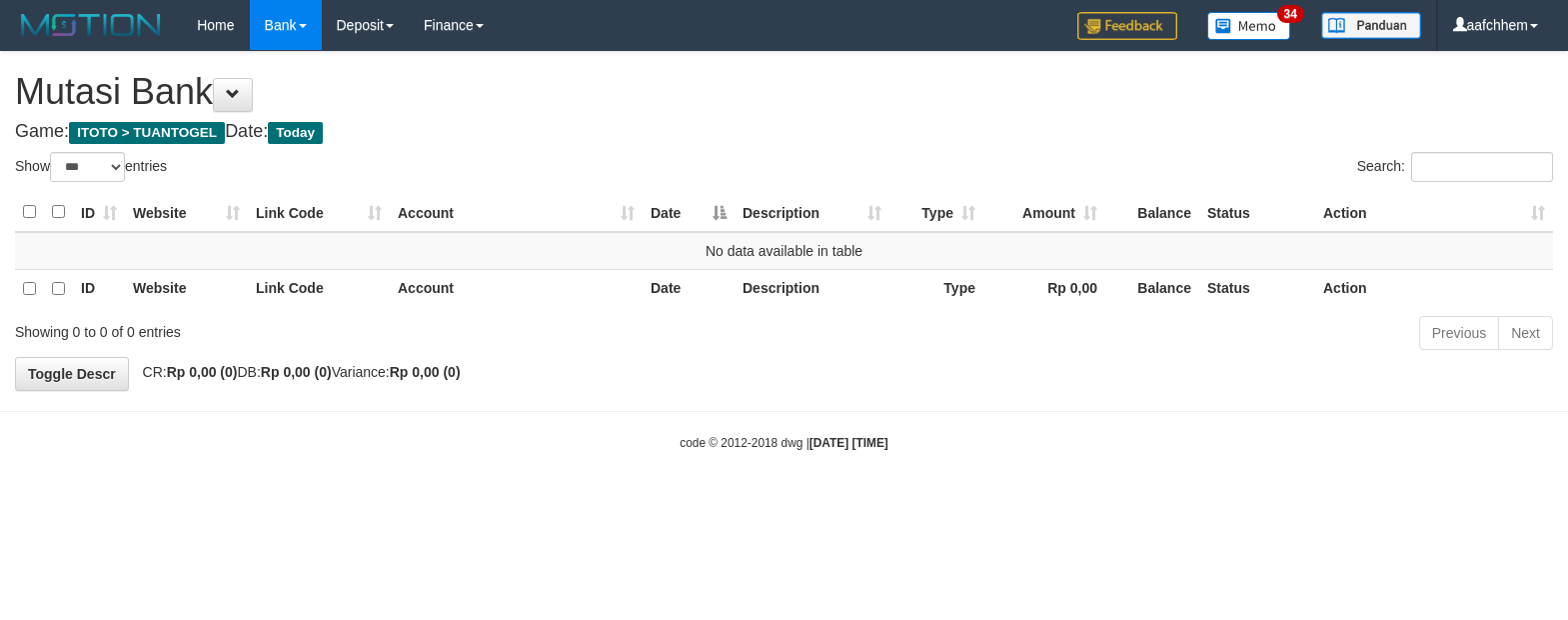 select on "***" 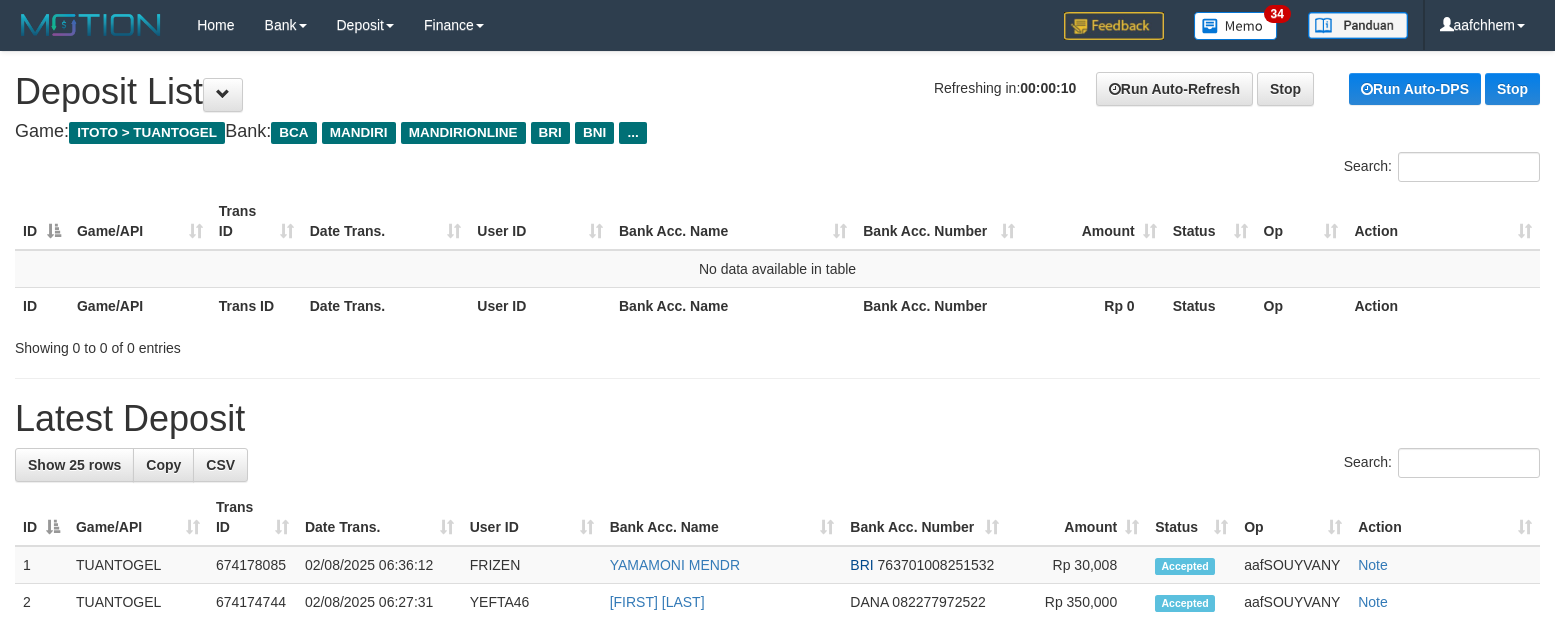 scroll, scrollTop: 0, scrollLeft: 0, axis: both 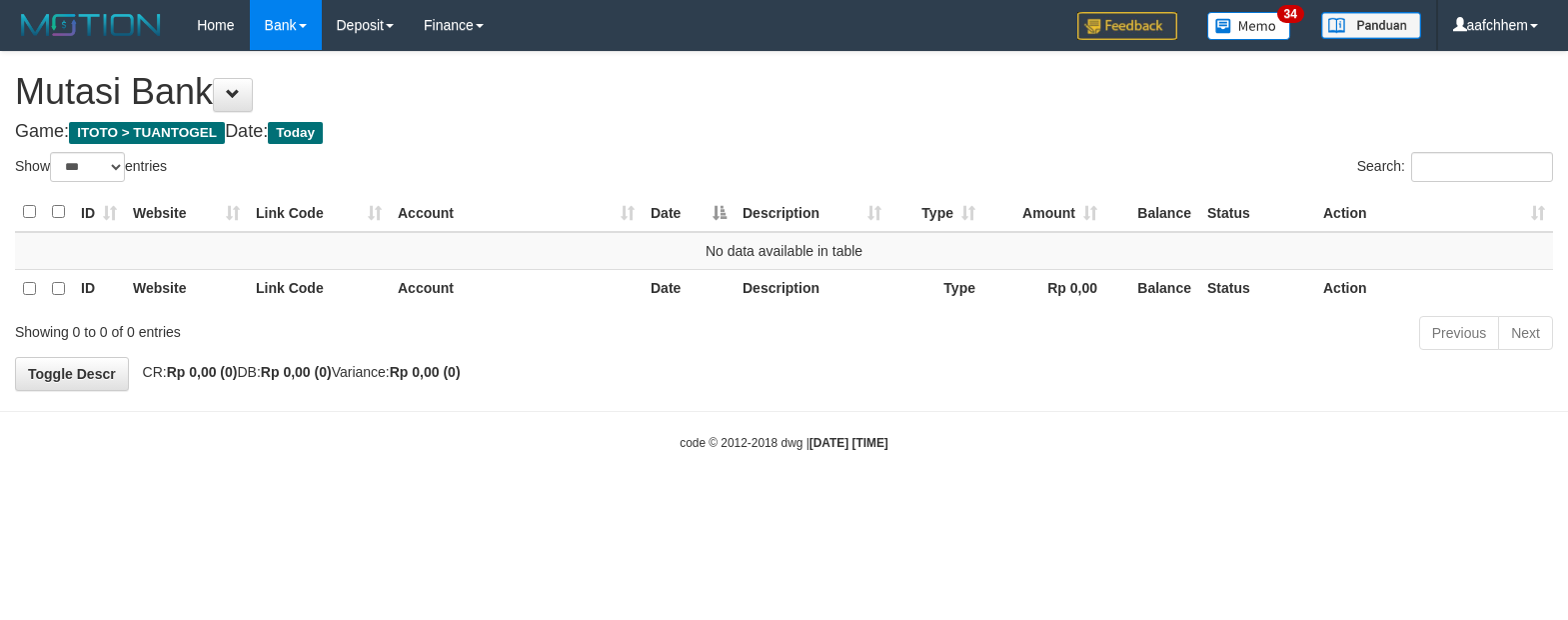 select on "***" 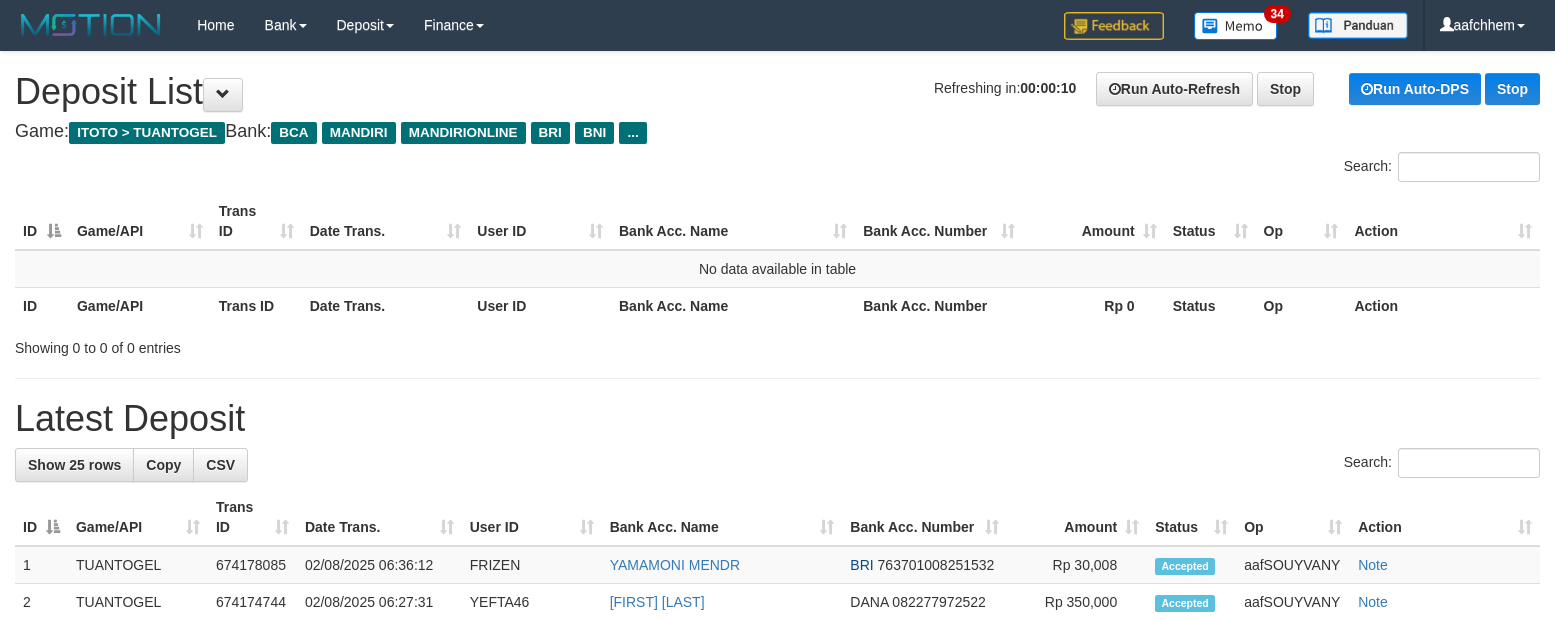 scroll, scrollTop: 0, scrollLeft: 0, axis: both 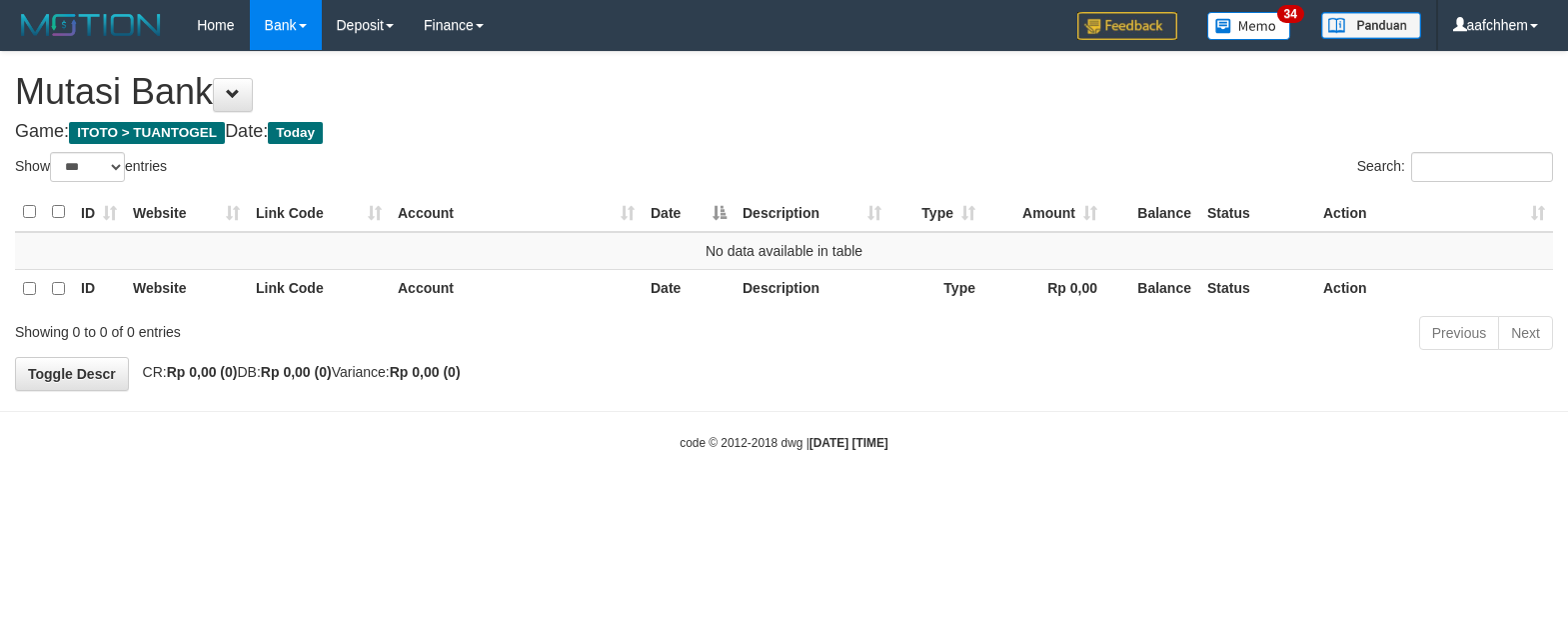 select on "***" 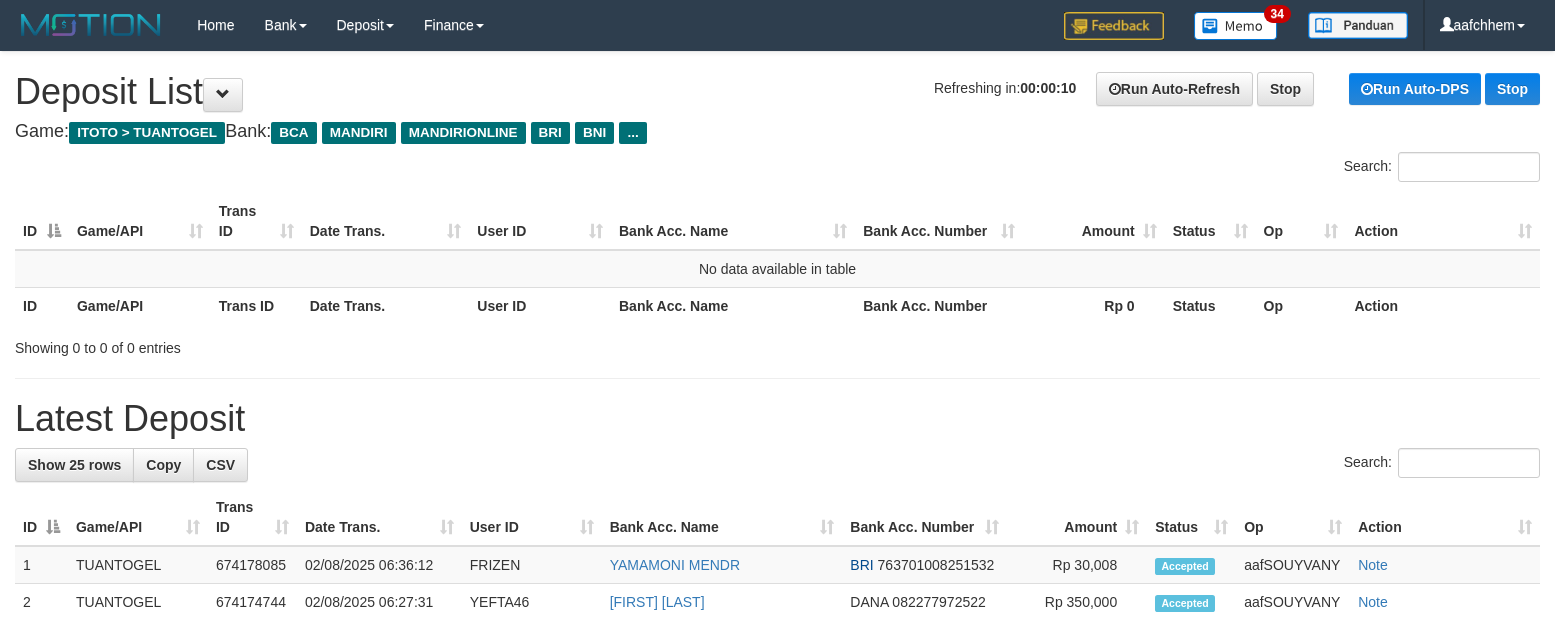 scroll, scrollTop: 0, scrollLeft: 0, axis: both 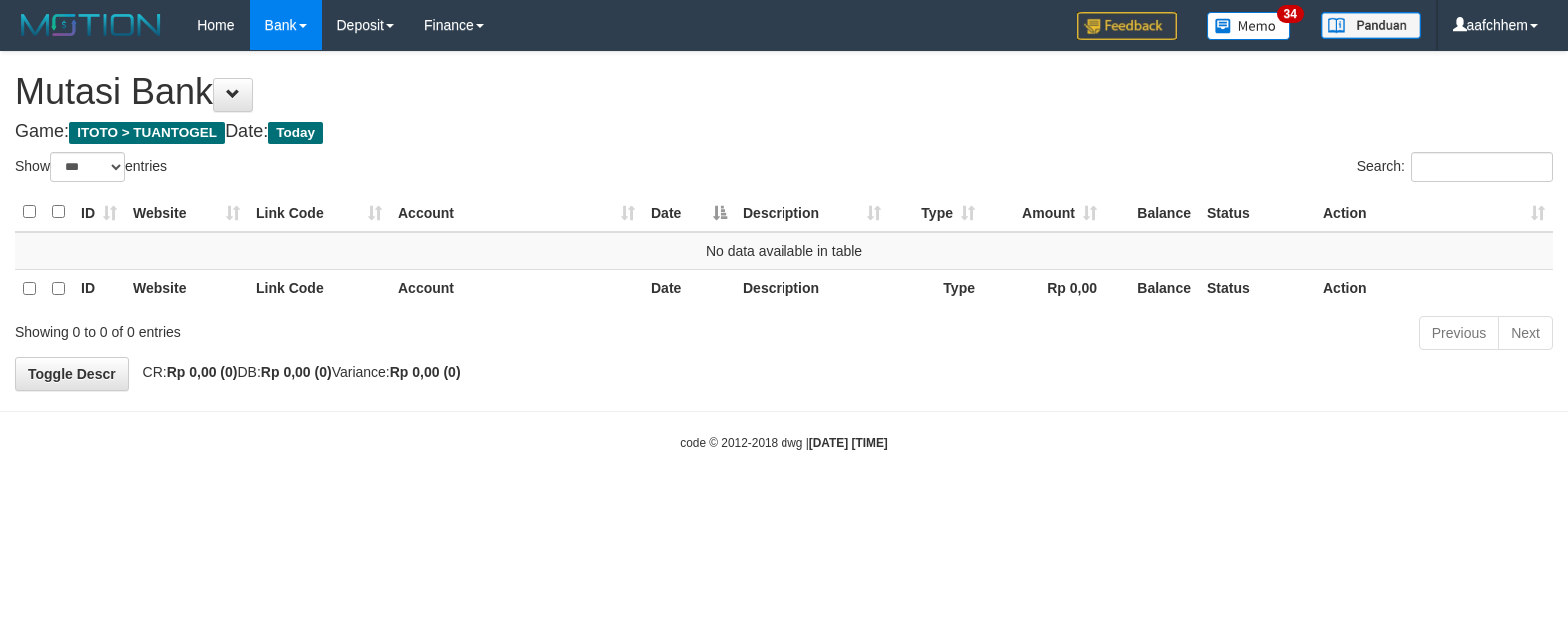 select on "***" 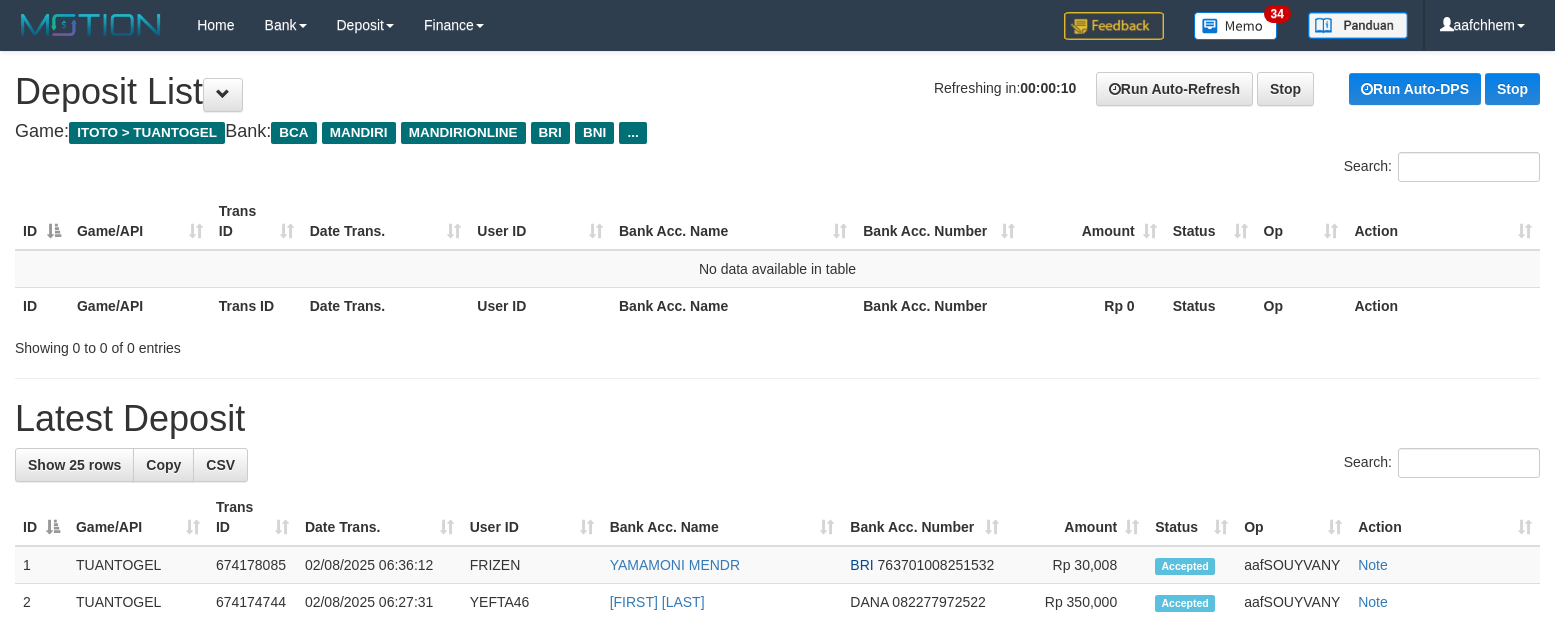 scroll, scrollTop: 0, scrollLeft: 0, axis: both 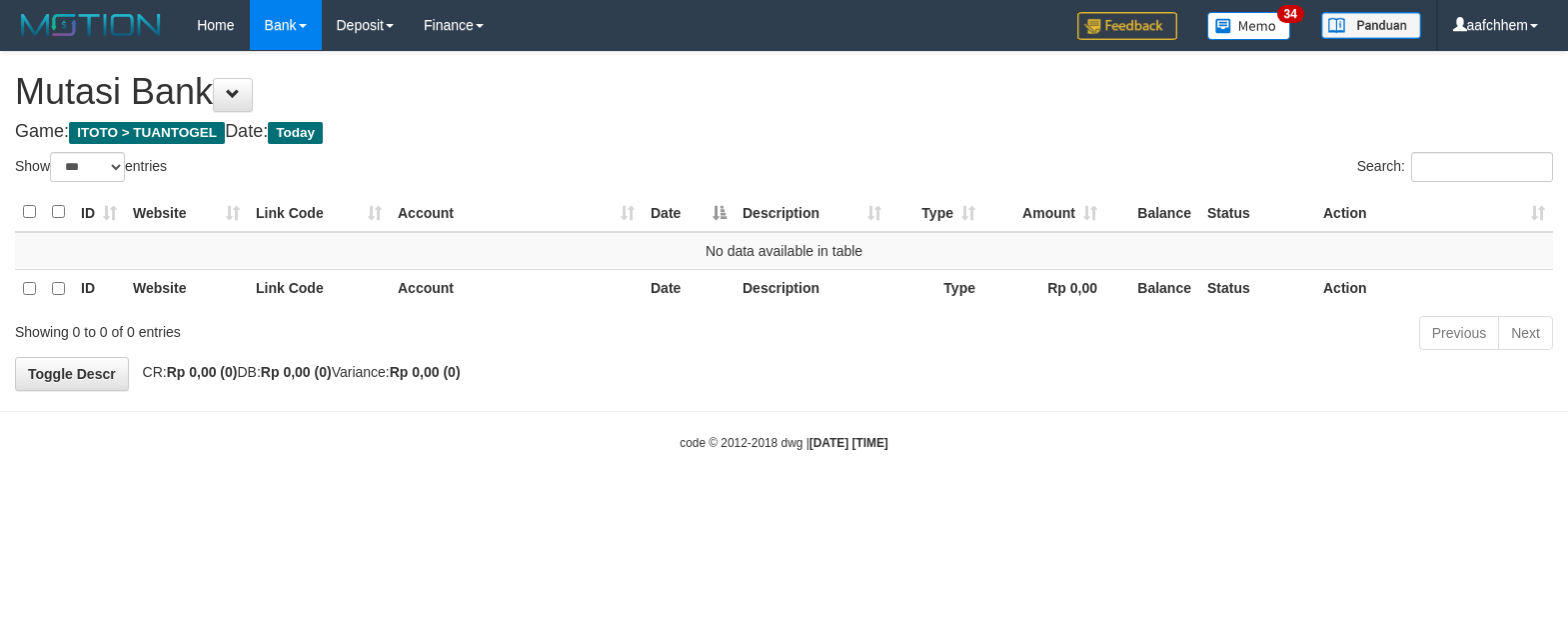 select on "***" 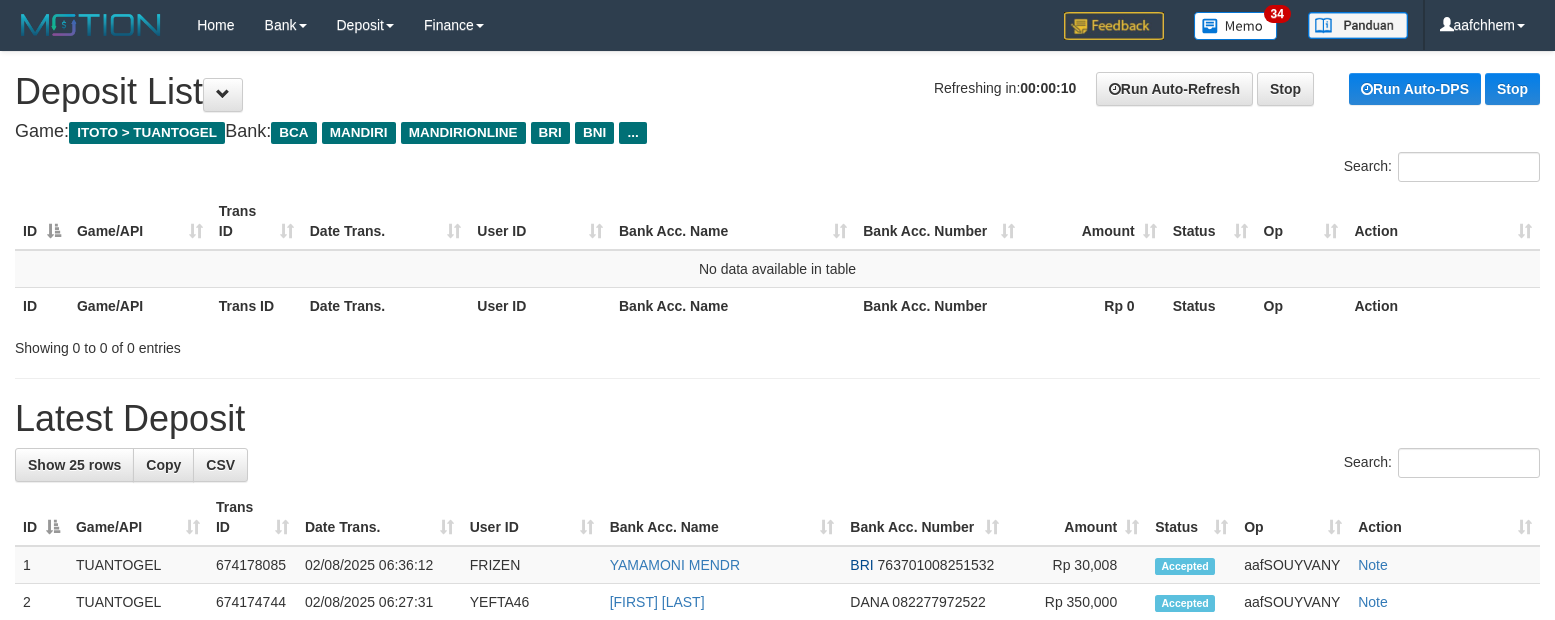 scroll, scrollTop: 0, scrollLeft: 0, axis: both 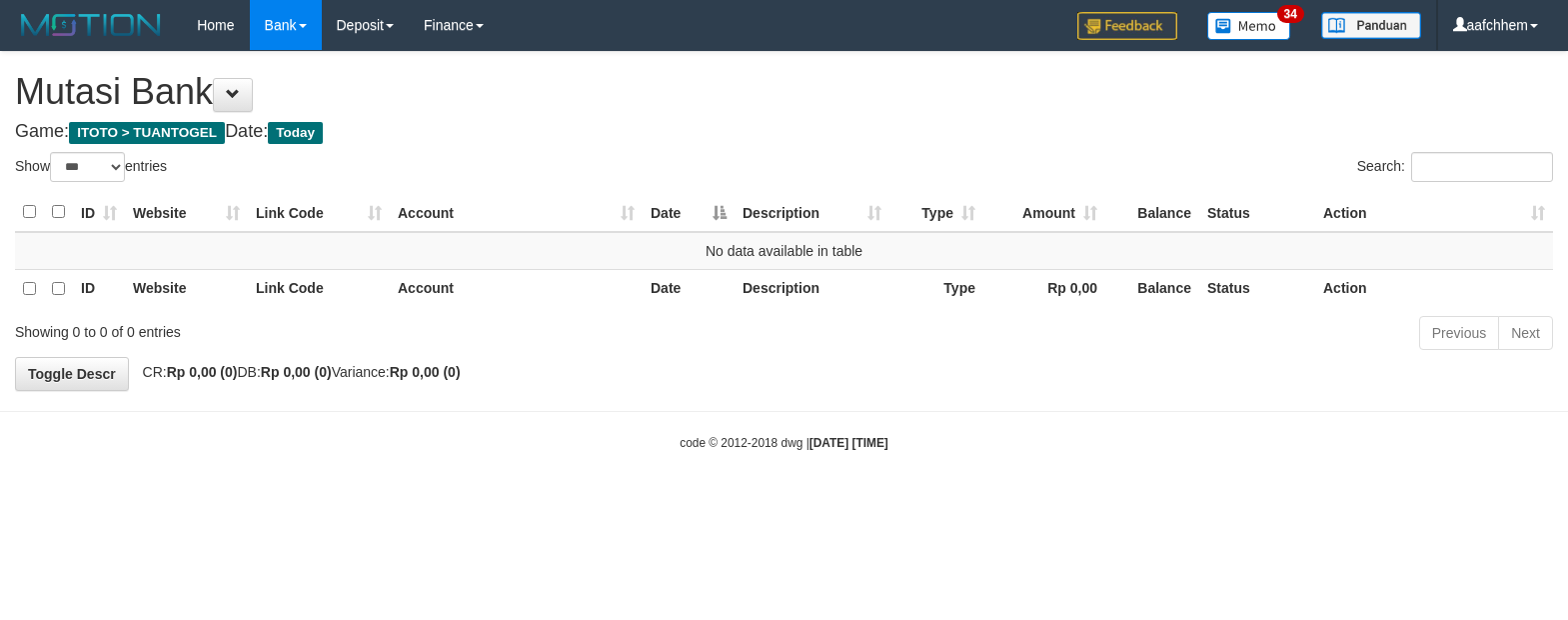 select on "***" 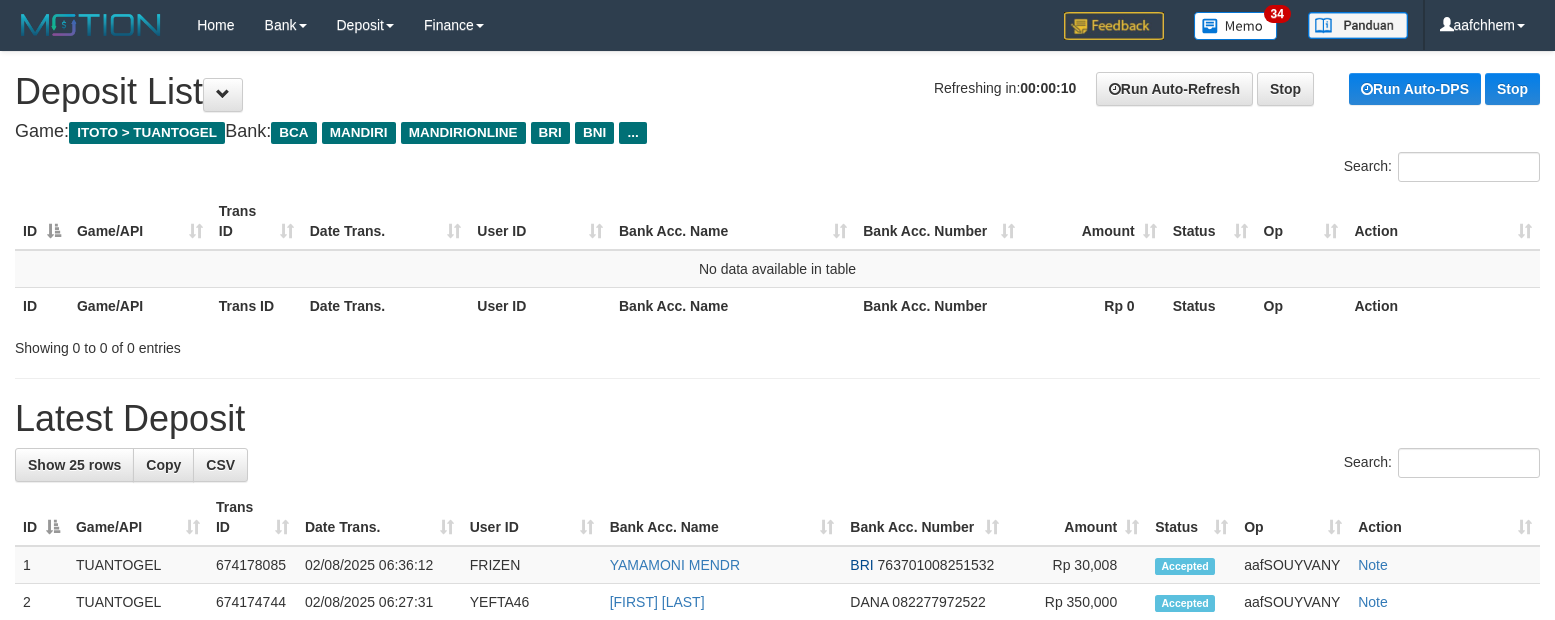scroll, scrollTop: 0, scrollLeft: 0, axis: both 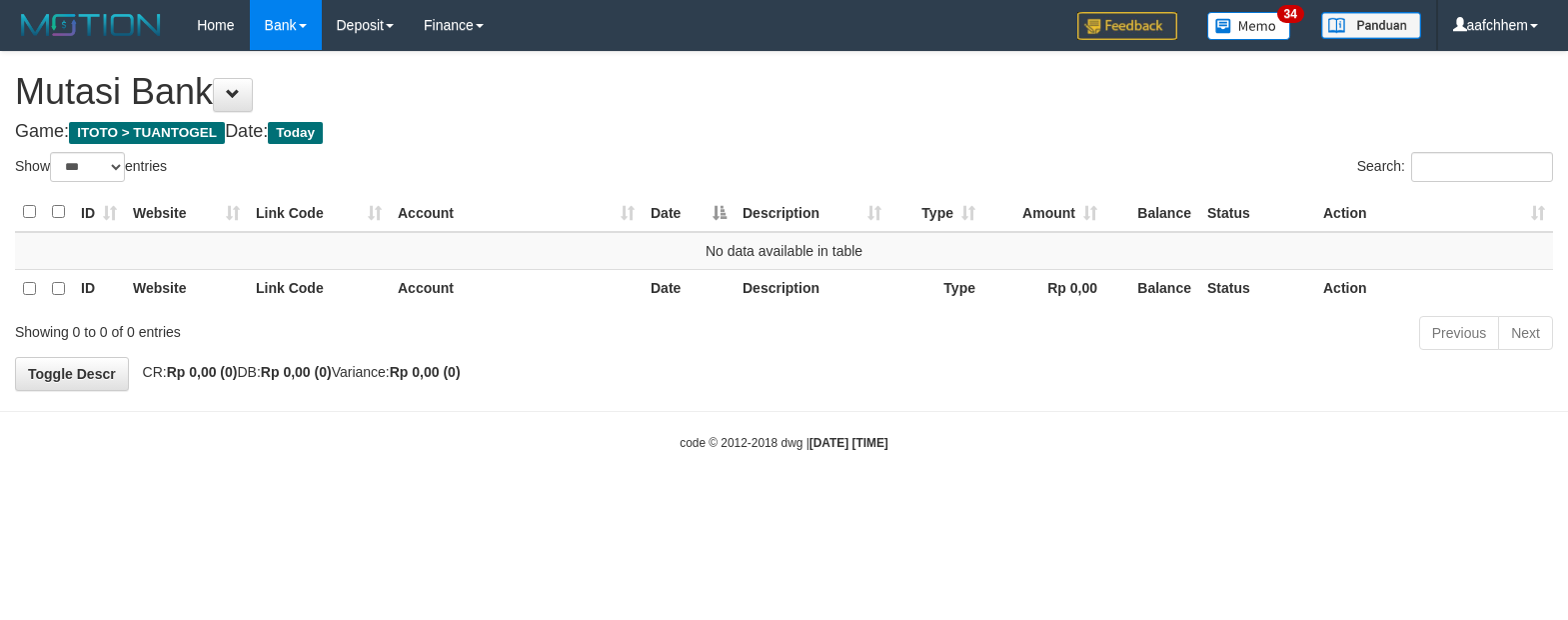 select on "***" 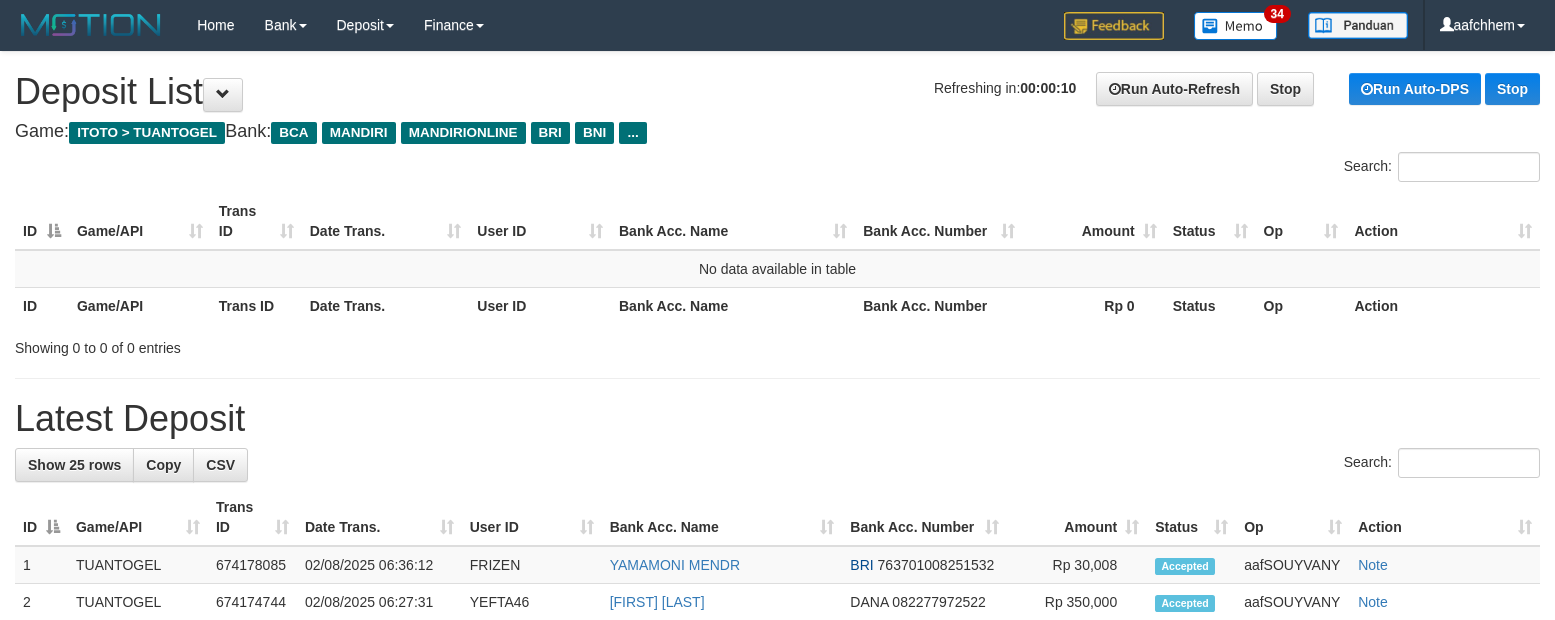 scroll, scrollTop: 0, scrollLeft: 0, axis: both 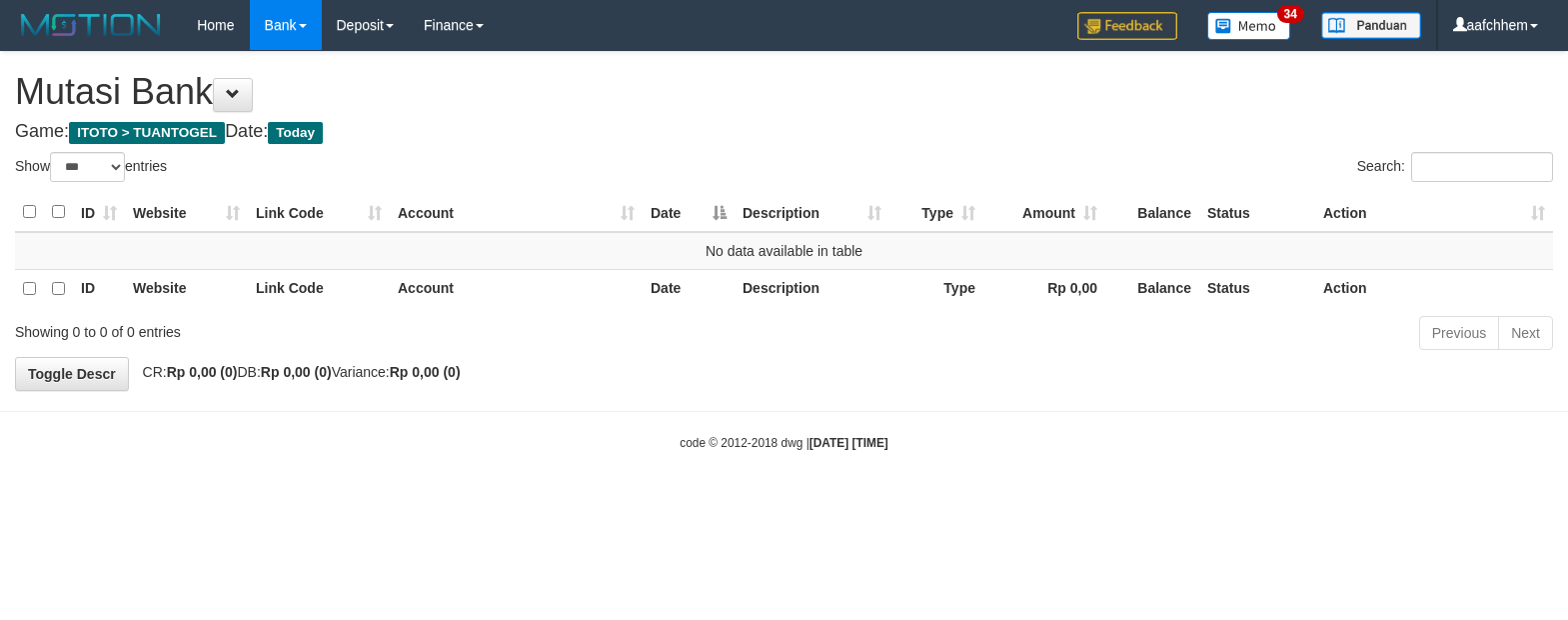 select on "***" 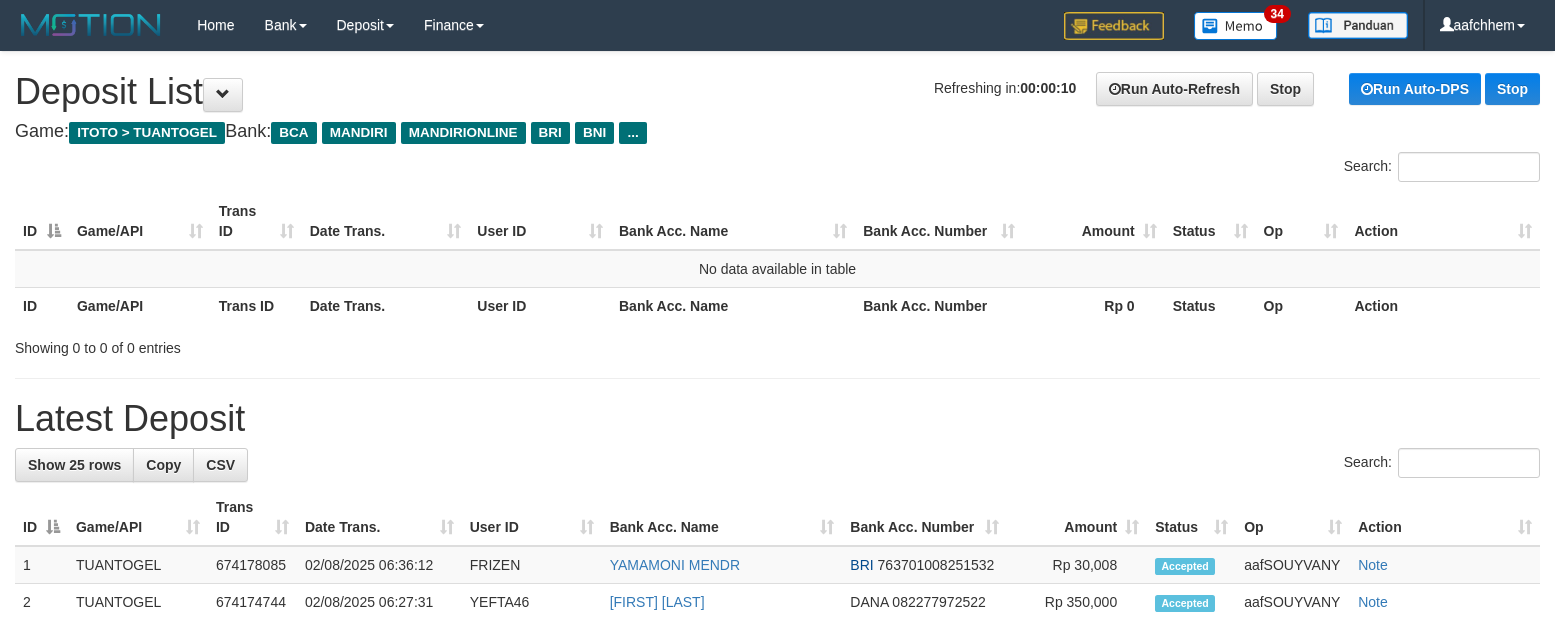 scroll, scrollTop: 0, scrollLeft: 0, axis: both 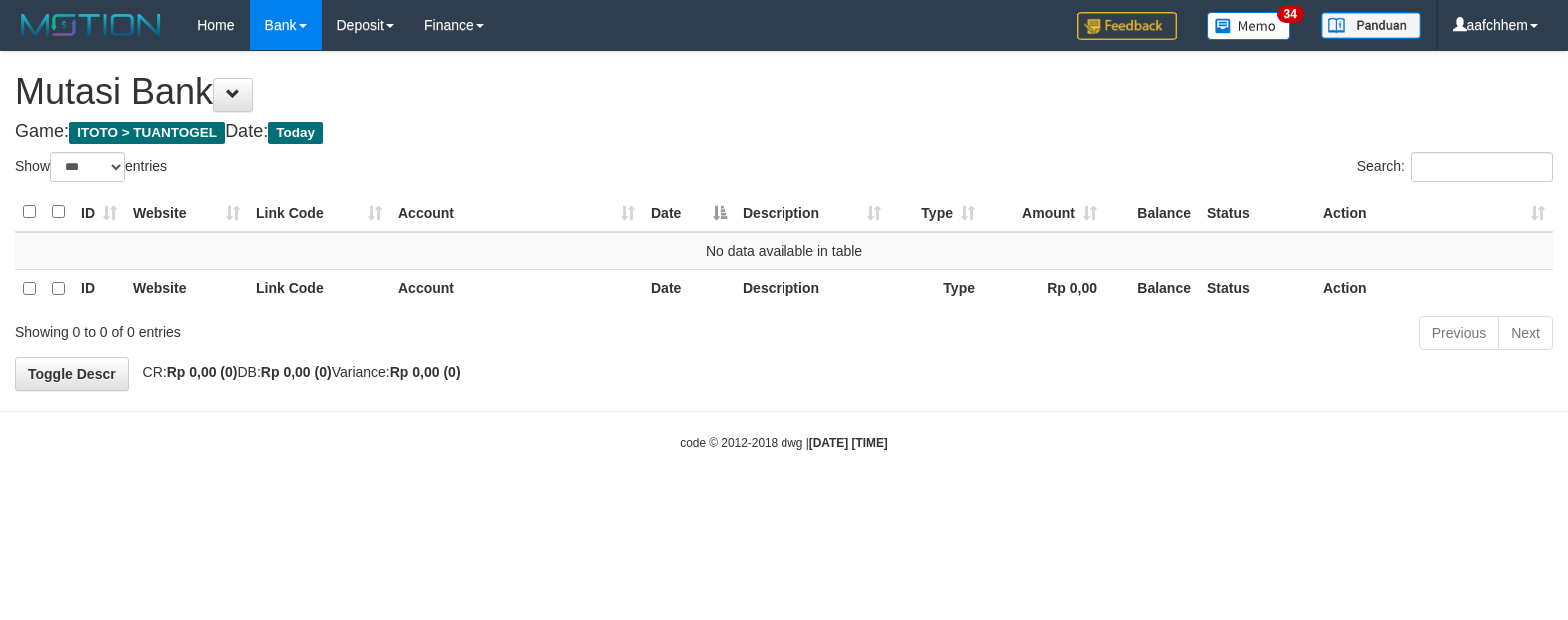 select on "***" 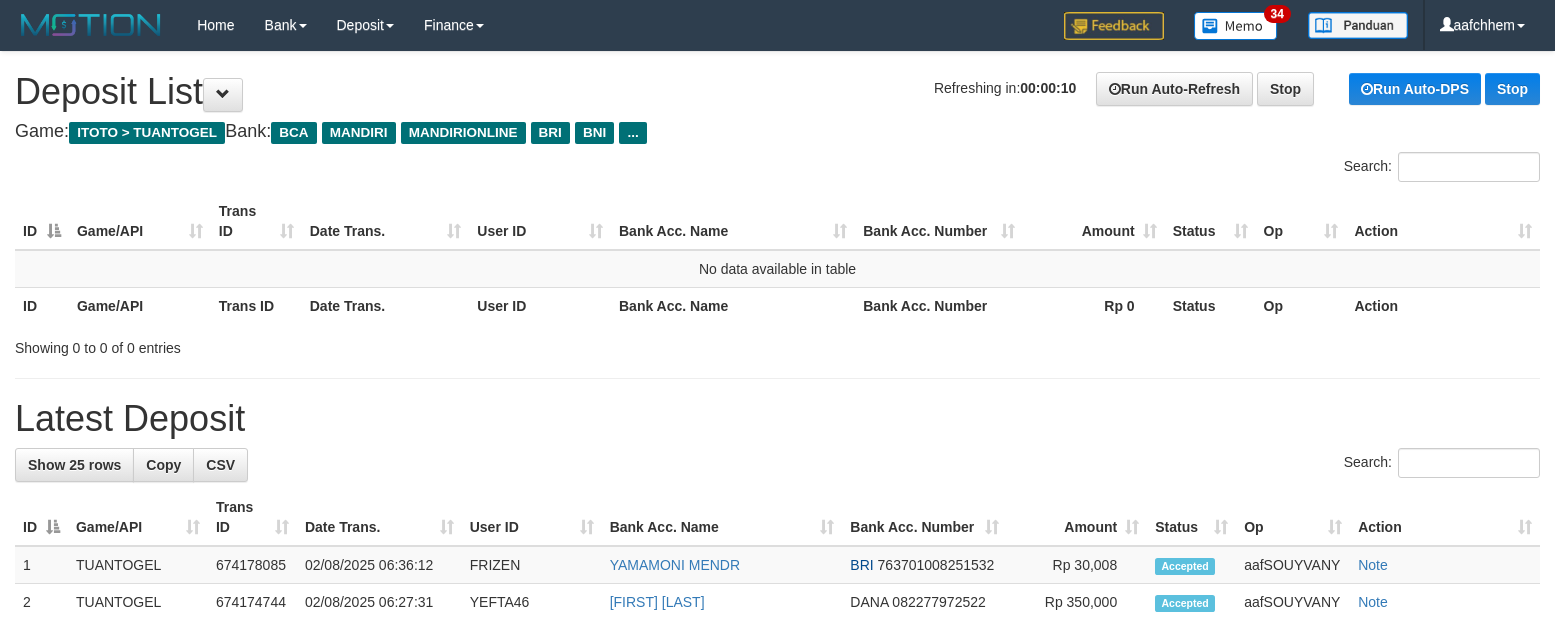 scroll, scrollTop: 0, scrollLeft: 0, axis: both 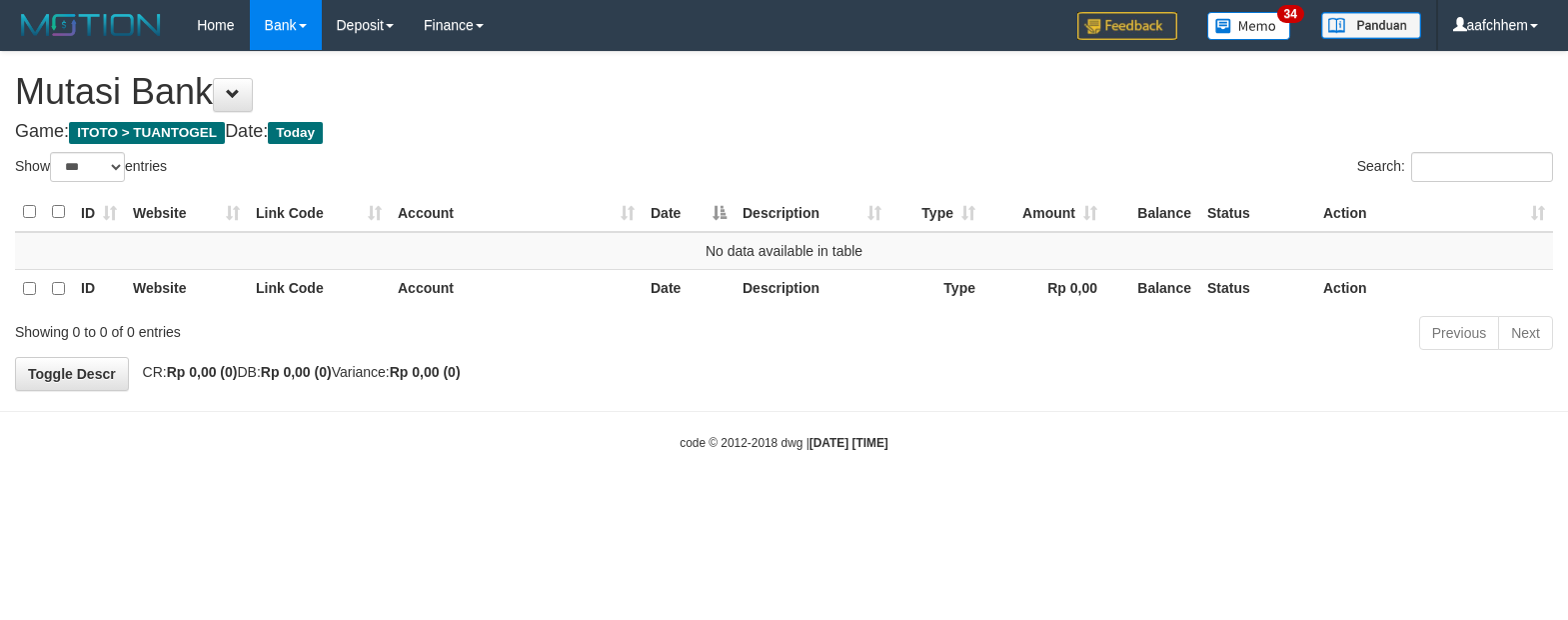 select on "***" 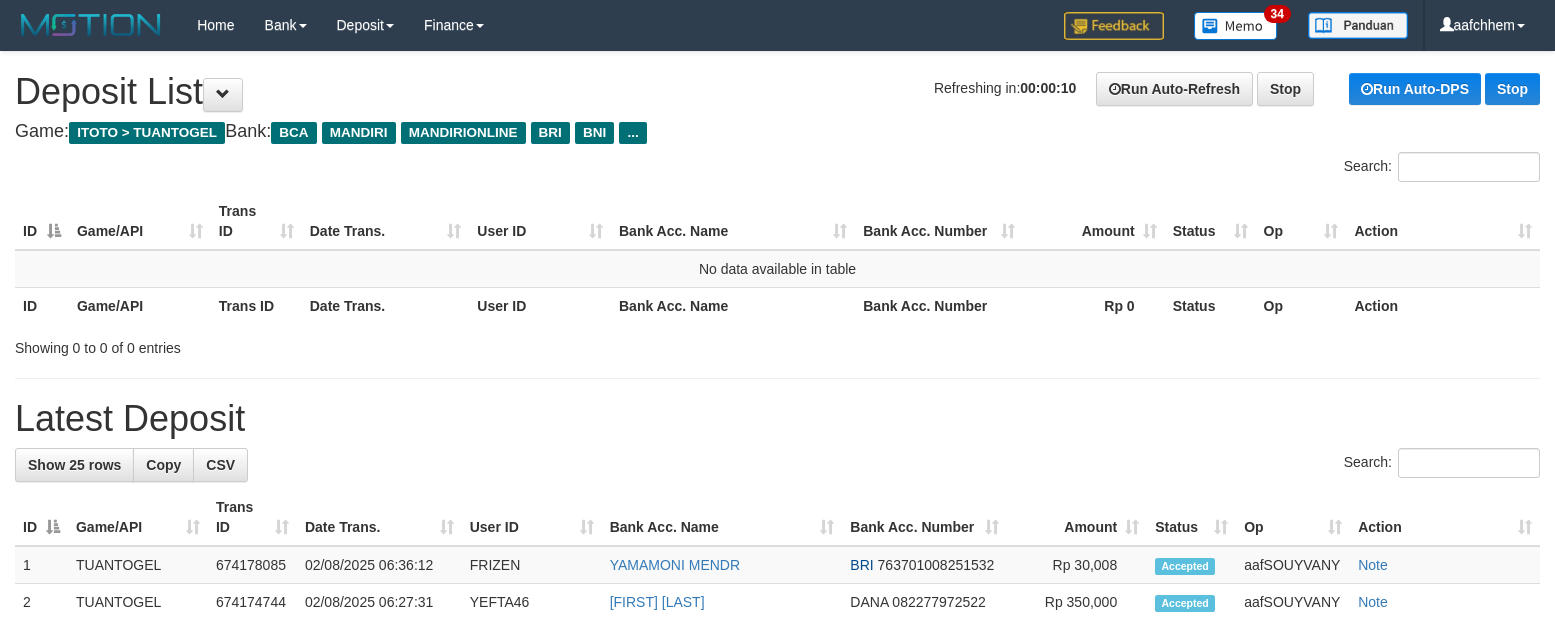 scroll, scrollTop: 0, scrollLeft: 0, axis: both 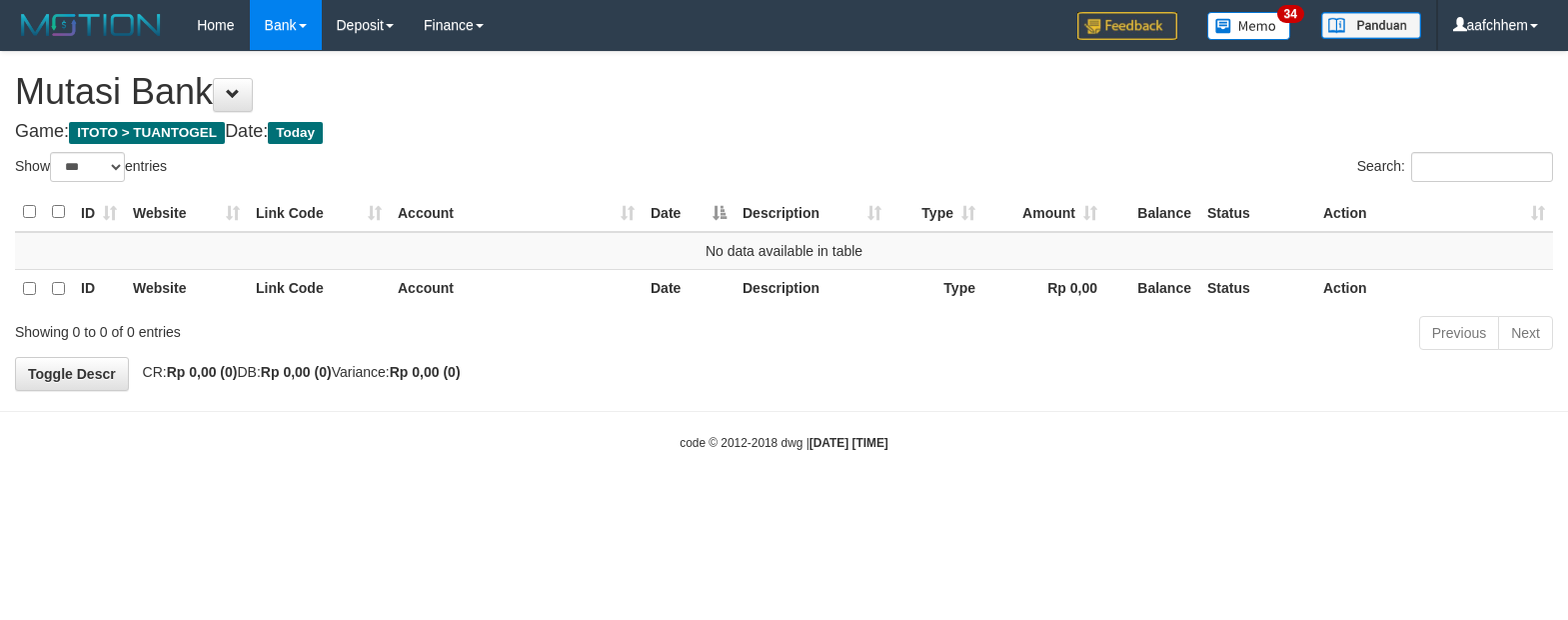 select on "***" 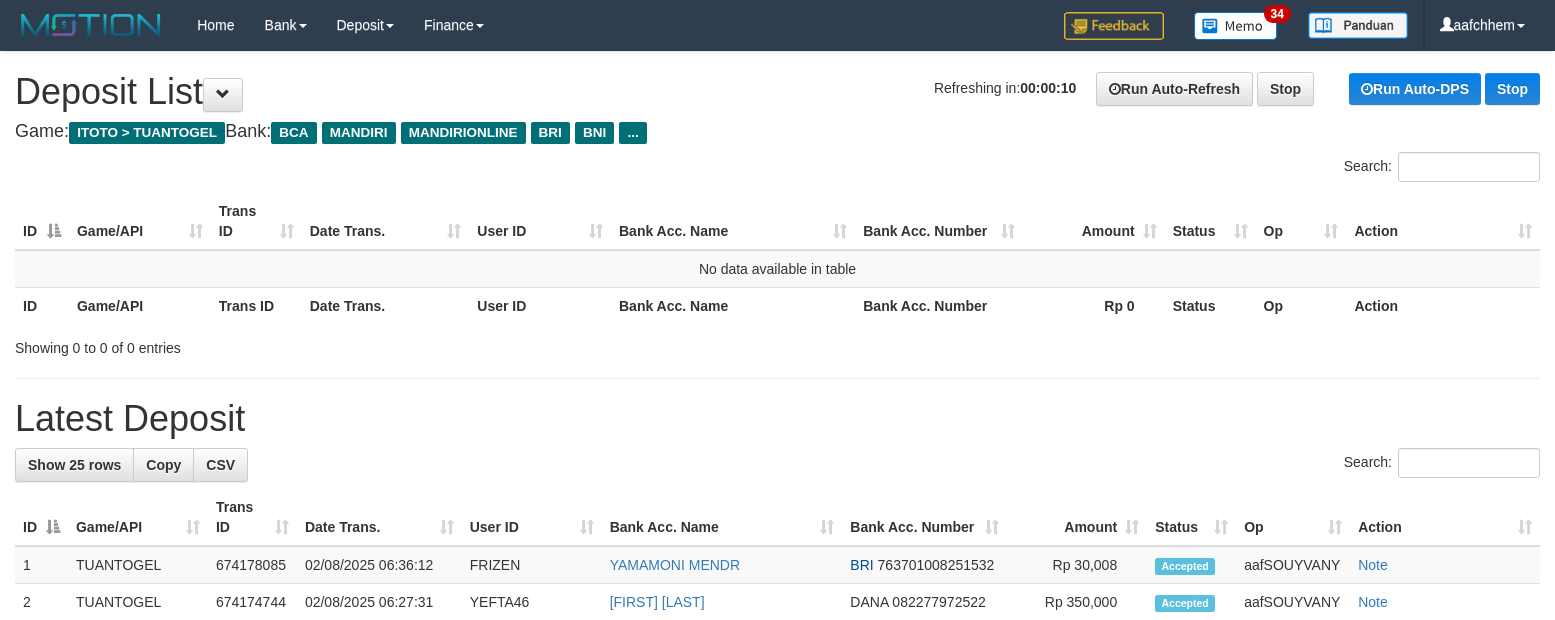 scroll, scrollTop: 0, scrollLeft: 0, axis: both 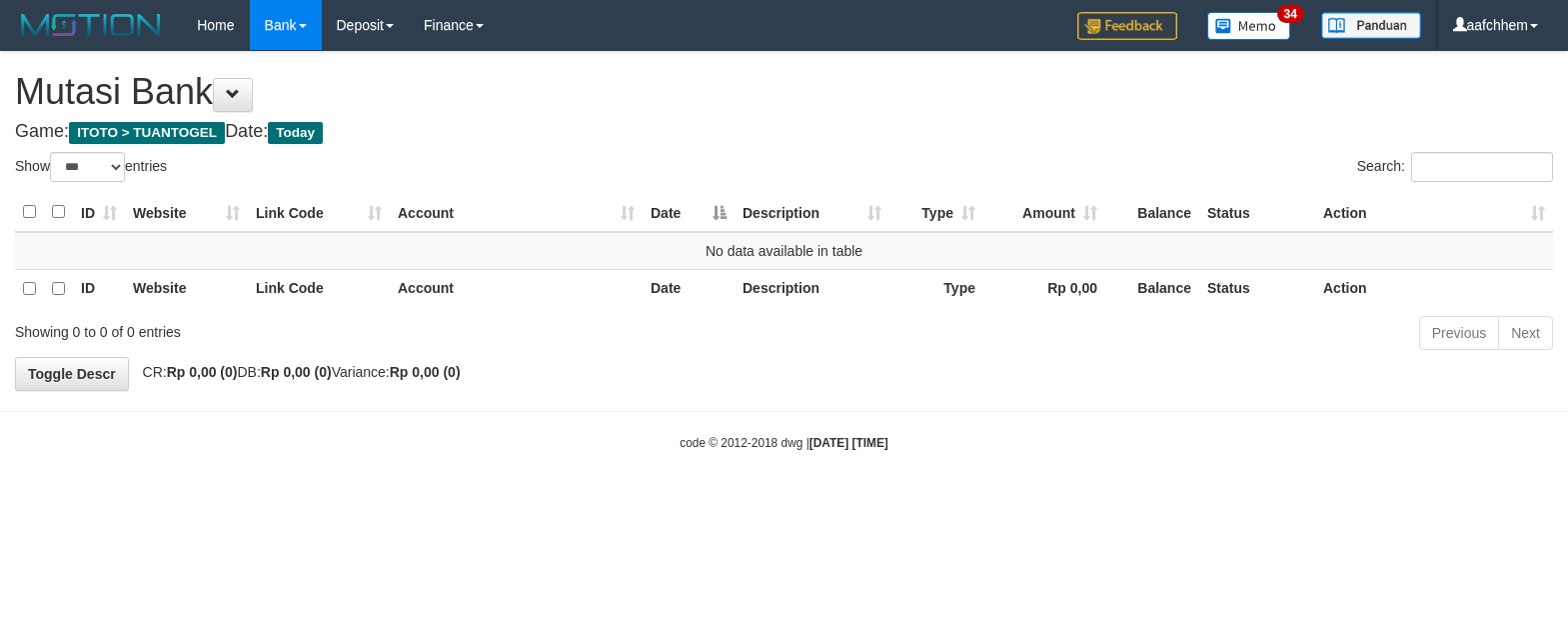select on "***" 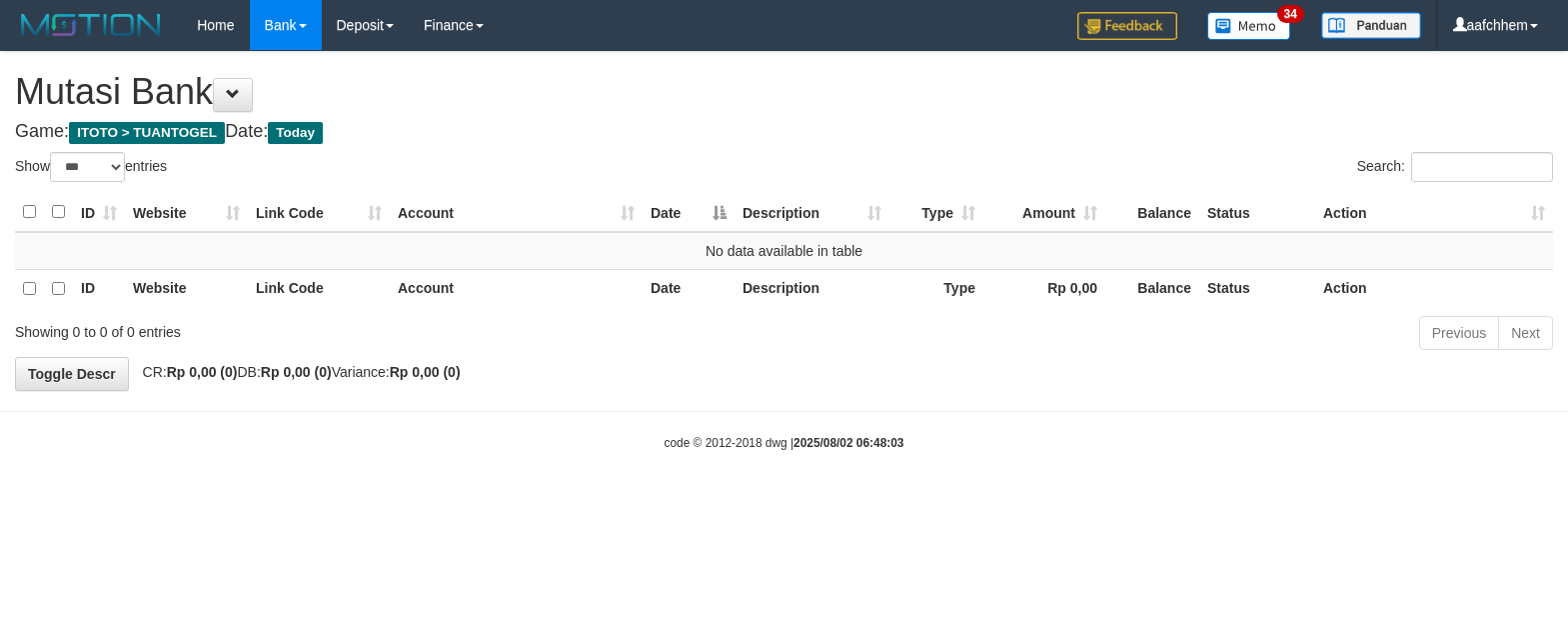 select on "***" 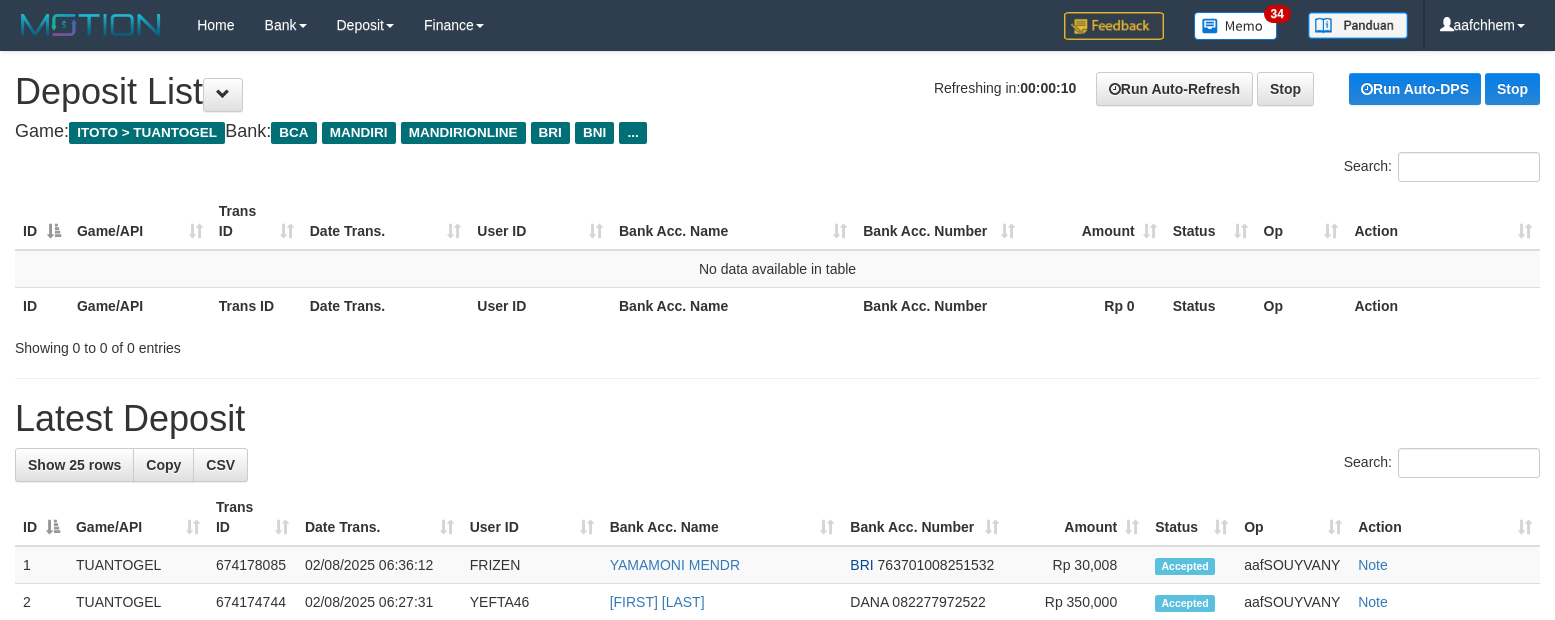scroll, scrollTop: 0, scrollLeft: 0, axis: both 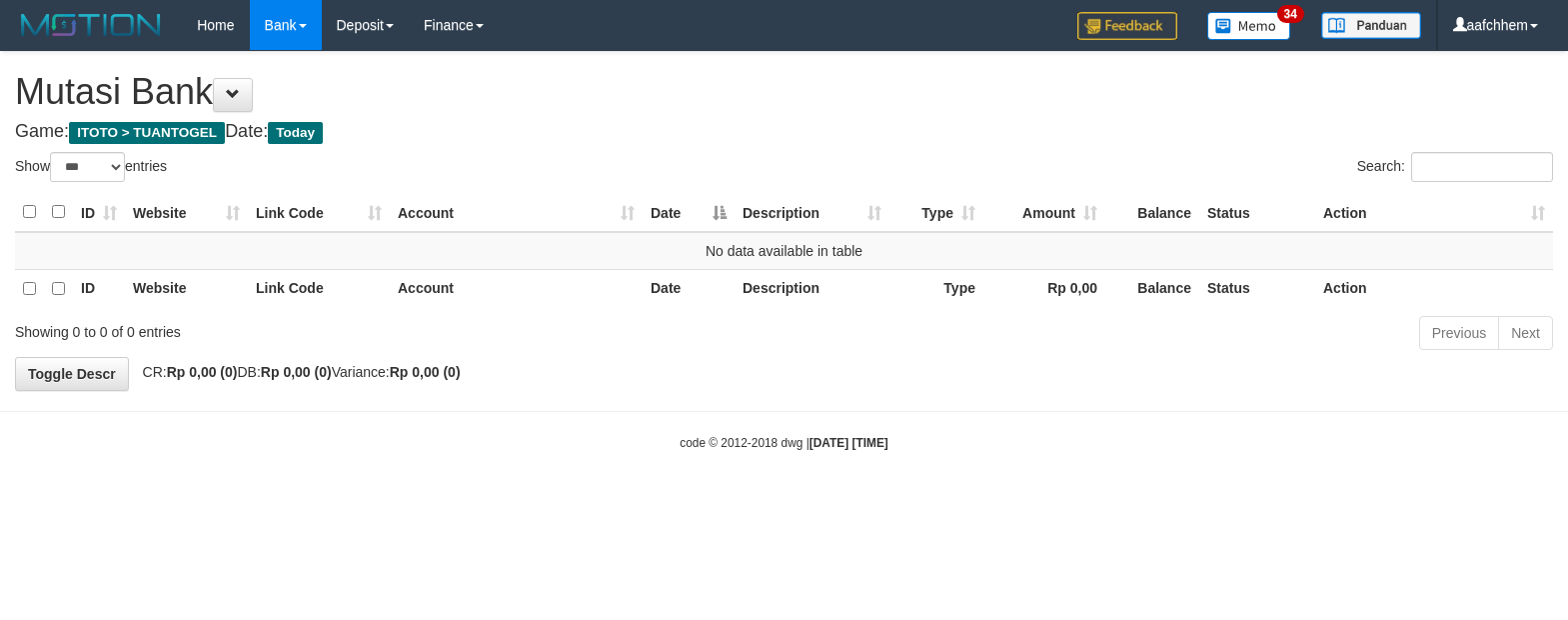 select on "***" 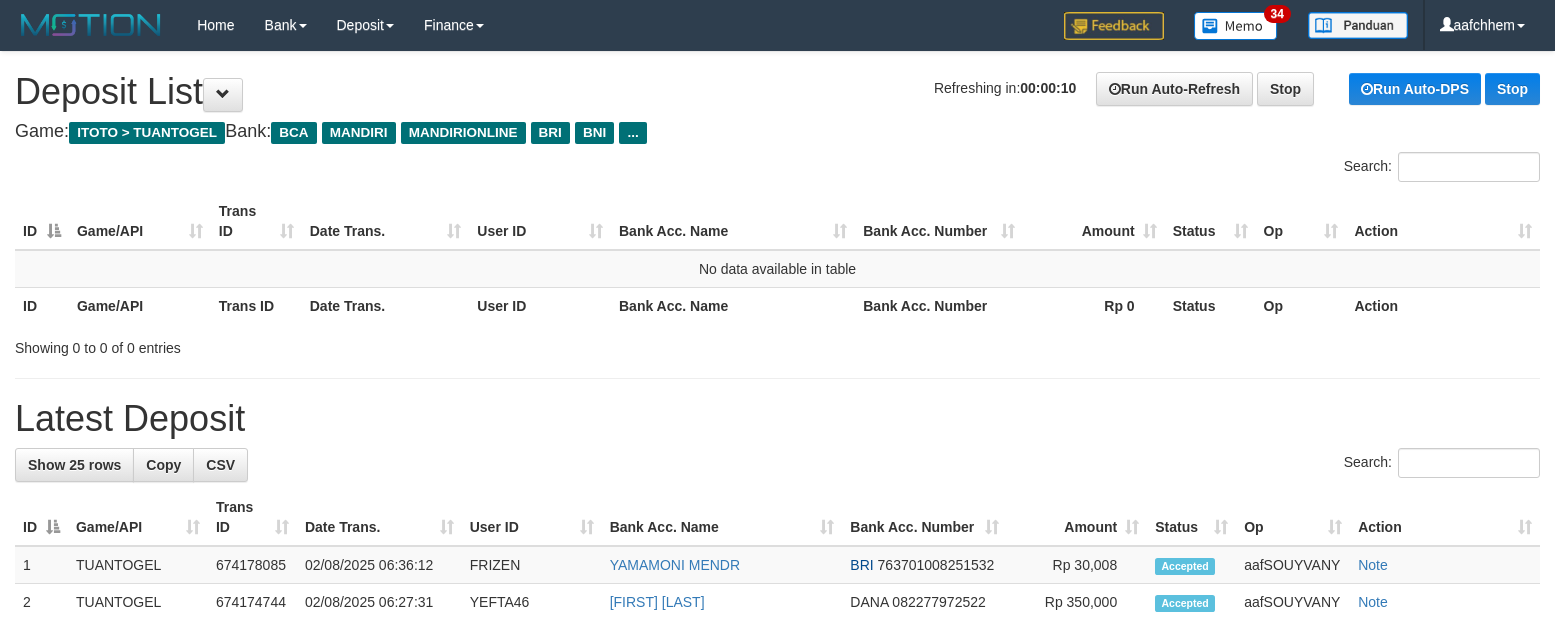 scroll, scrollTop: 0, scrollLeft: 0, axis: both 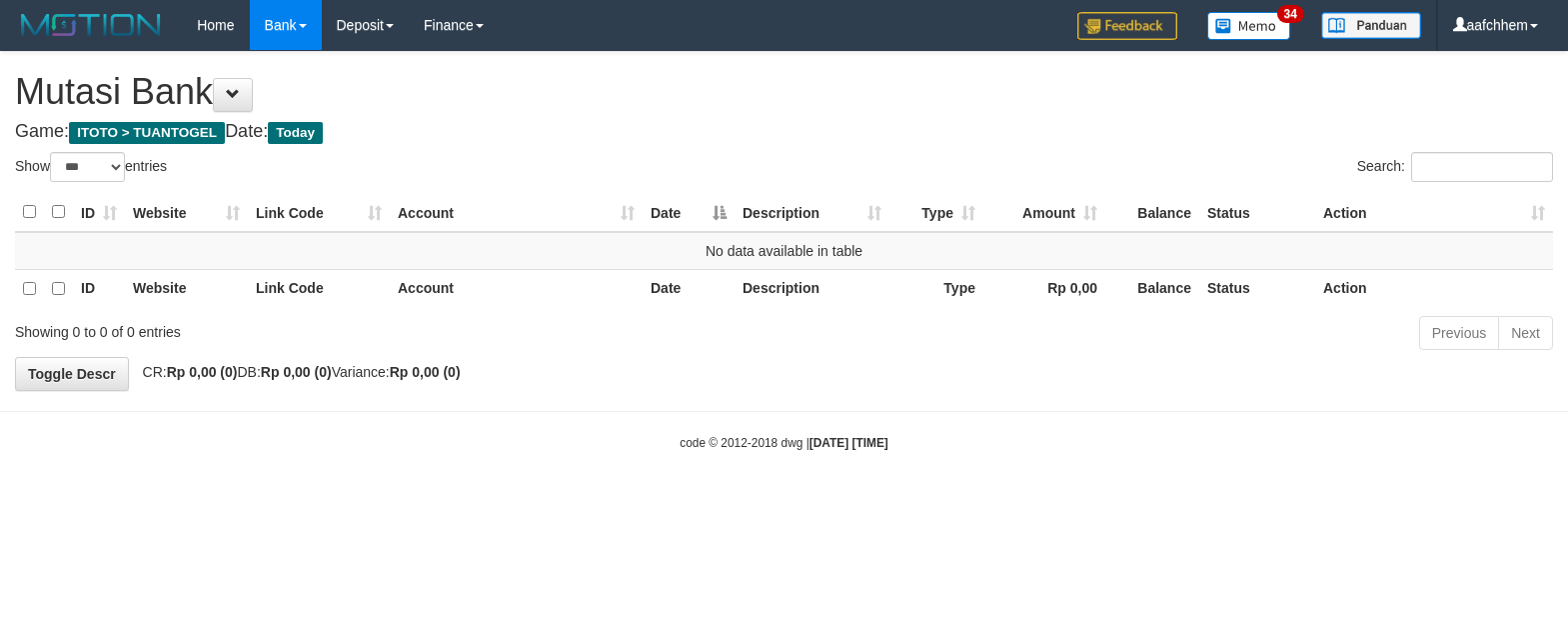 select on "***" 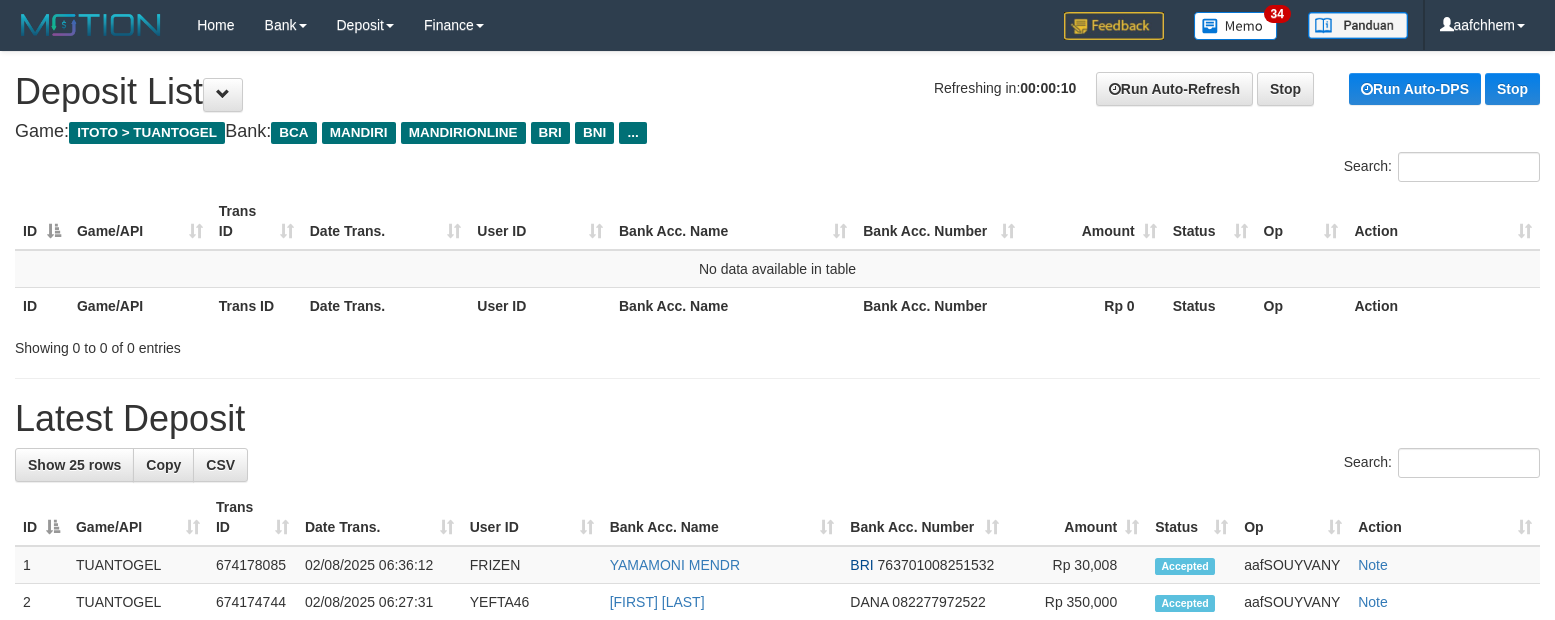 scroll, scrollTop: 0, scrollLeft: 0, axis: both 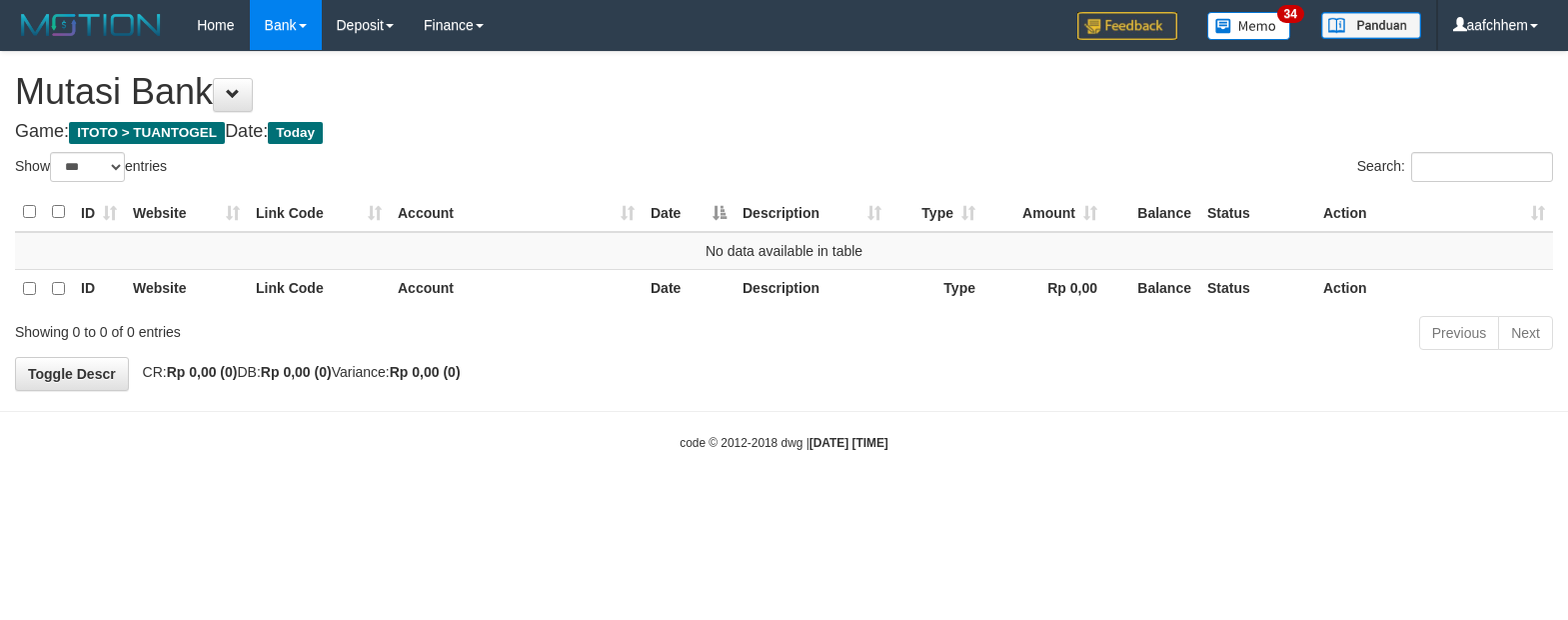select on "***" 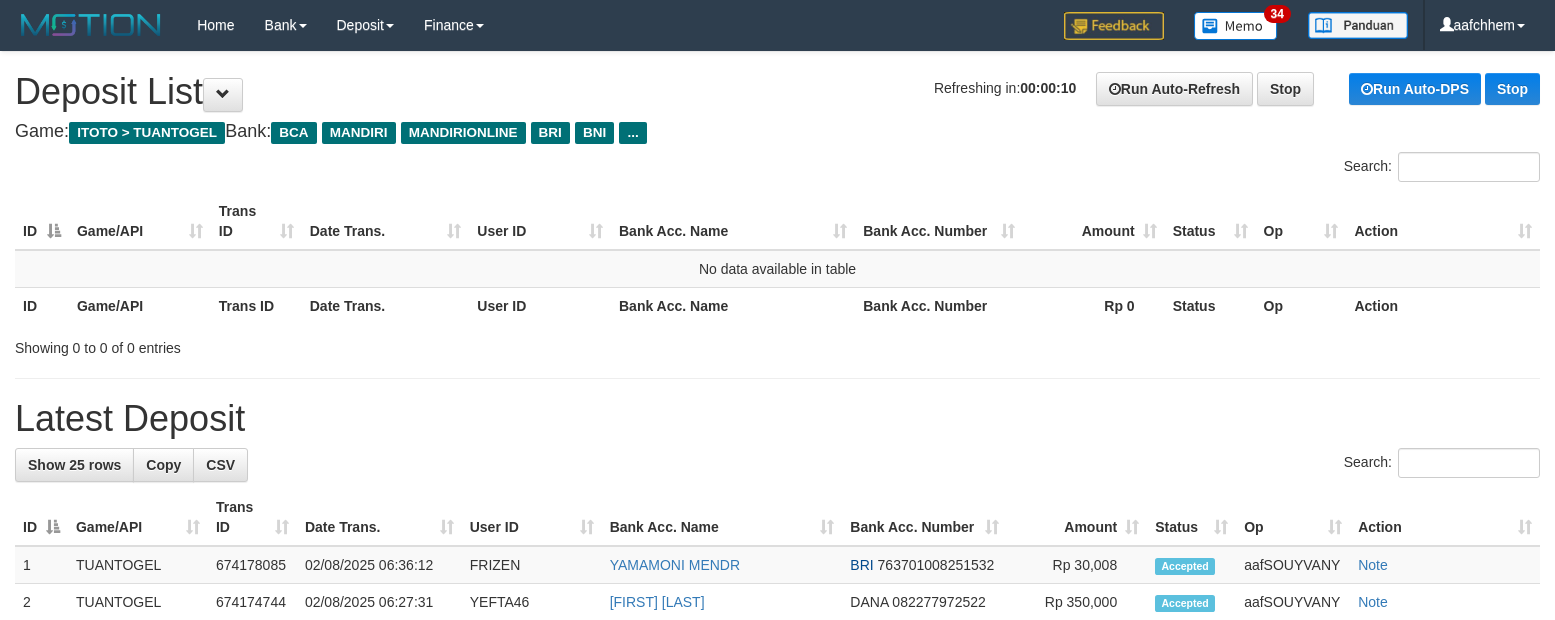 scroll, scrollTop: 0, scrollLeft: 0, axis: both 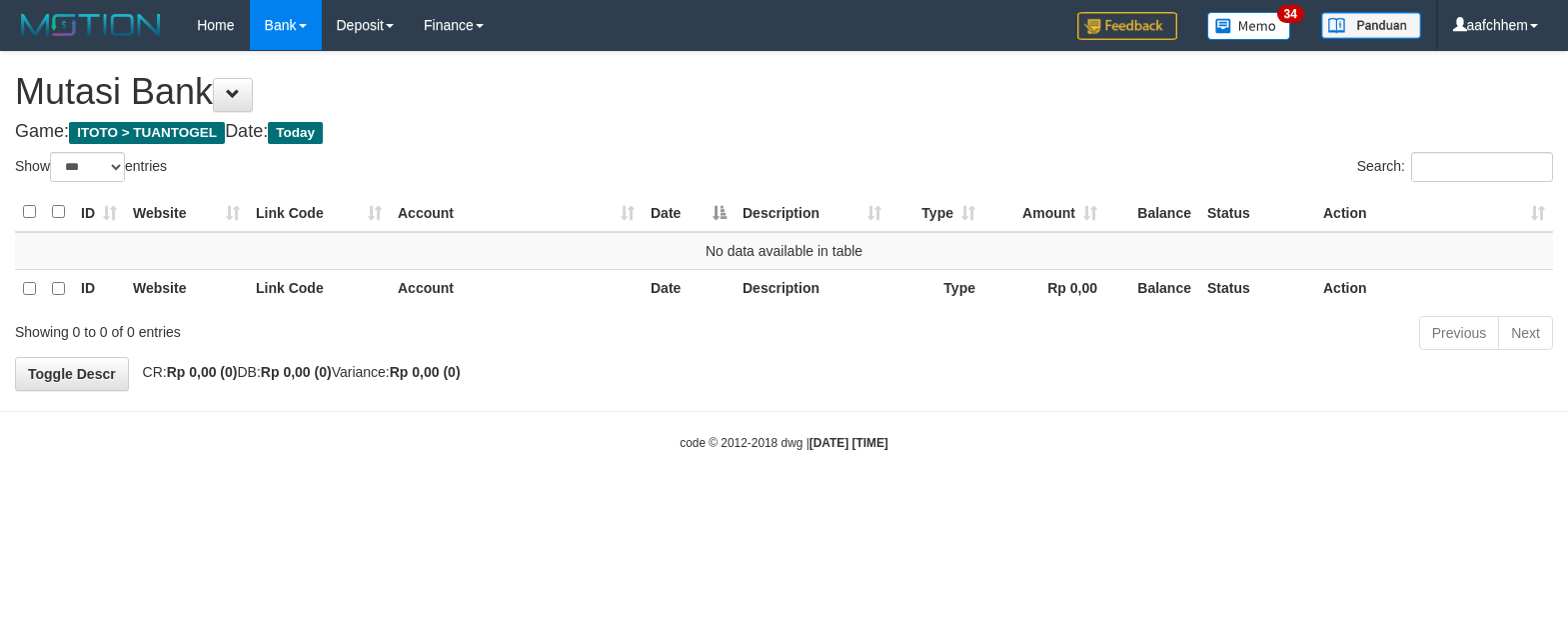 select on "***" 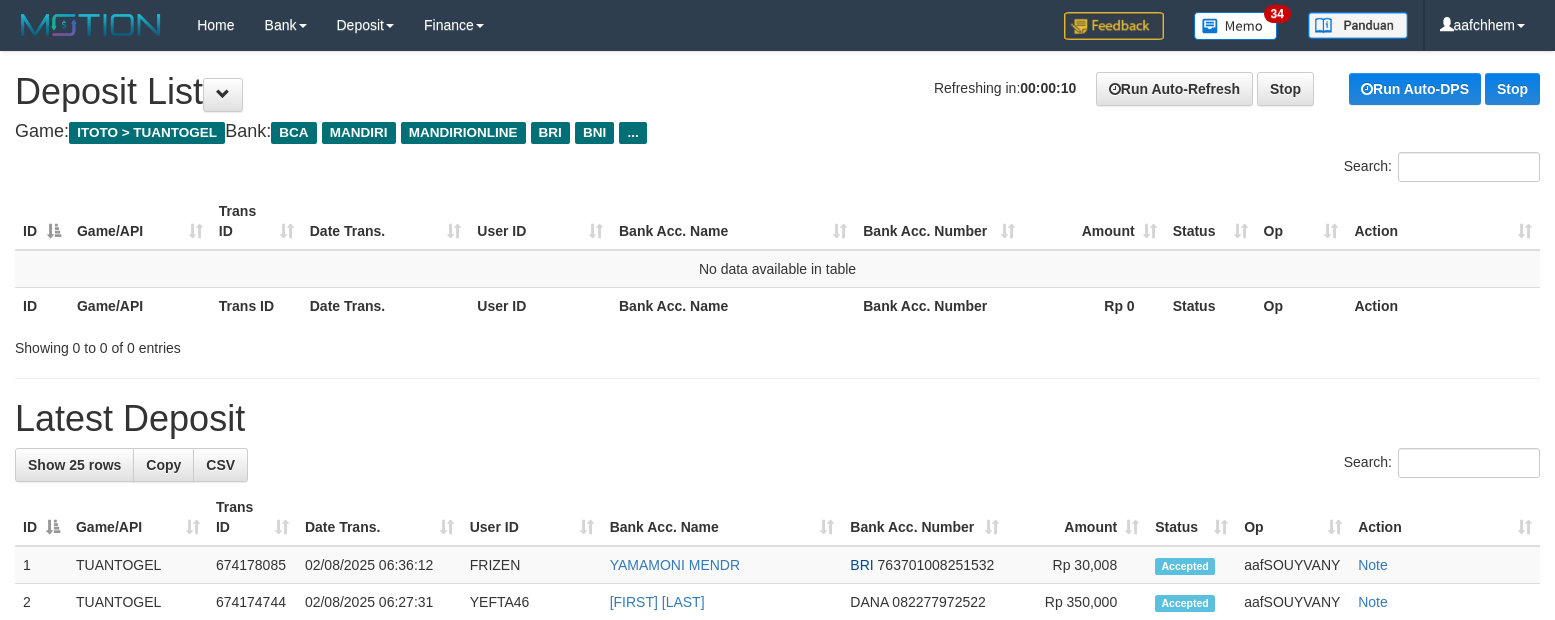 scroll, scrollTop: 0, scrollLeft: 0, axis: both 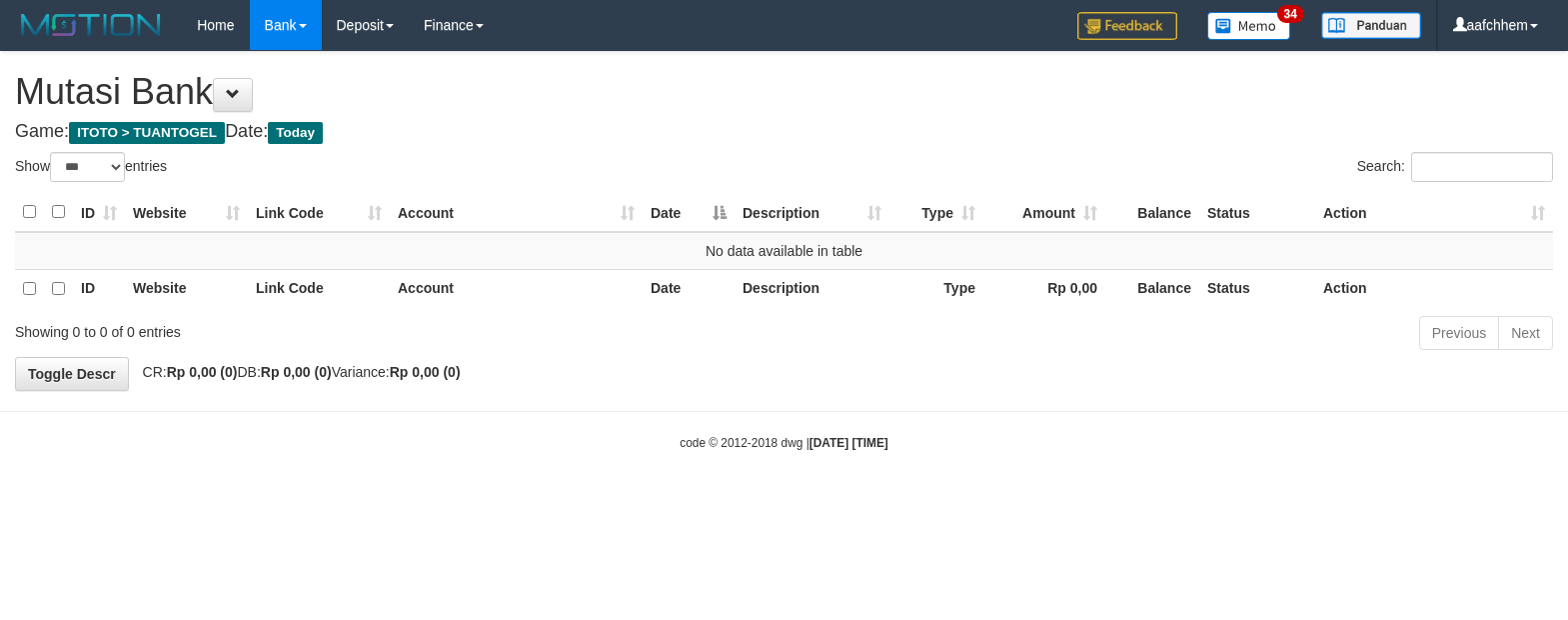 select on "***" 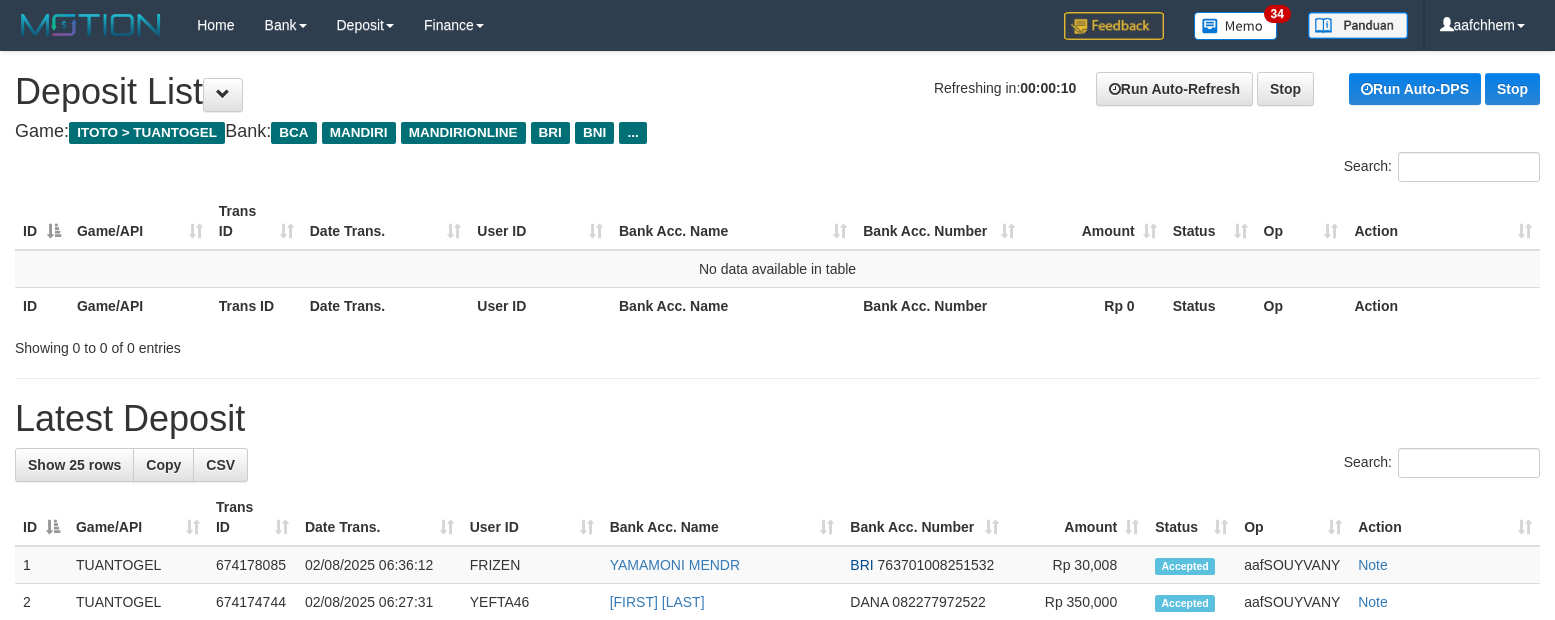scroll, scrollTop: 0, scrollLeft: 0, axis: both 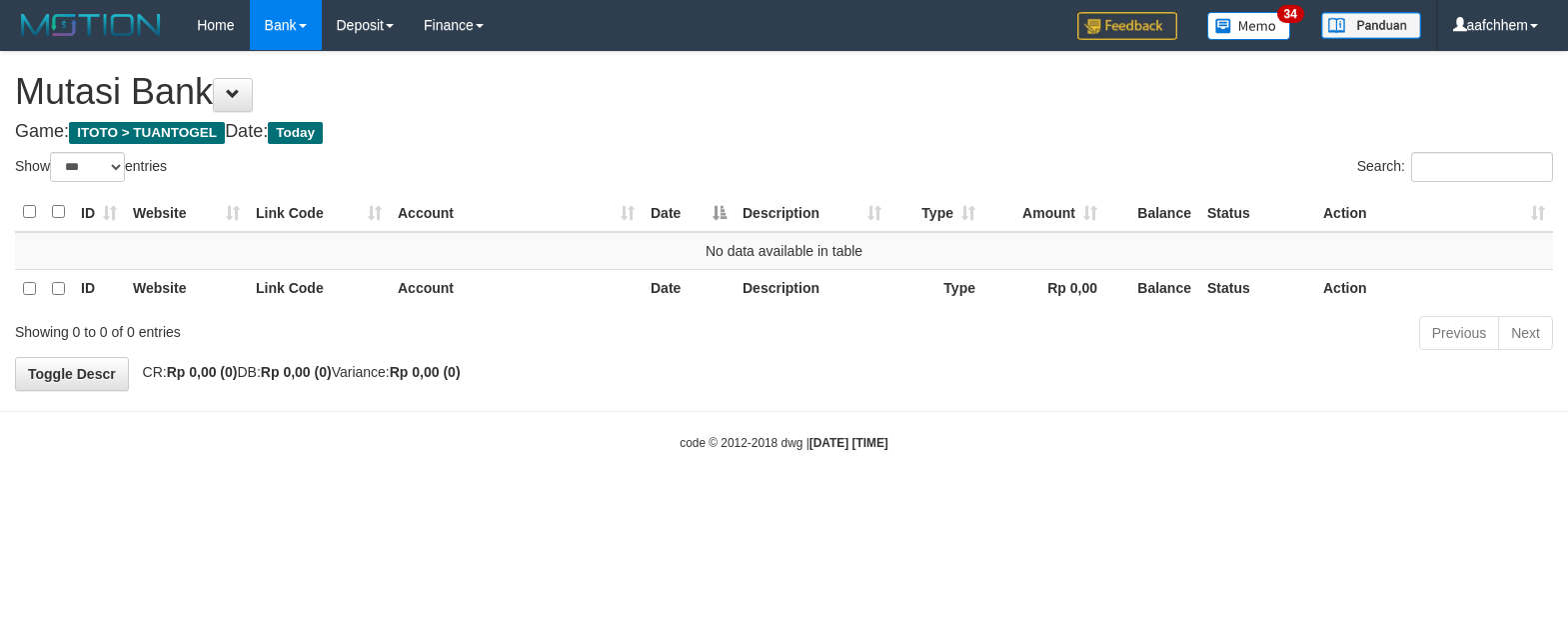 select on "***" 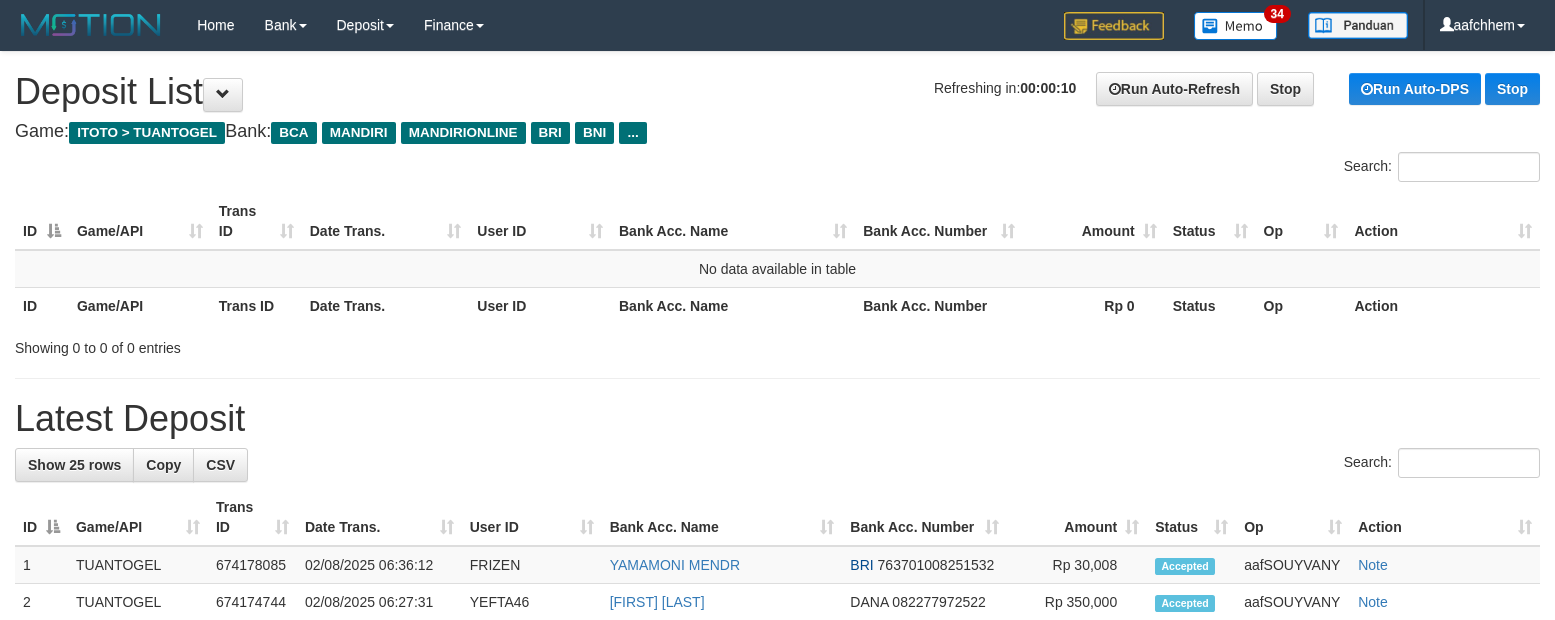 scroll, scrollTop: 0, scrollLeft: 0, axis: both 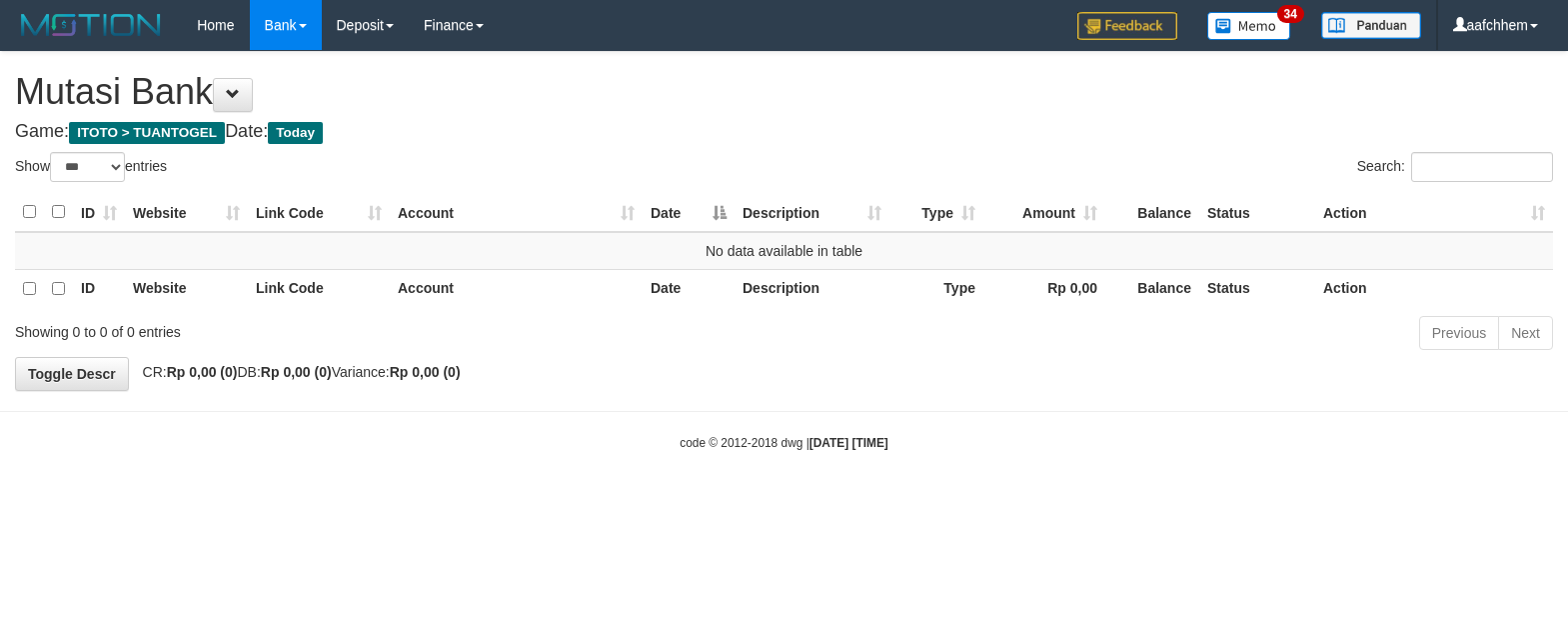 select on "***" 